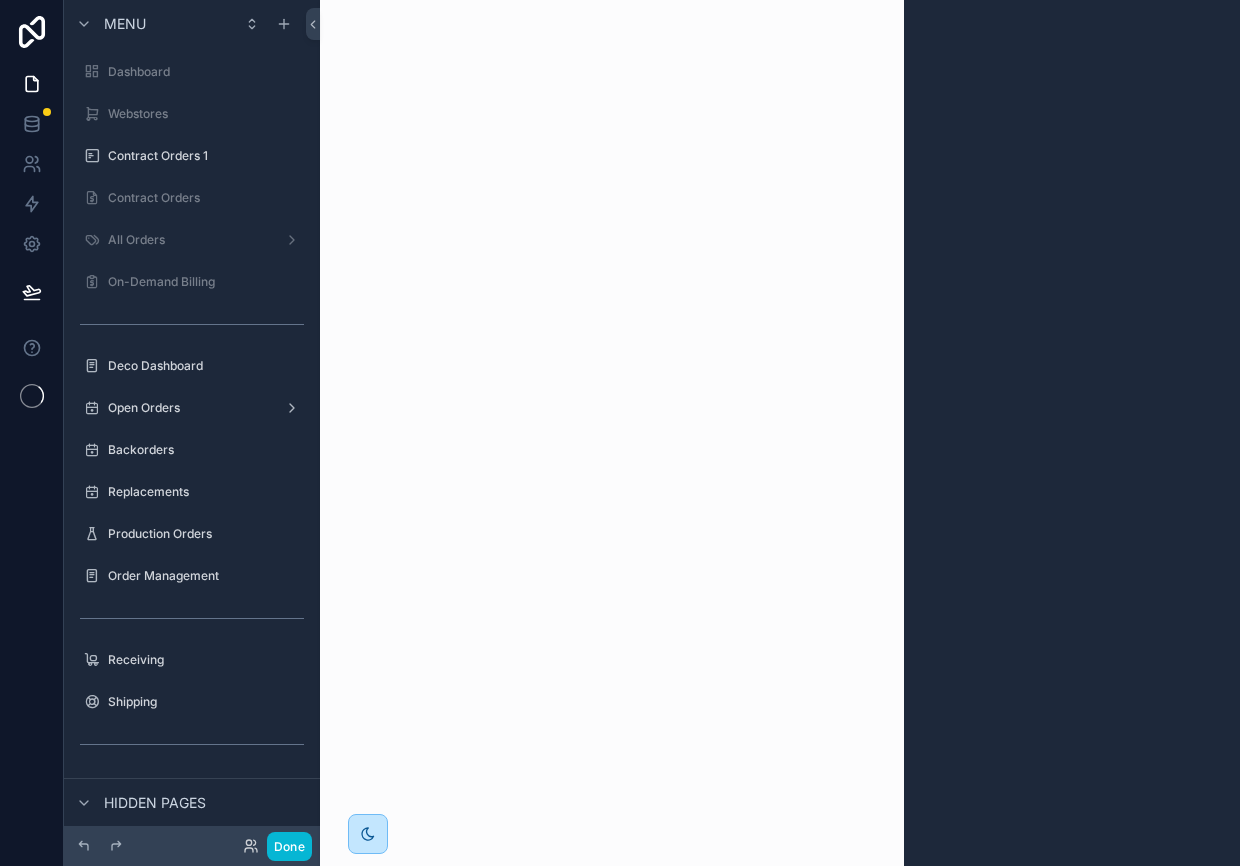 scroll, scrollTop: 0, scrollLeft: 0, axis: both 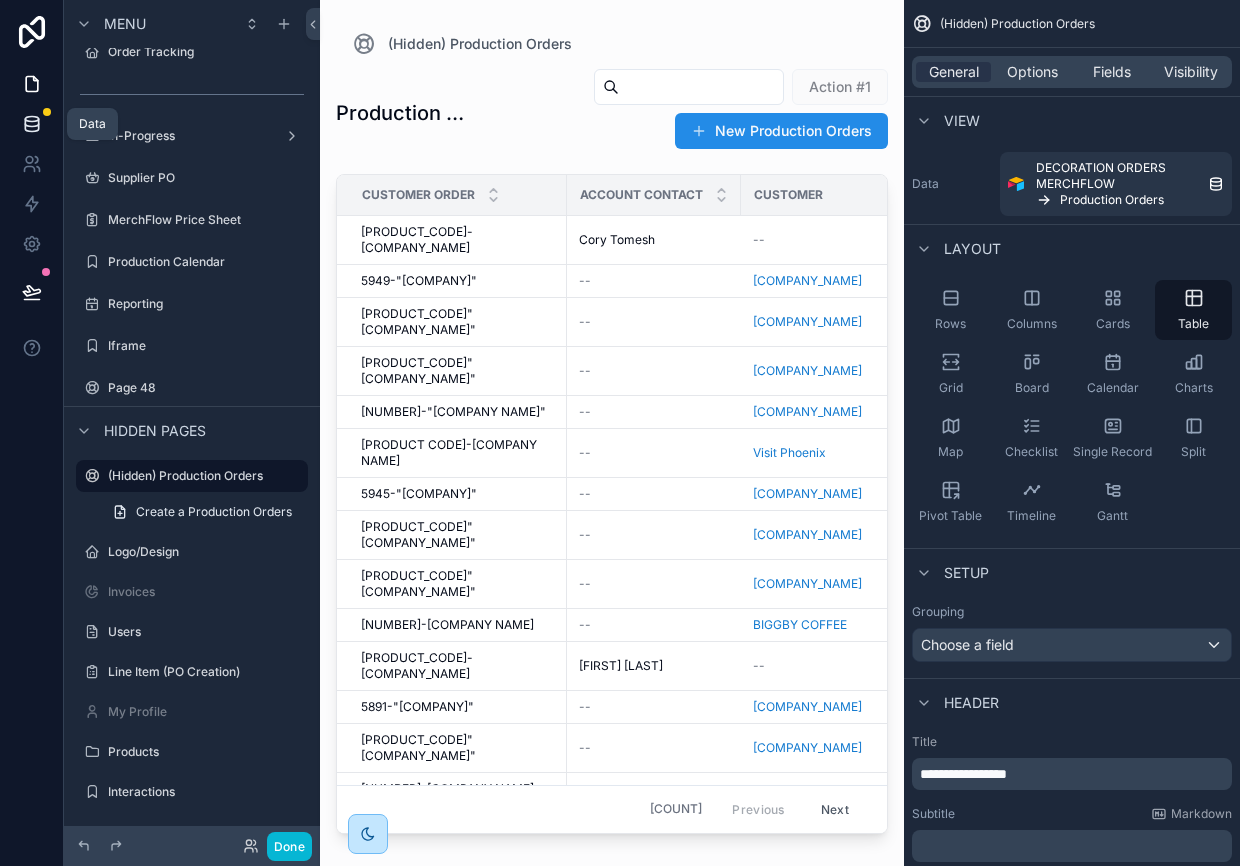 click at bounding box center [31, 124] 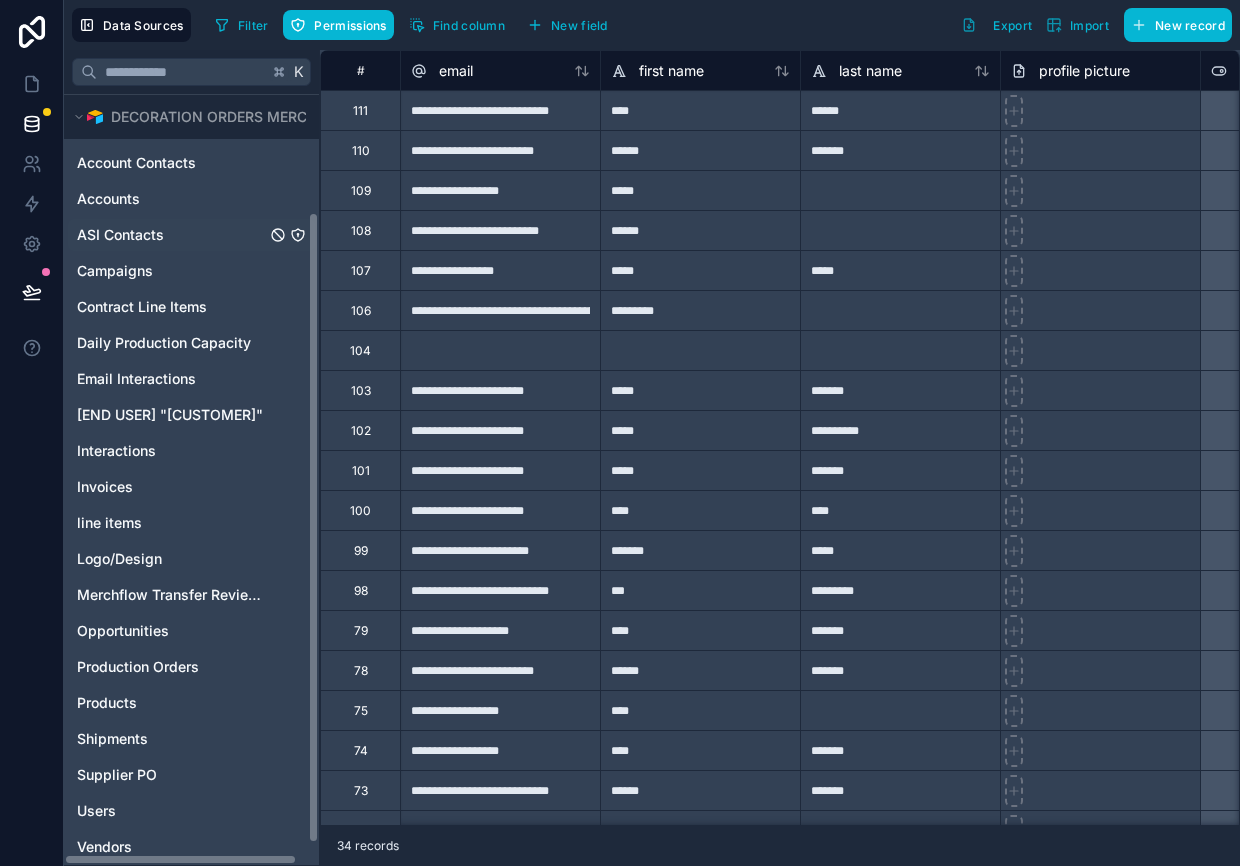 scroll, scrollTop: 171, scrollLeft: 0, axis: vertical 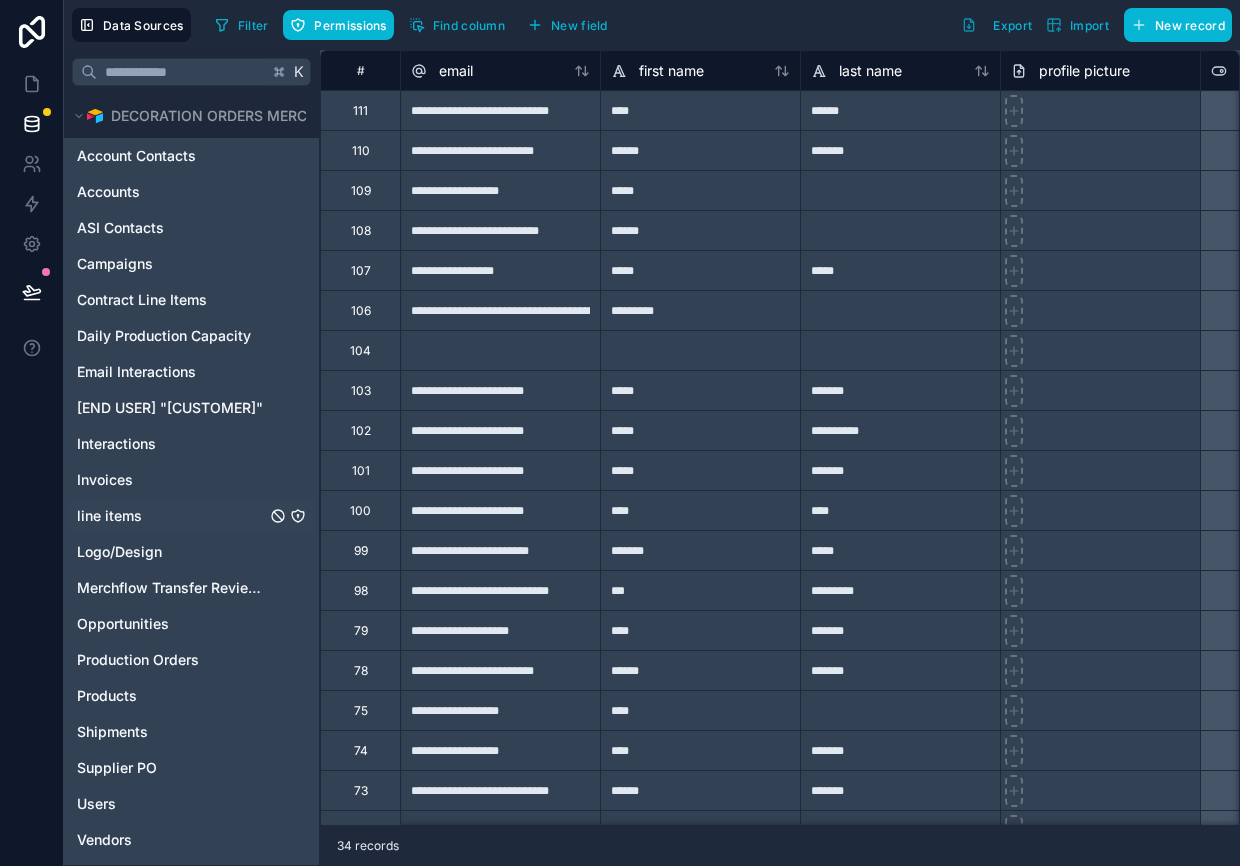 click on "line items" at bounding box center [109, 516] 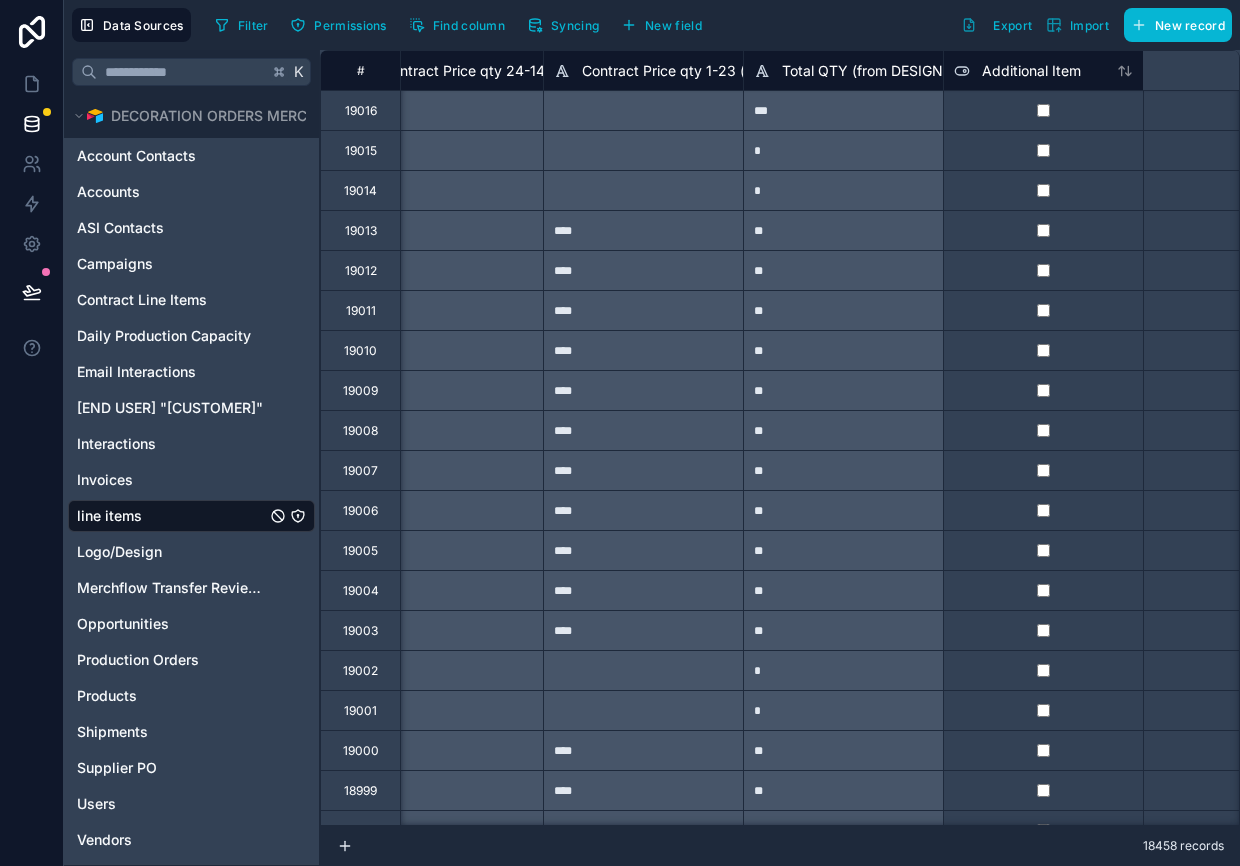 scroll, scrollTop: 0, scrollLeft: 13090, axis: horizontal 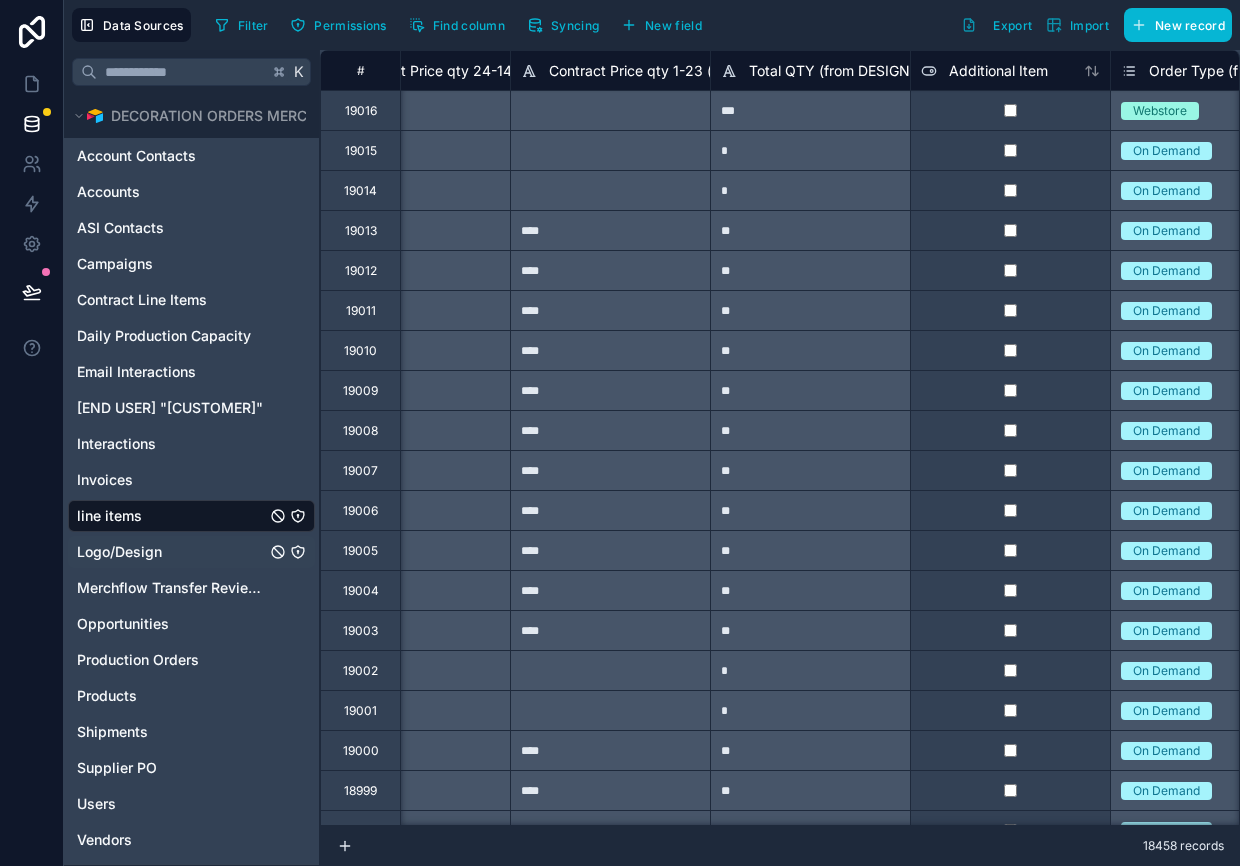 click on "Logo/Design" at bounding box center (119, 552) 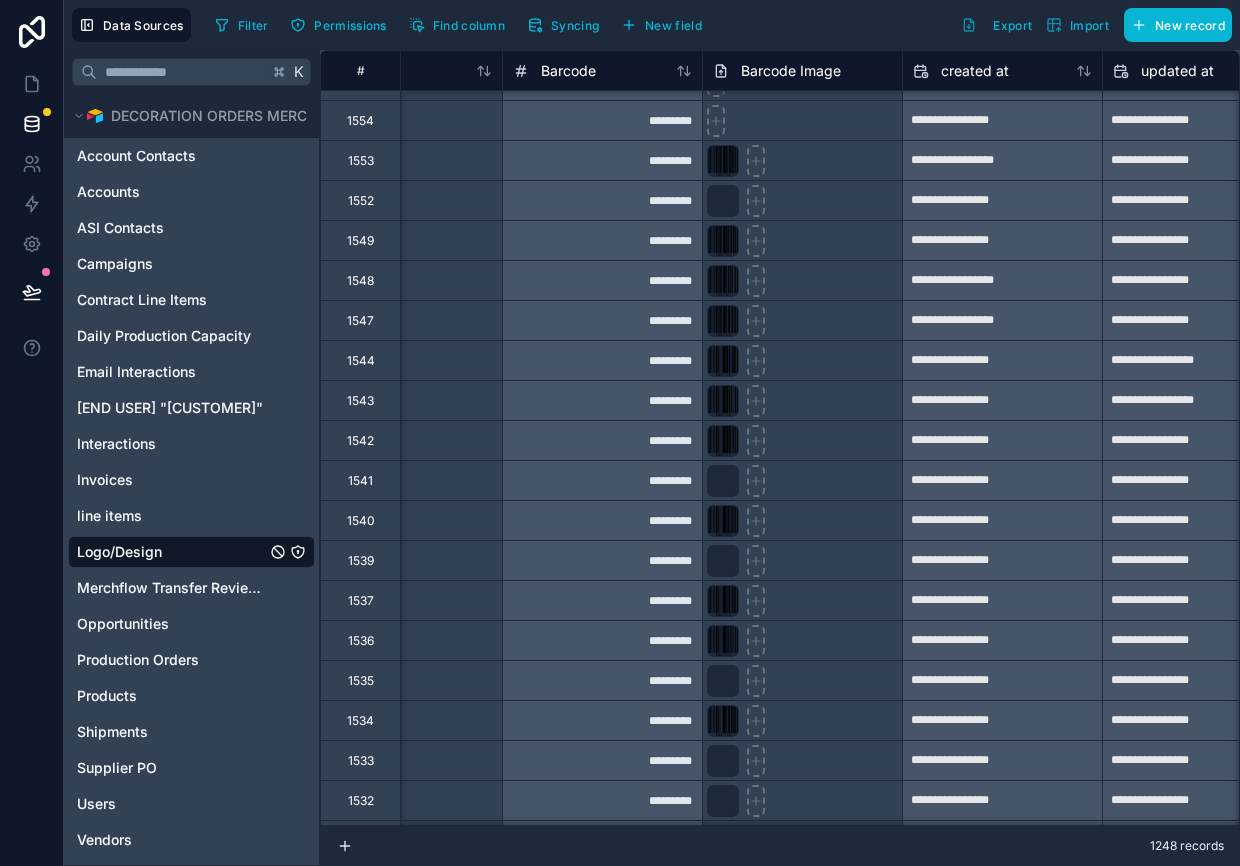 scroll, scrollTop: 119, scrollLeft: 8298, axis: both 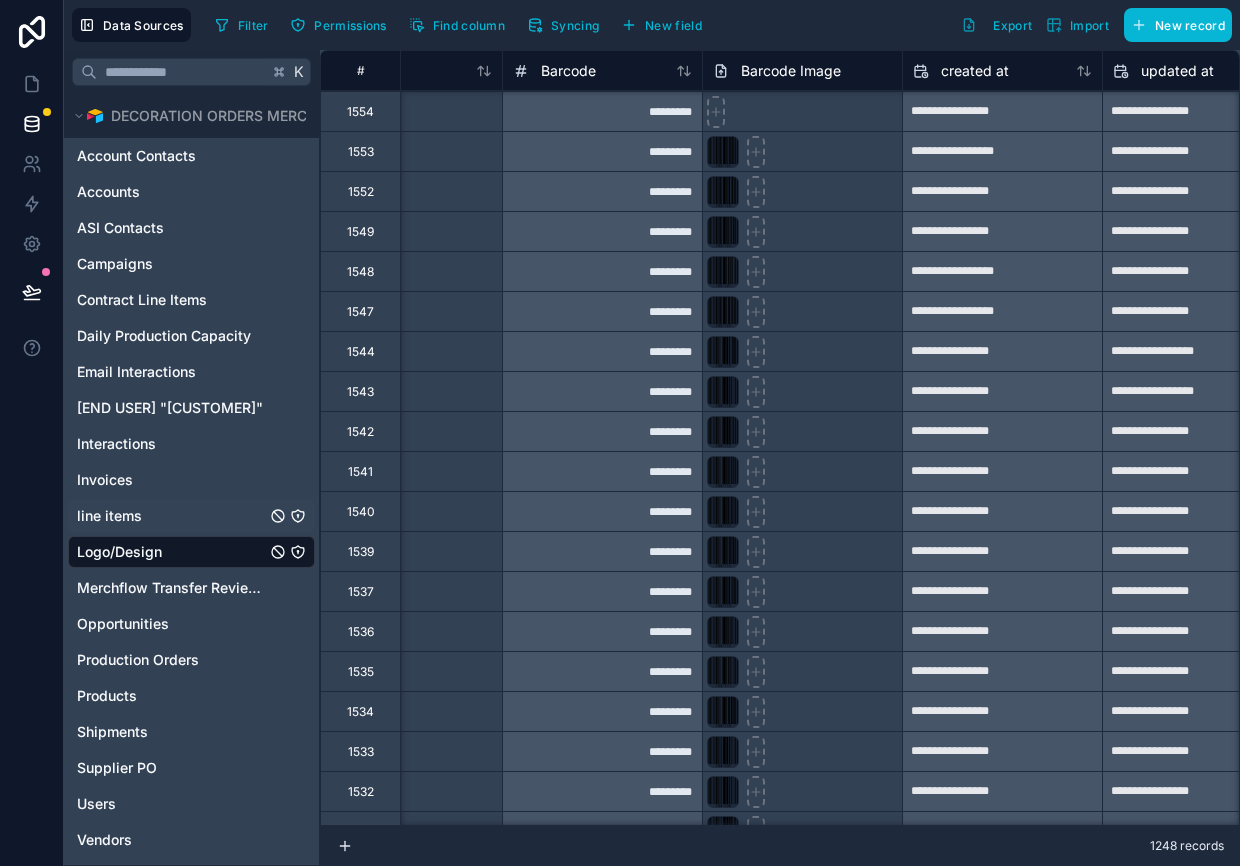 click on "line items" at bounding box center (109, 516) 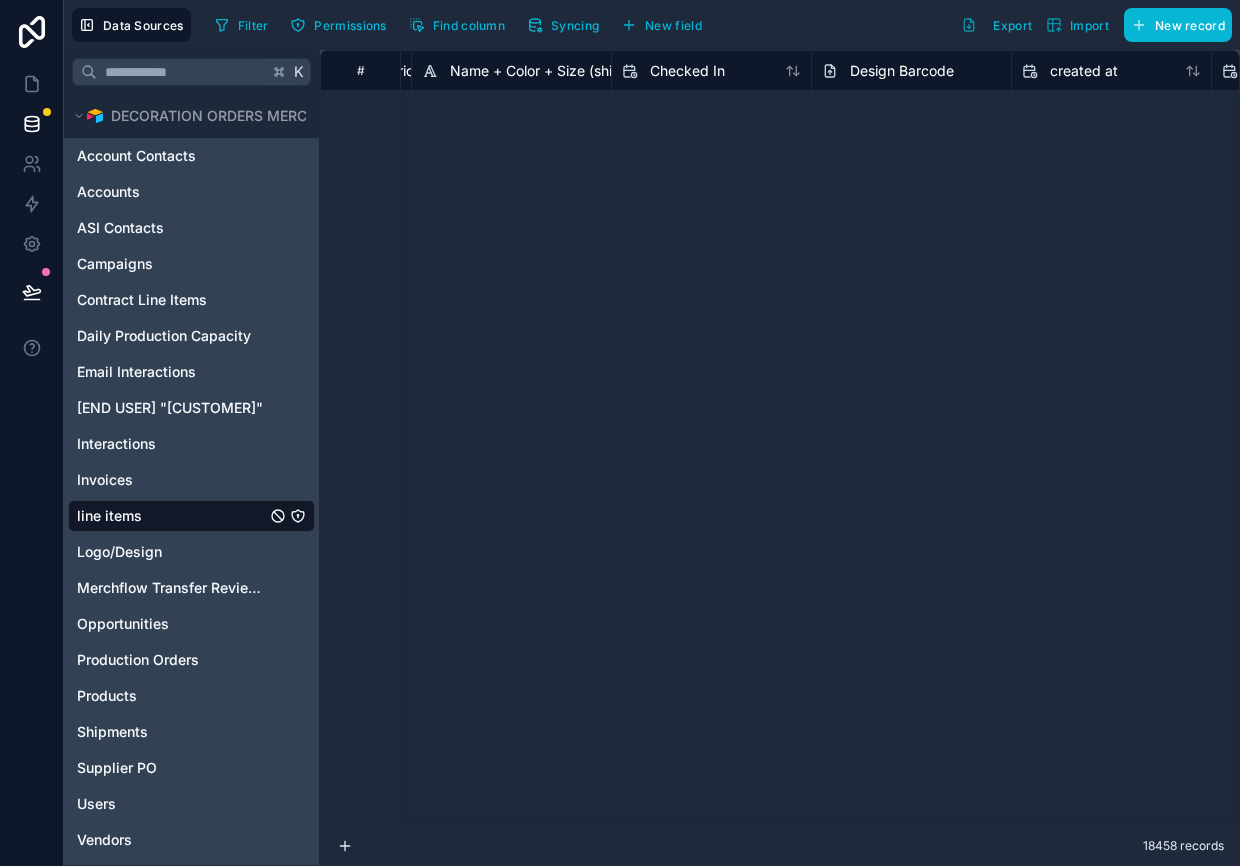 scroll, scrollTop: 0, scrollLeft: 28189, axis: horizontal 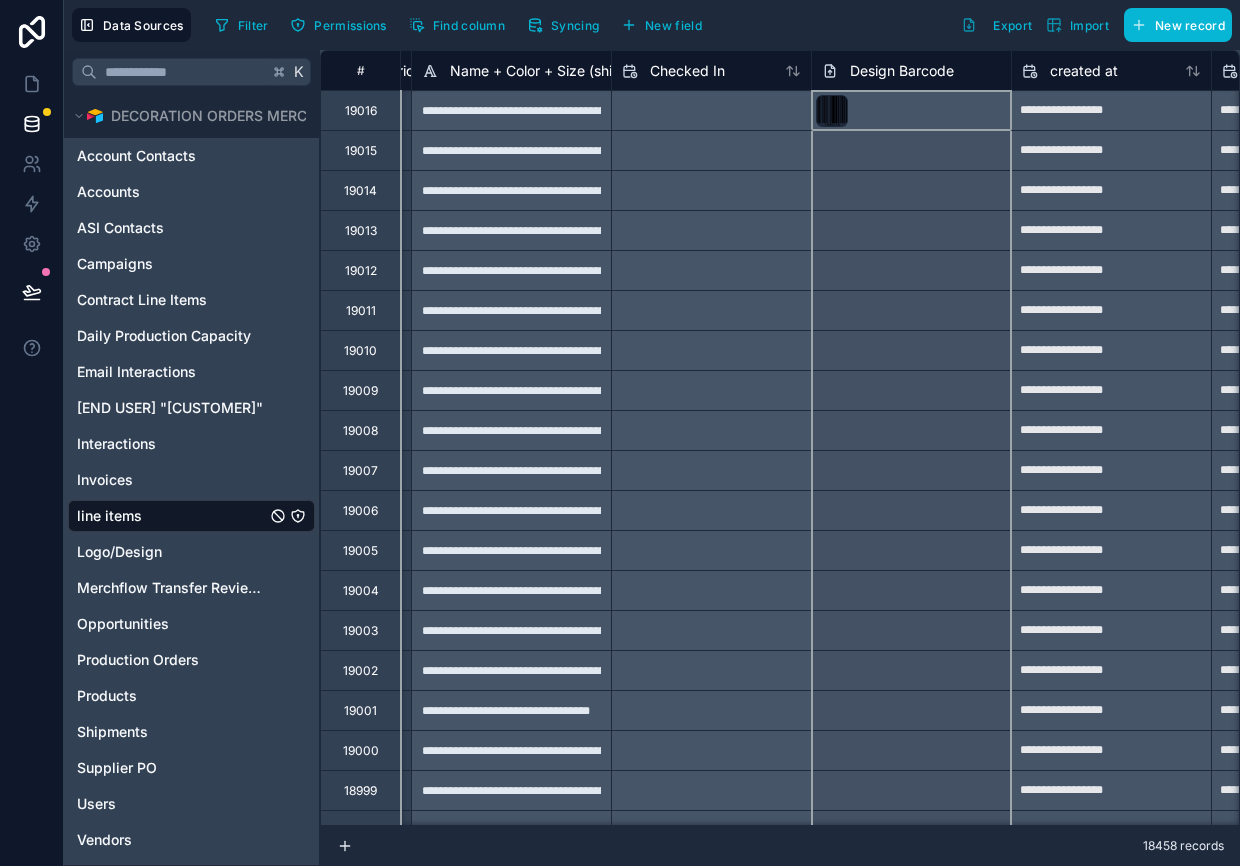 click on "Design Barcode" at bounding box center (902, 71) 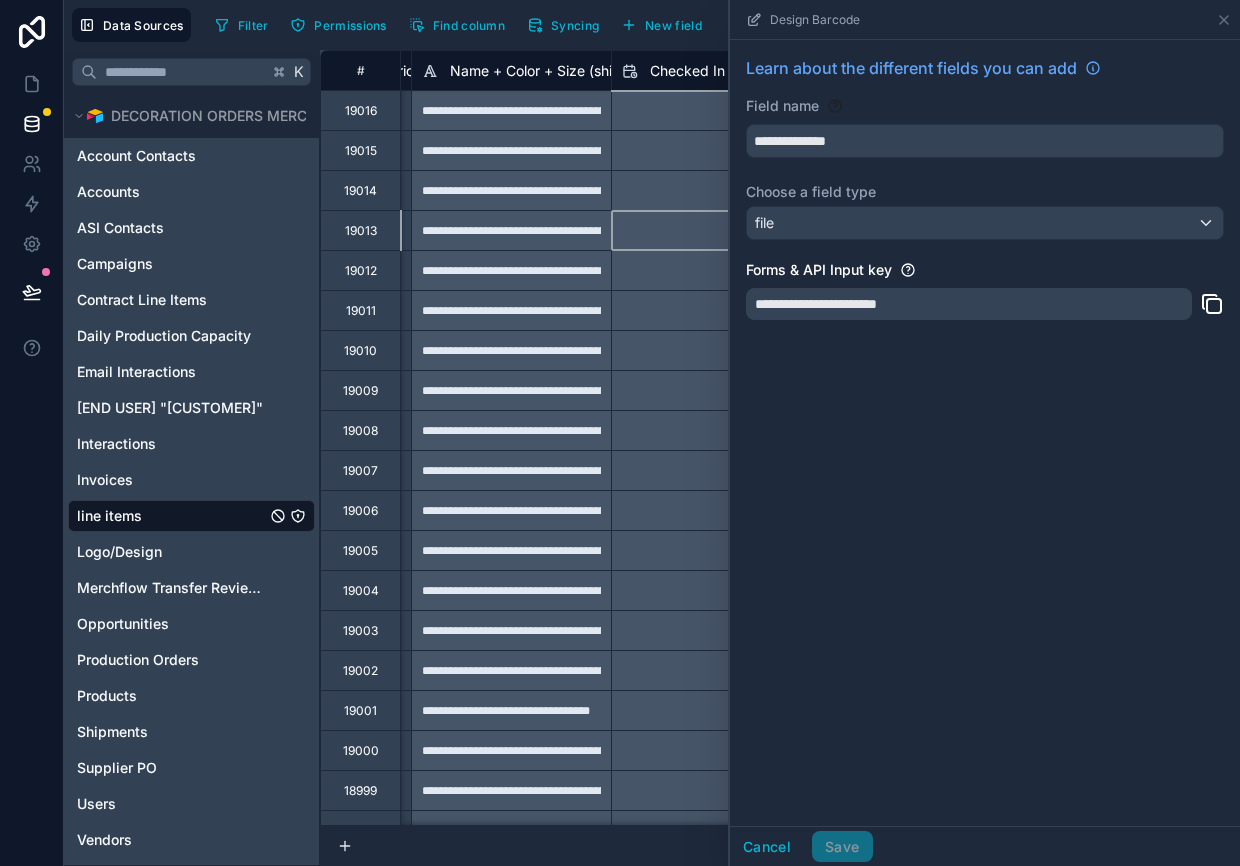 click at bounding box center [711, 231] 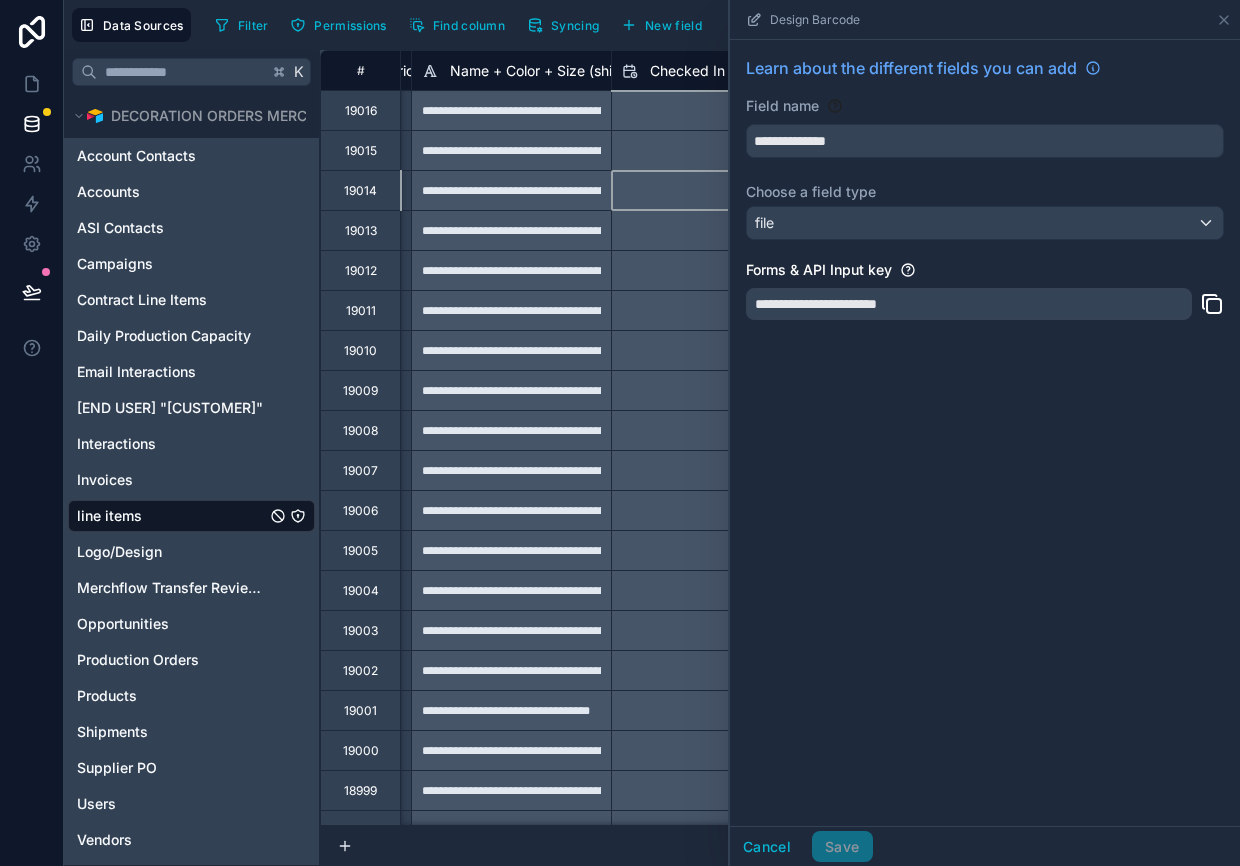 click at bounding box center [711, 190] 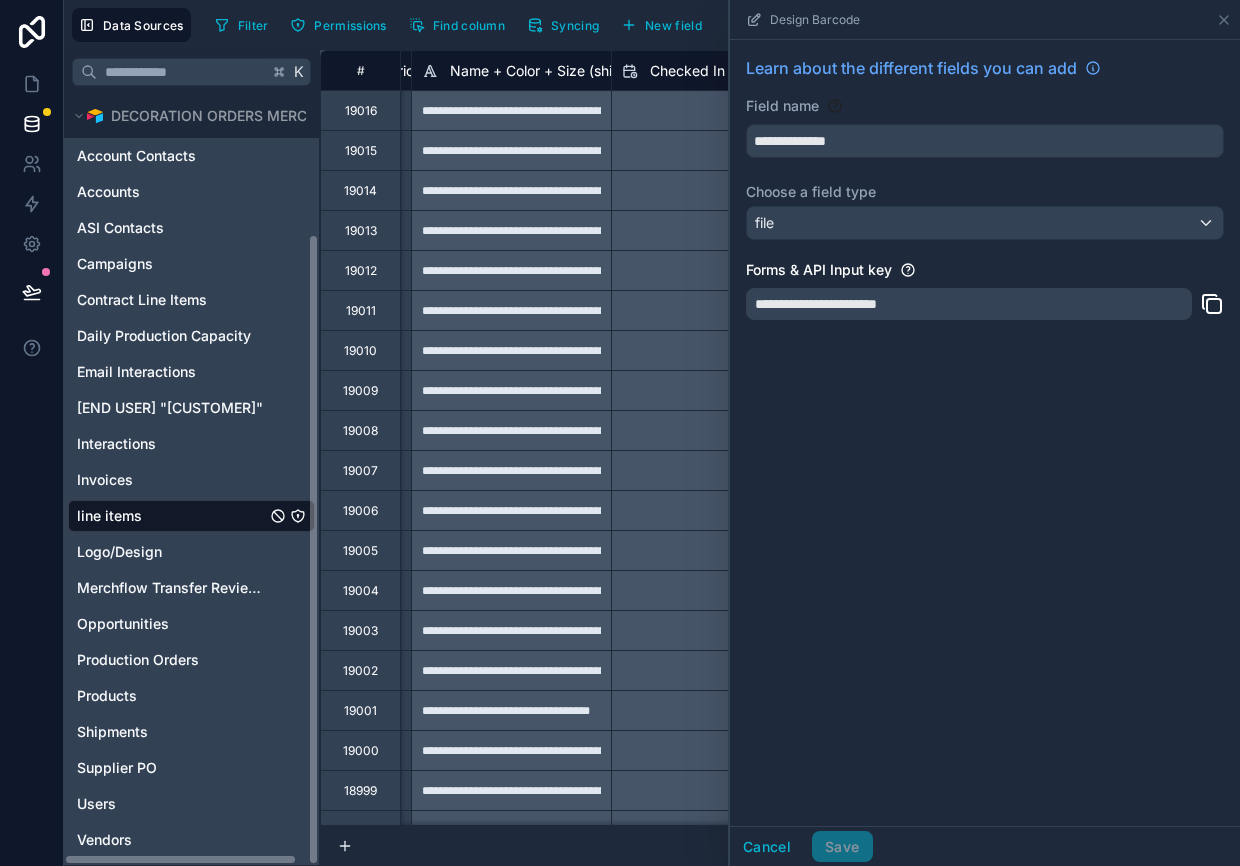 click on "line items" at bounding box center (109, 516) 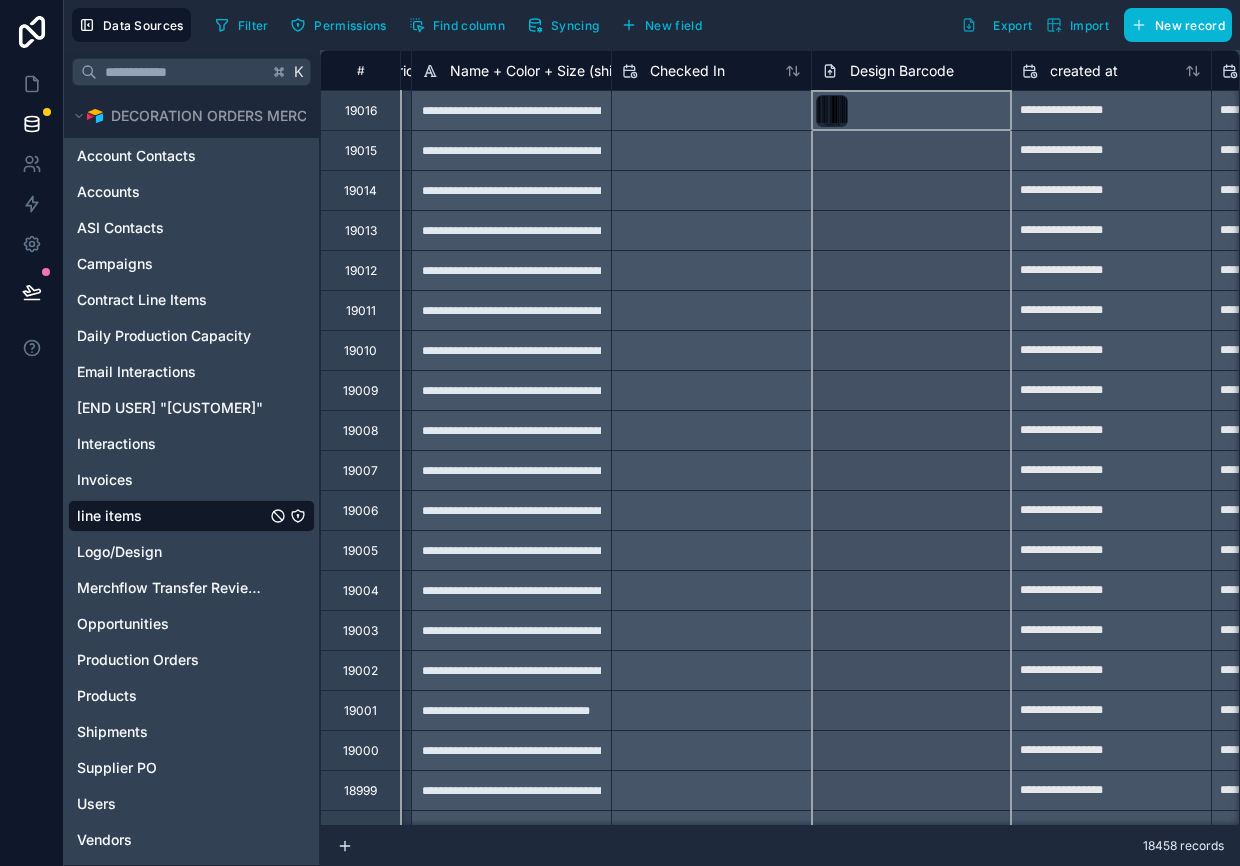 click on "Filter Permissions Find column Syncing New field Export Import New record" at bounding box center (719, 25) 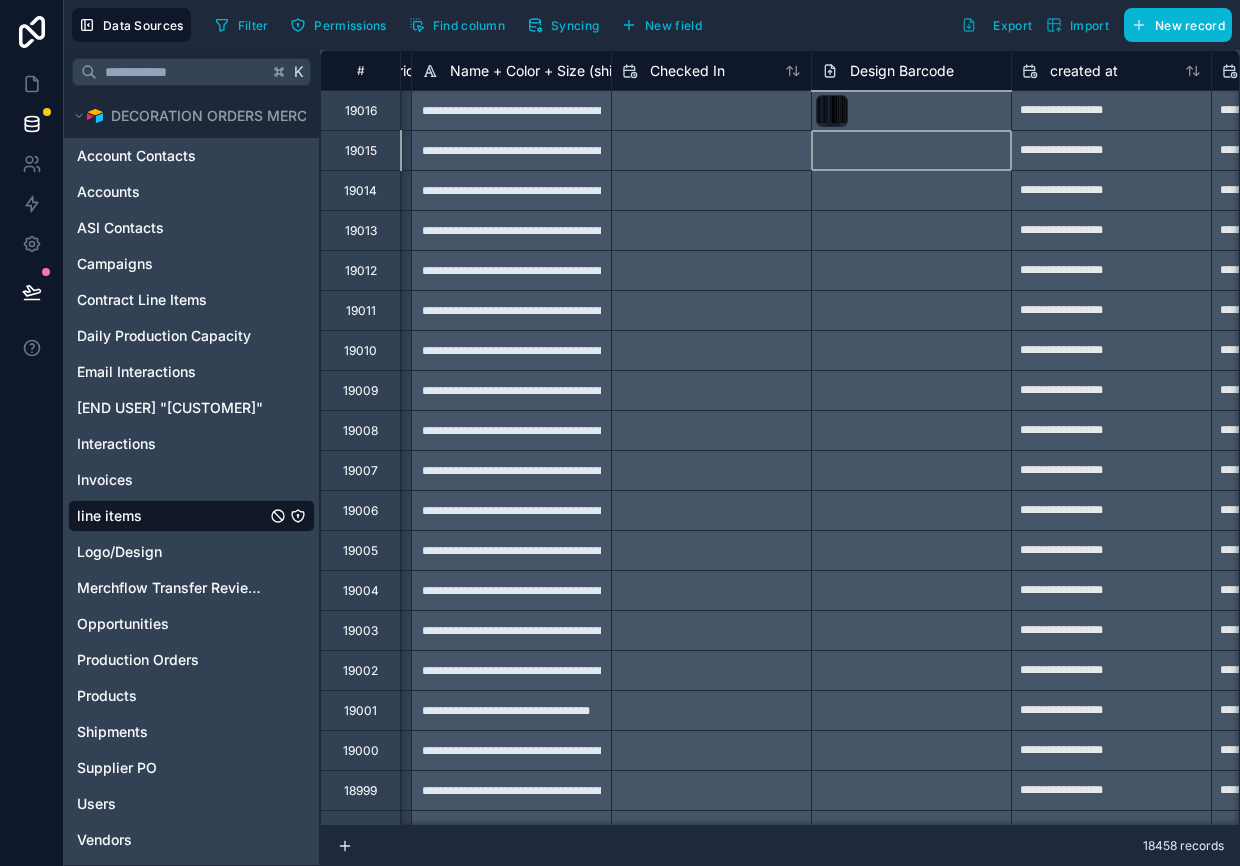 click at bounding box center (911, 110) 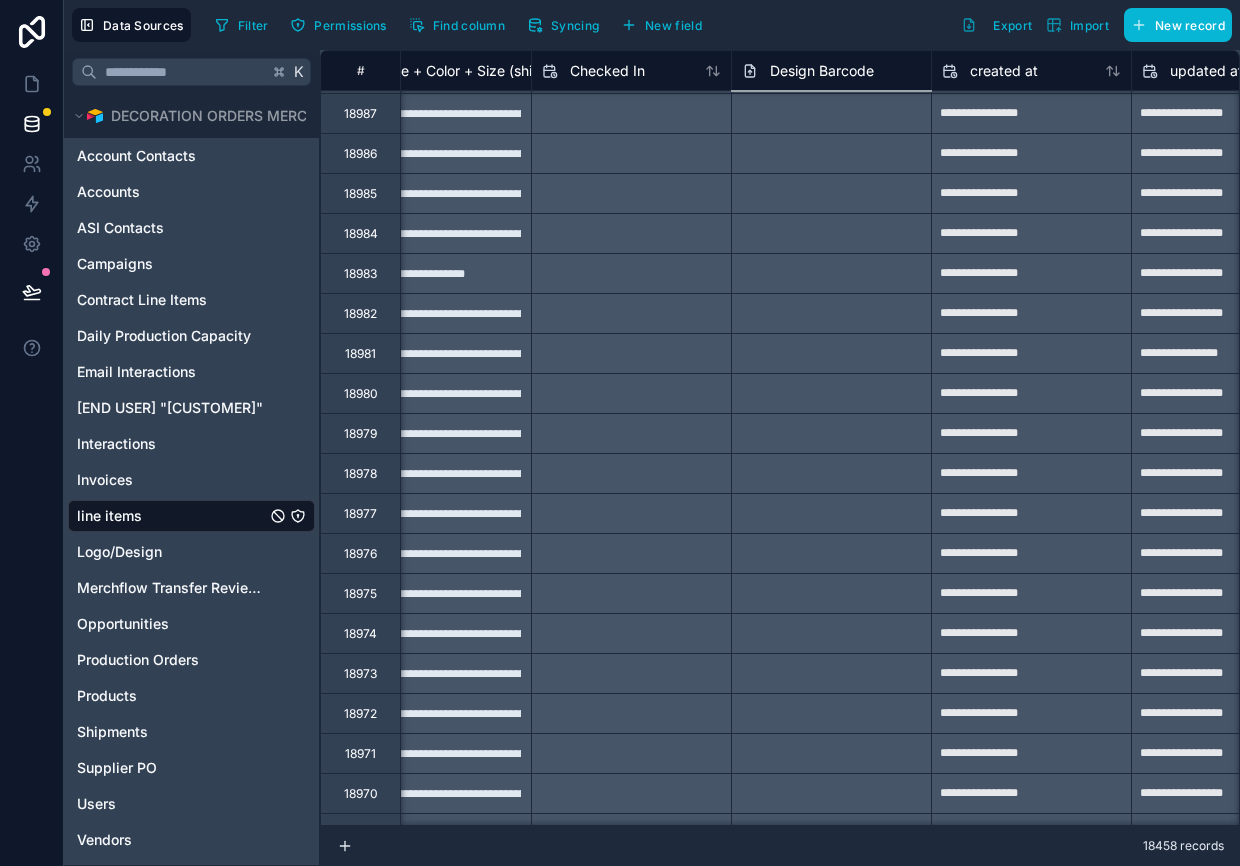scroll, scrollTop: 1157, scrollLeft: 28260, axis: both 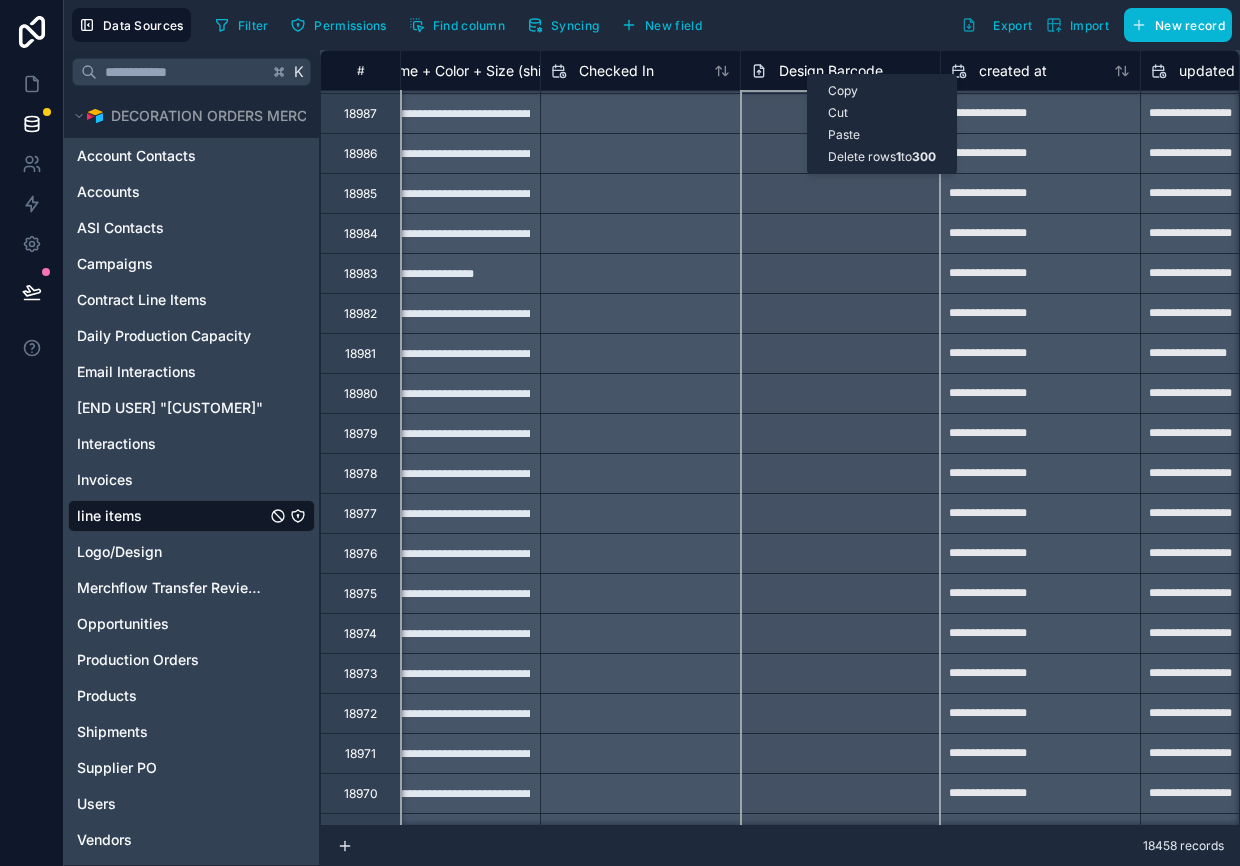 click on "Filter Permissions Find column Syncing New field Export Import New record" at bounding box center (719, 25) 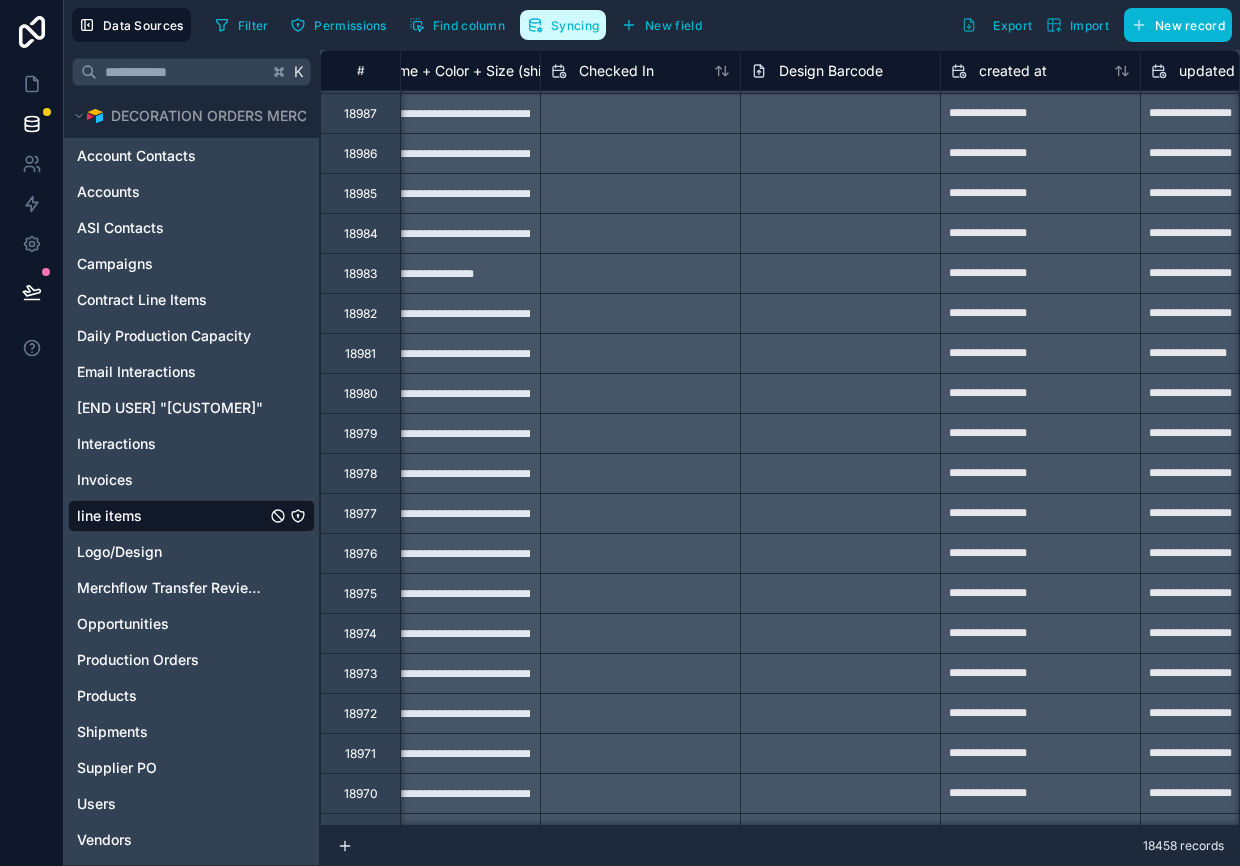 click on "Syncing" at bounding box center (575, 25) 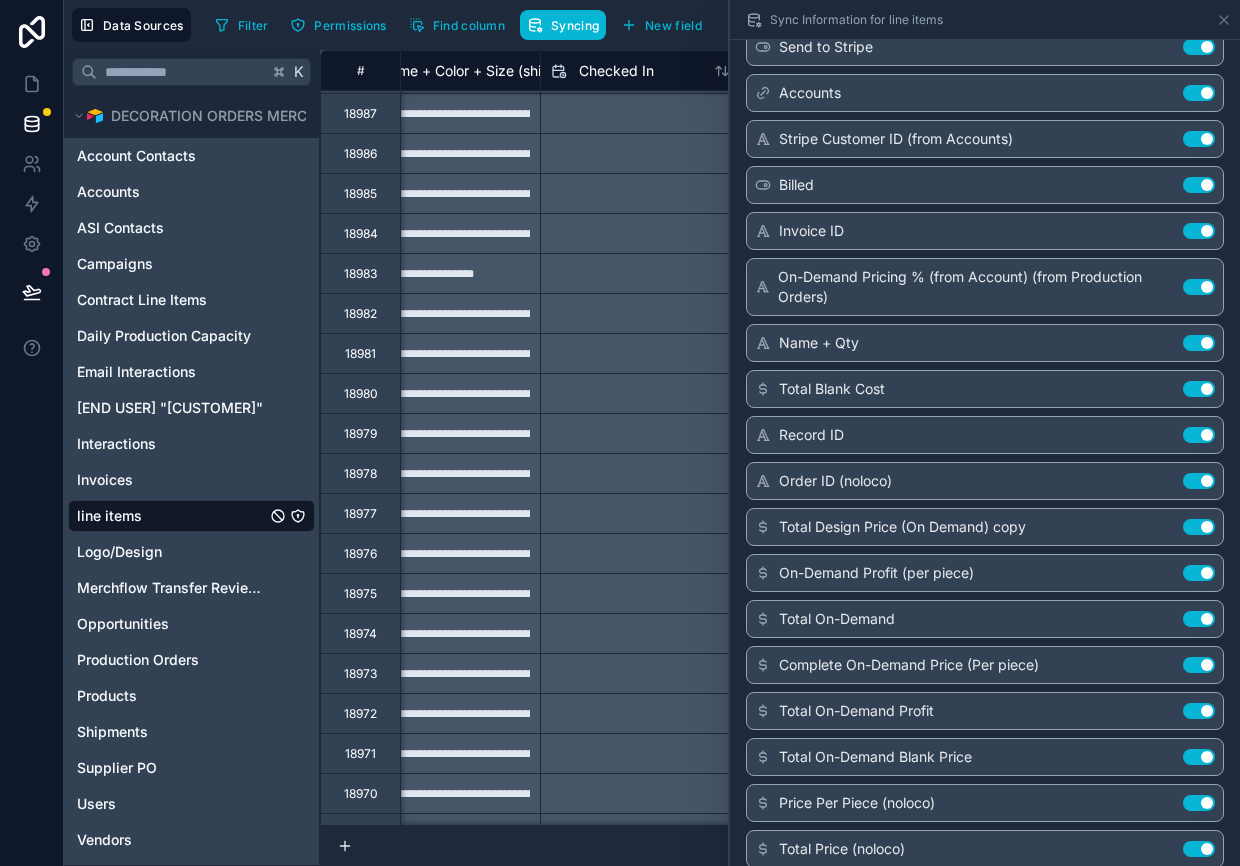 scroll, scrollTop: 6112, scrollLeft: 0, axis: vertical 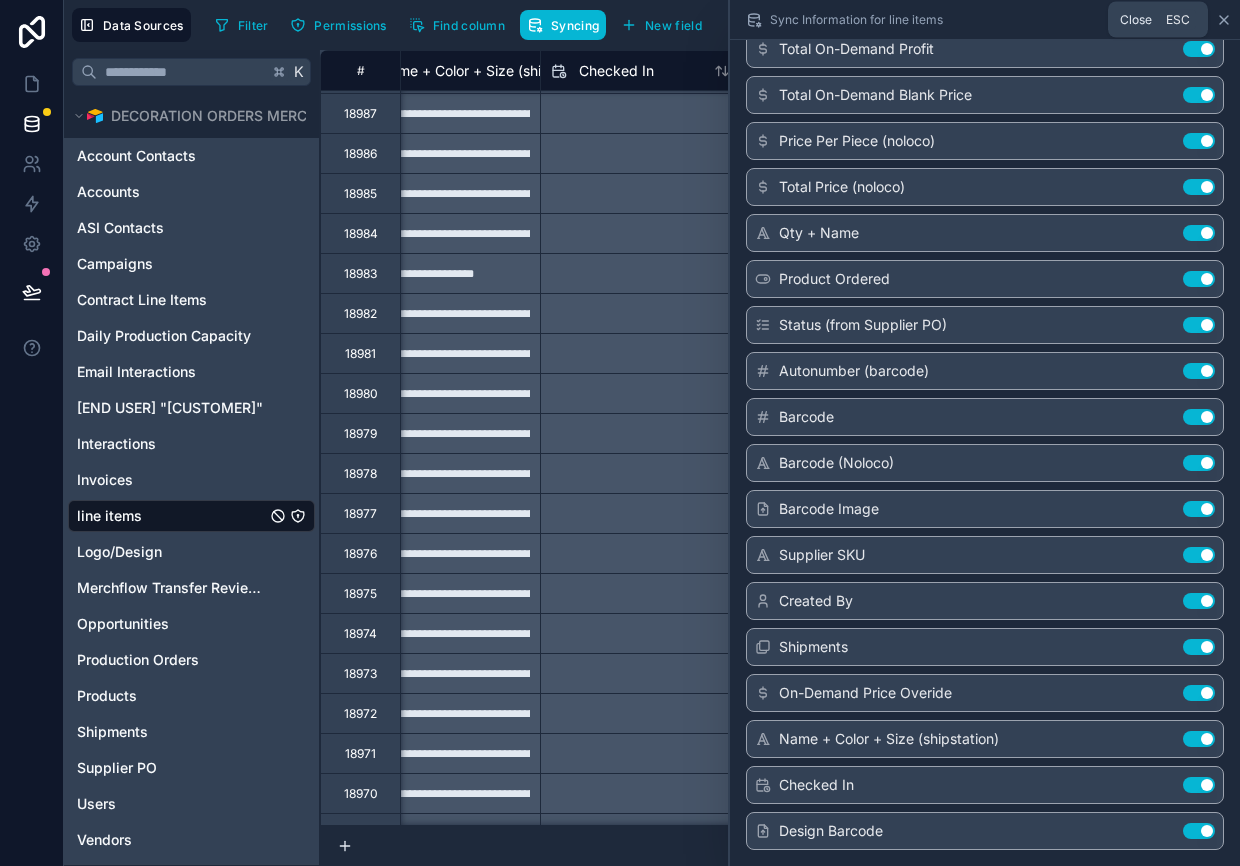 click 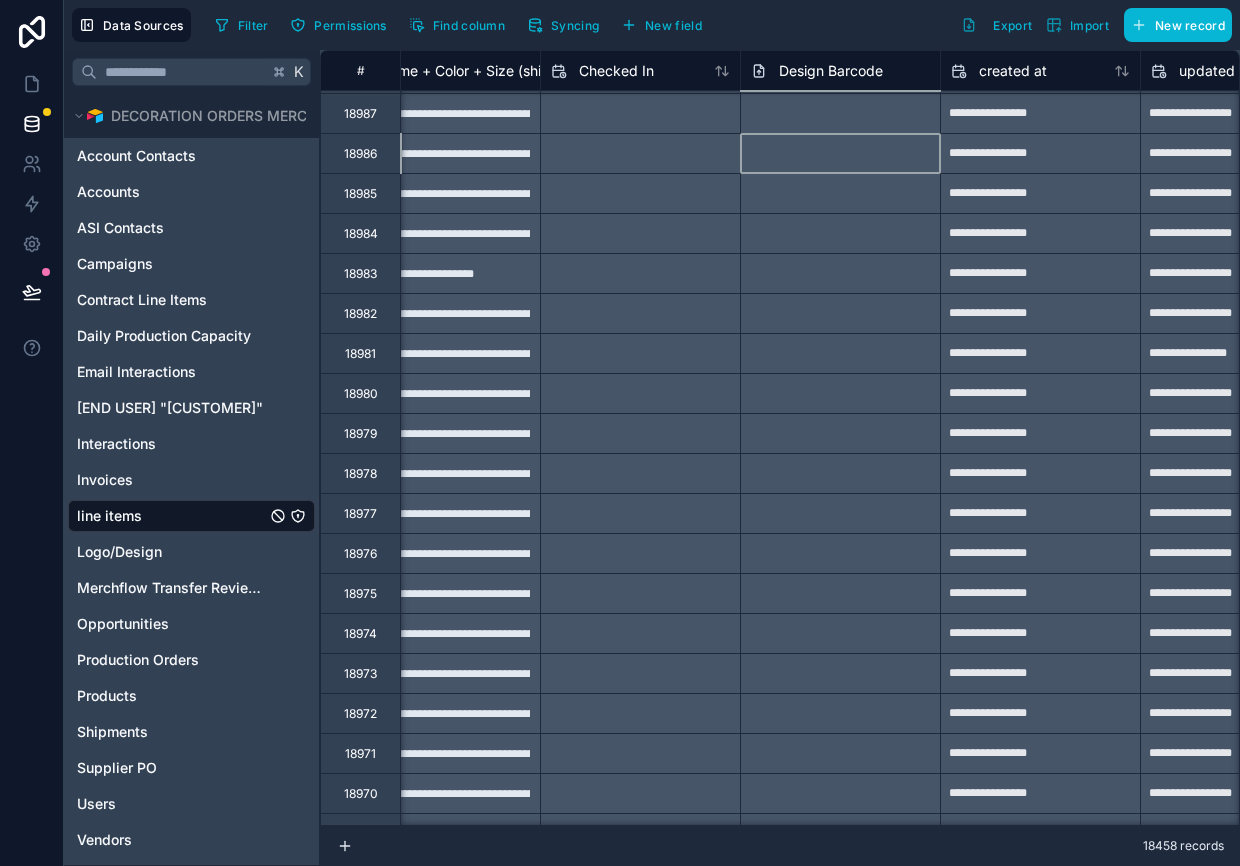 click on "Filter Permissions Find column Syncing New field Export Import New record" at bounding box center (719, 25) 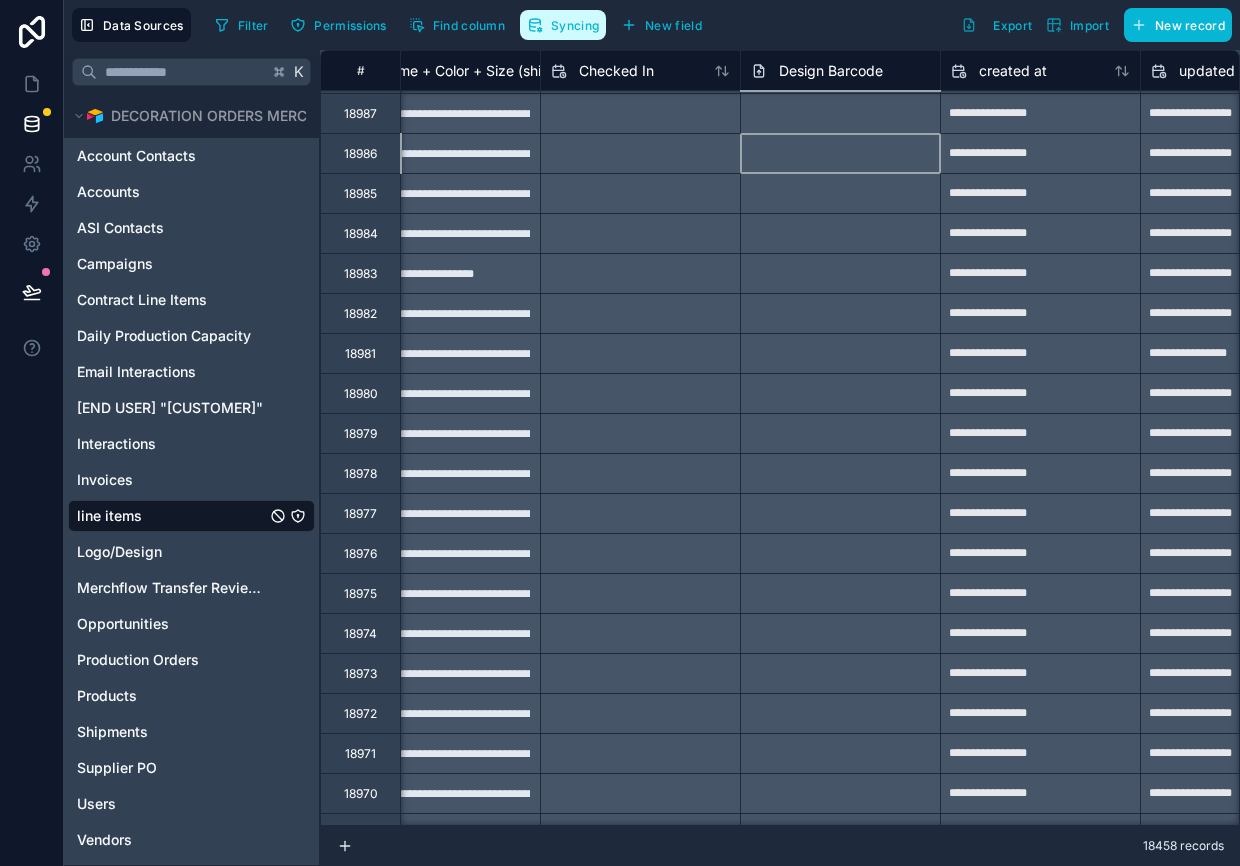 click on "Syncing" at bounding box center (575, 25) 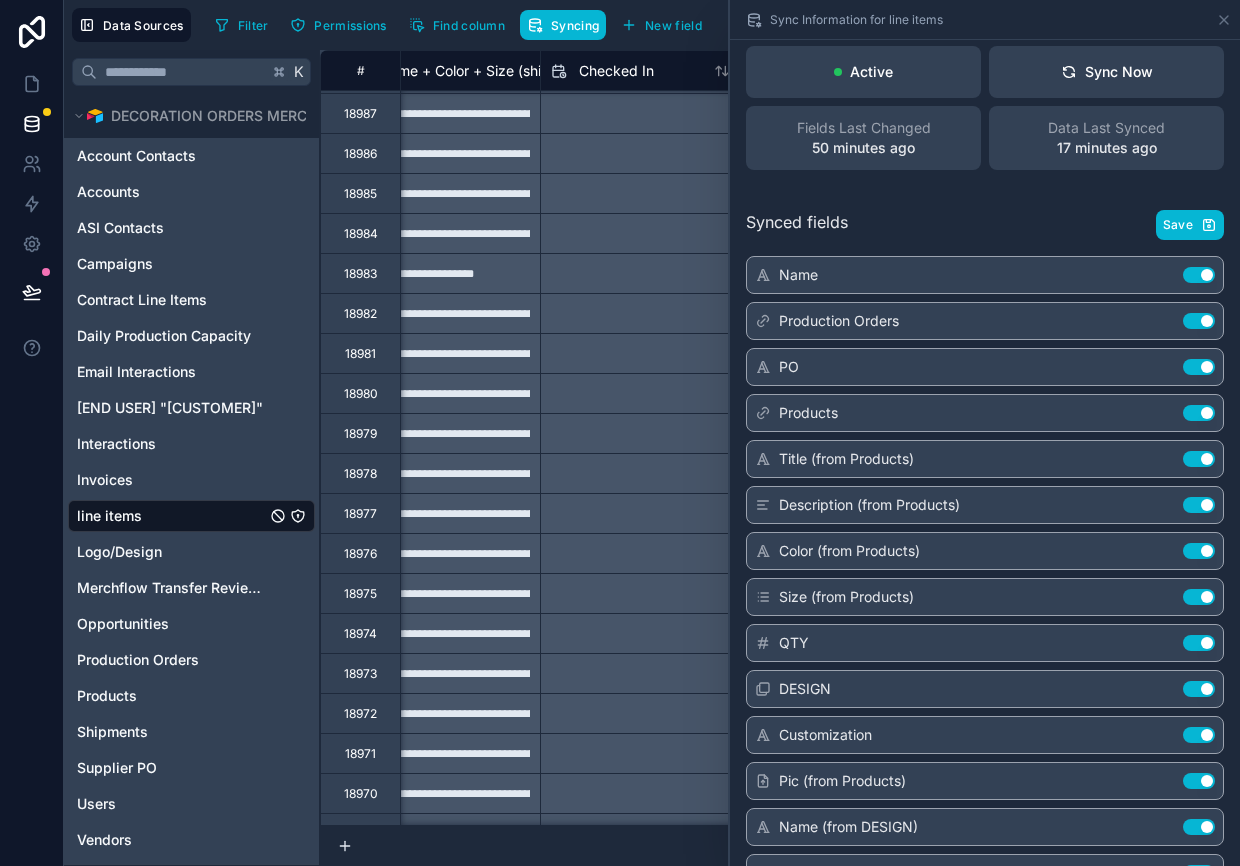 scroll, scrollTop: 0, scrollLeft: 0, axis: both 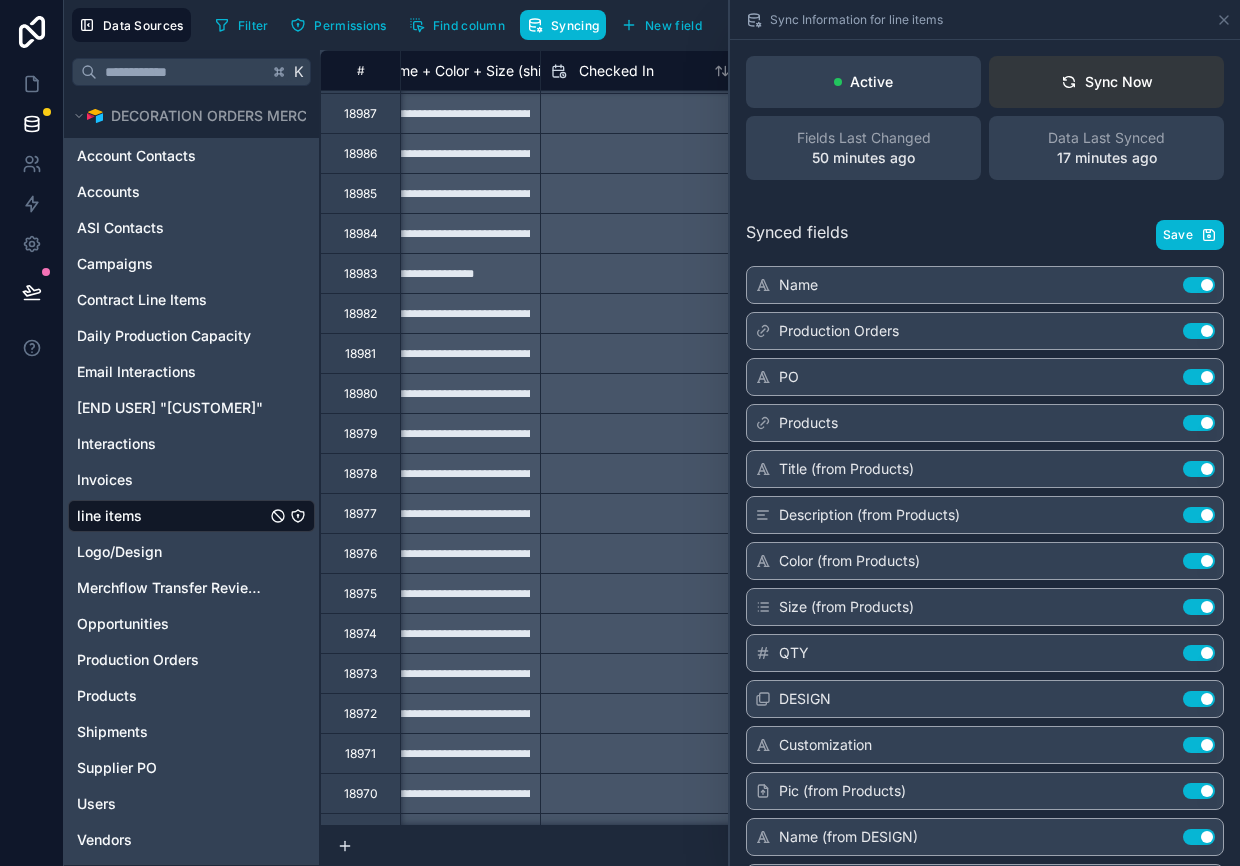 click on "Sync Now" at bounding box center (1107, 82) 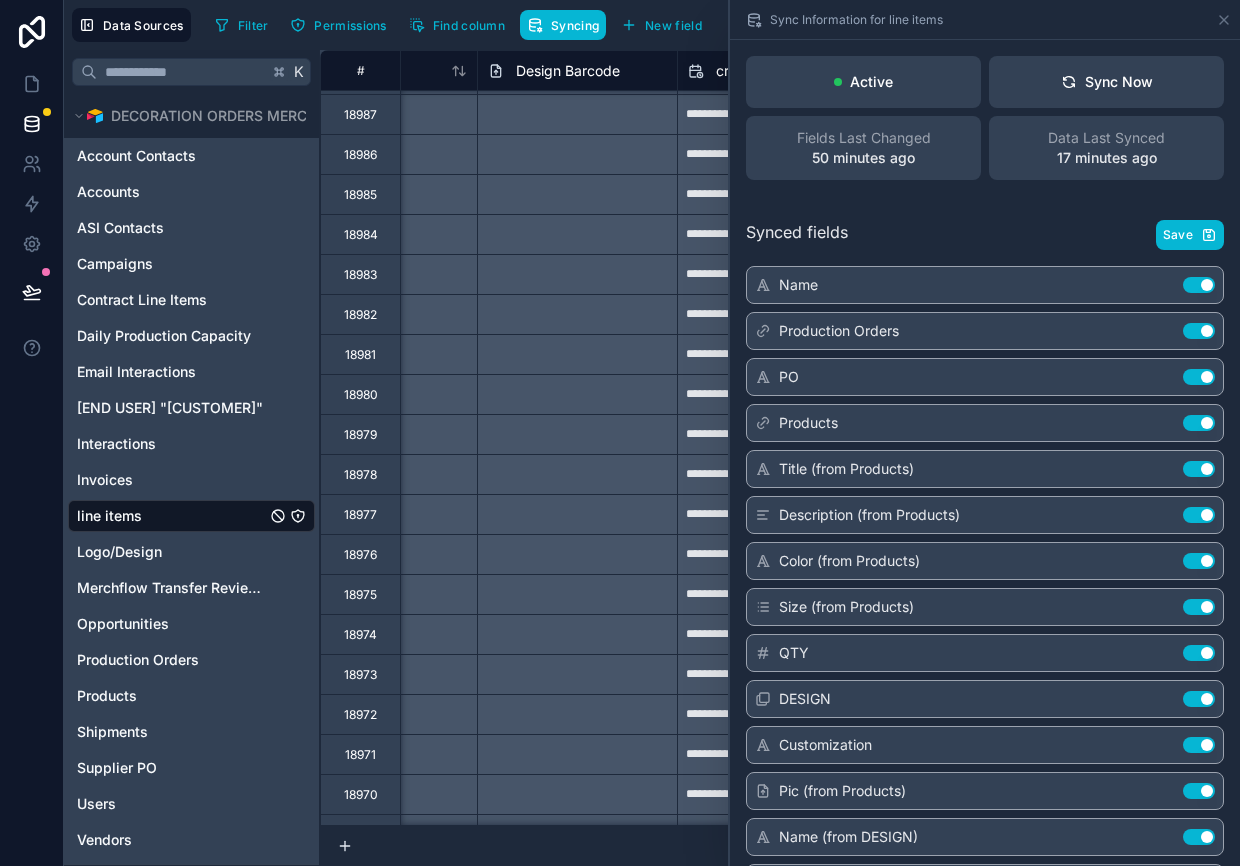scroll, scrollTop: 1156, scrollLeft: 28548, axis: both 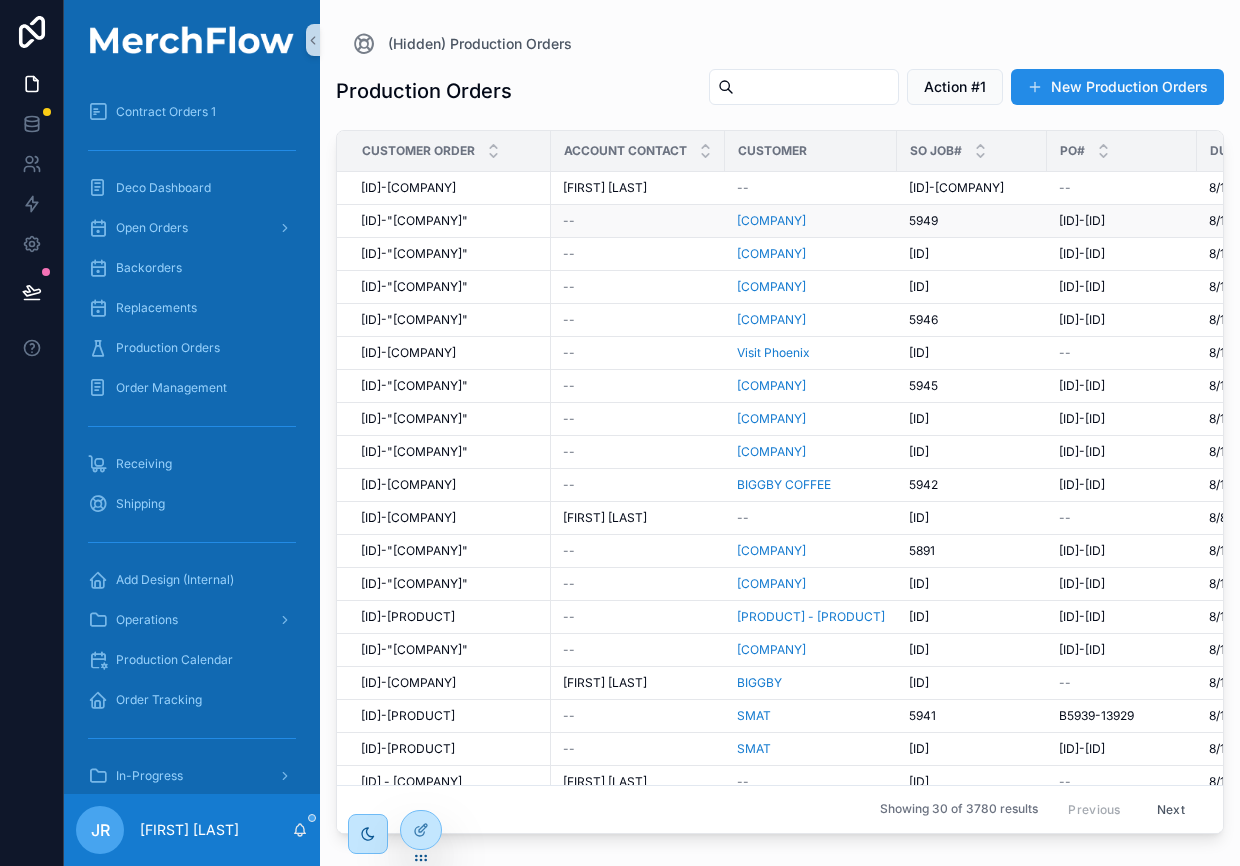 click on "[ID]-"[COMPANY]"" at bounding box center [414, 221] 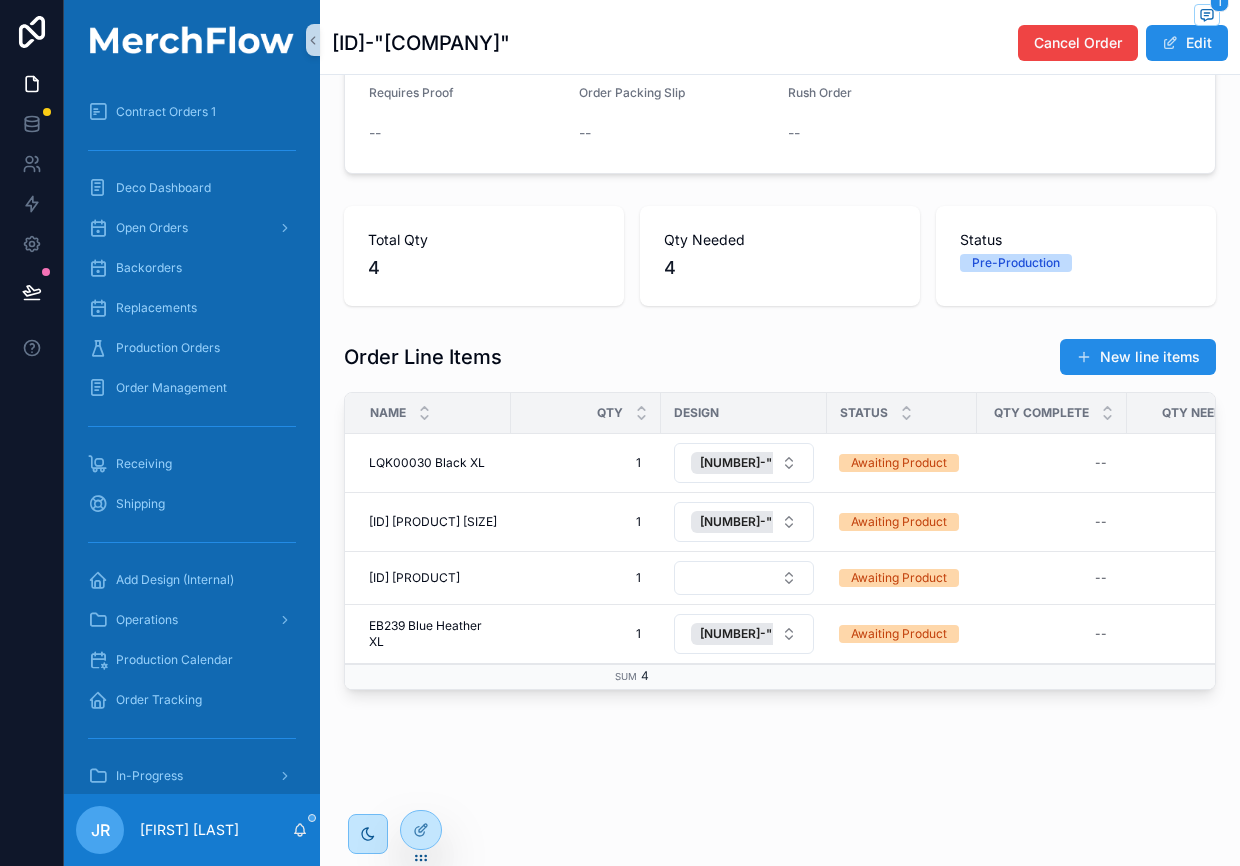 scroll, scrollTop: 550, scrollLeft: 0, axis: vertical 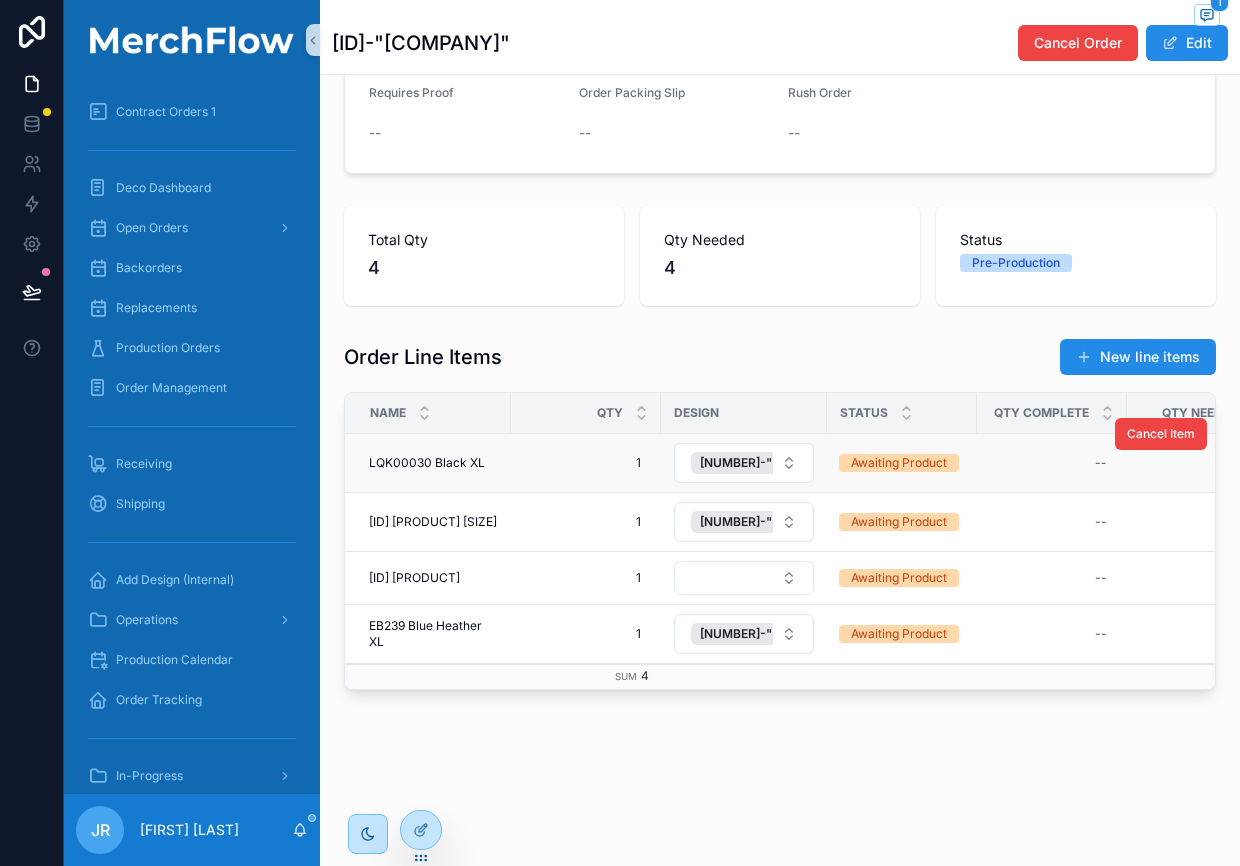 click on "LQK00030 Black XL" at bounding box center (427, 463) 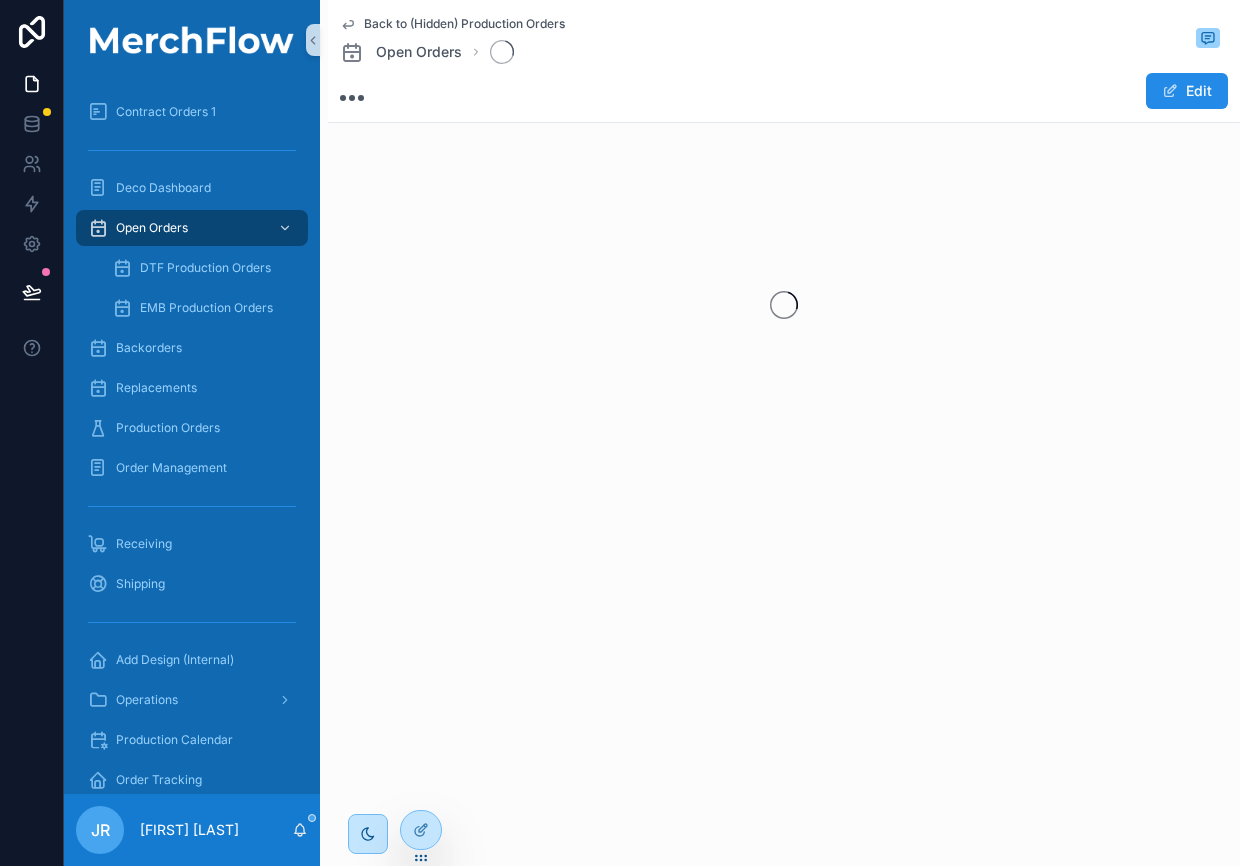 scroll, scrollTop: 0, scrollLeft: 0, axis: both 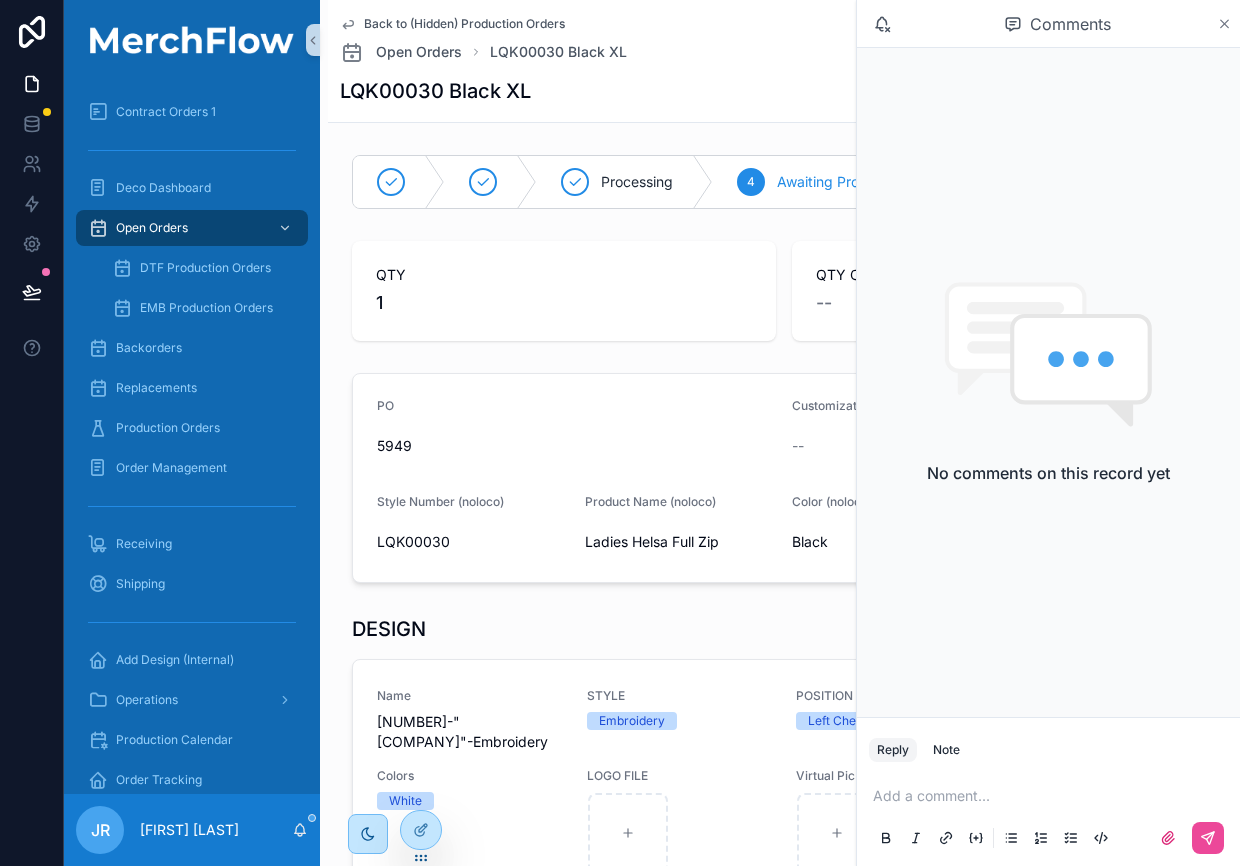click 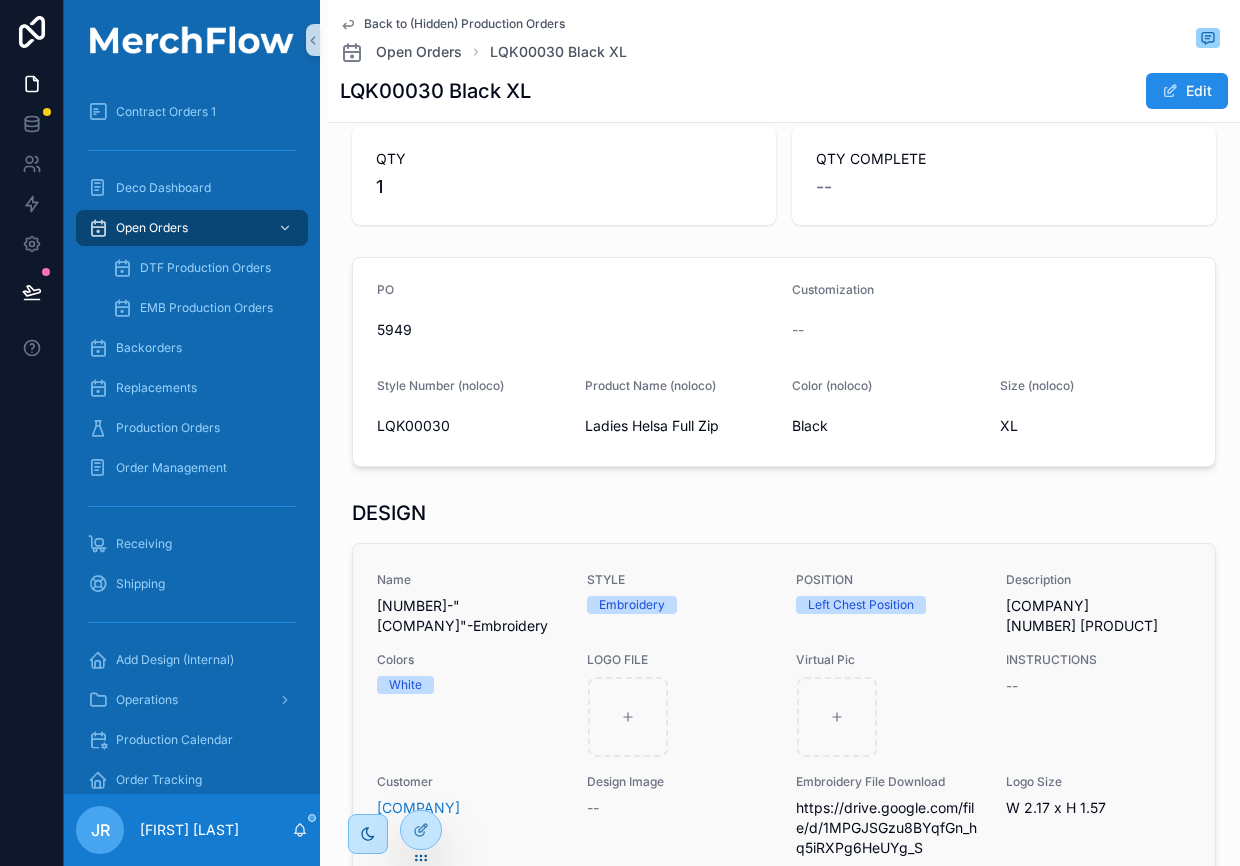 scroll, scrollTop: 0, scrollLeft: 0, axis: both 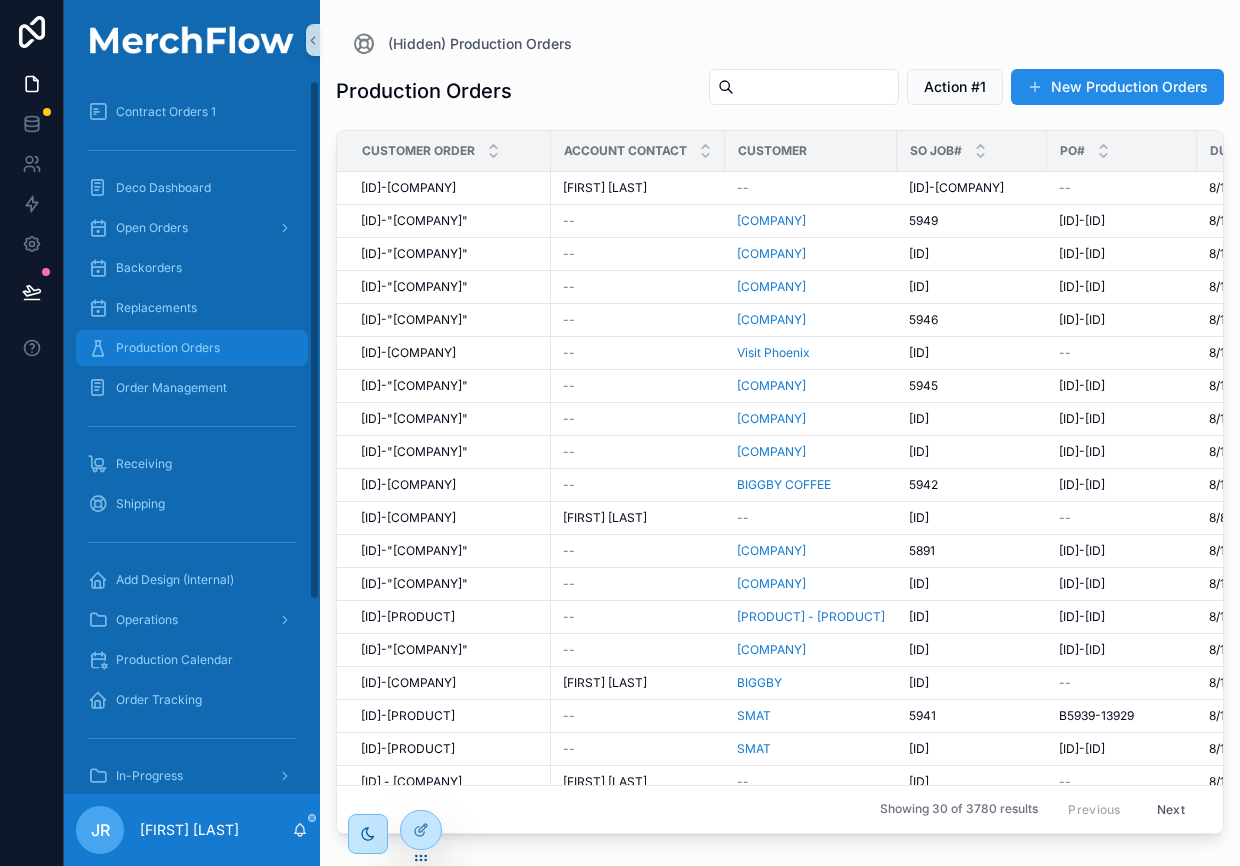 click on "Production Orders" at bounding box center (168, 348) 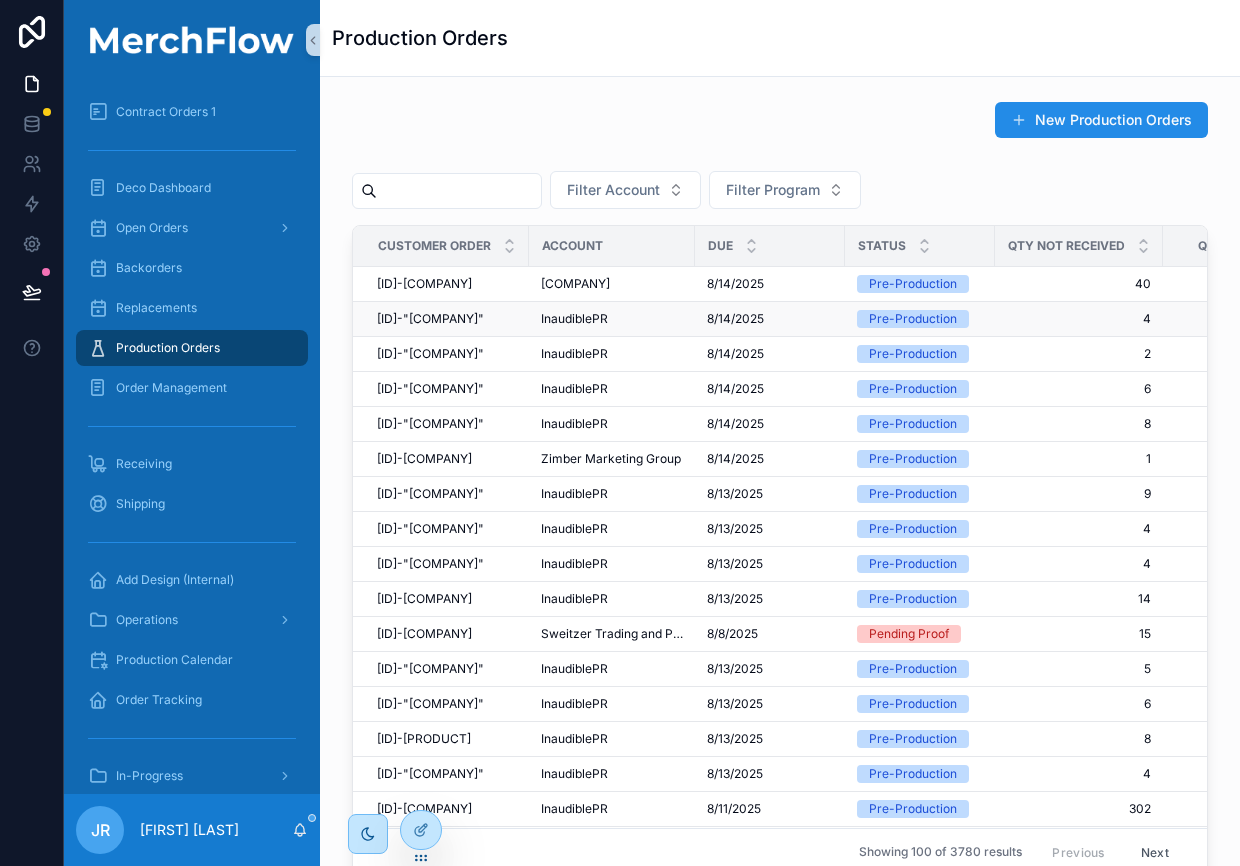click on "[ID]-"[COMPANY]"" at bounding box center (430, 319) 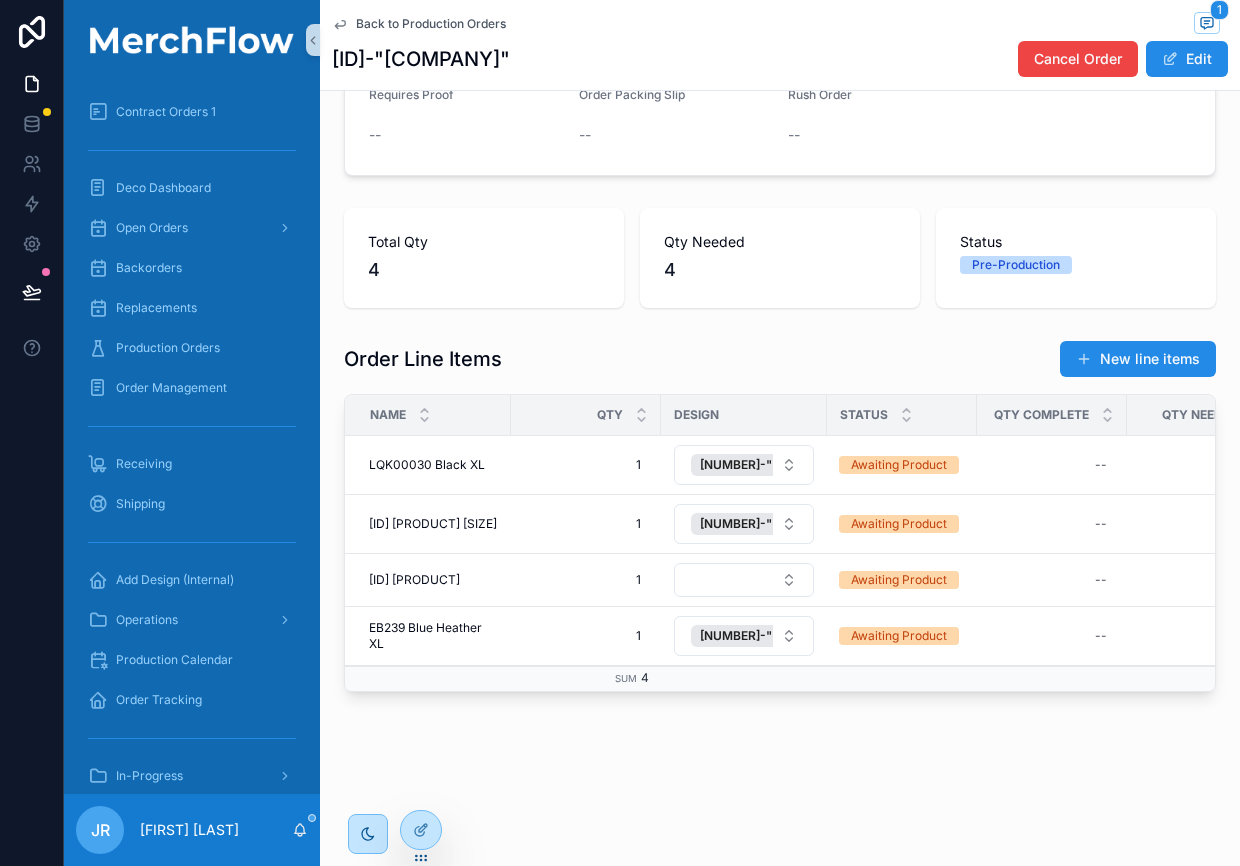 scroll, scrollTop: 557, scrollLeft: 0, axis: vertical 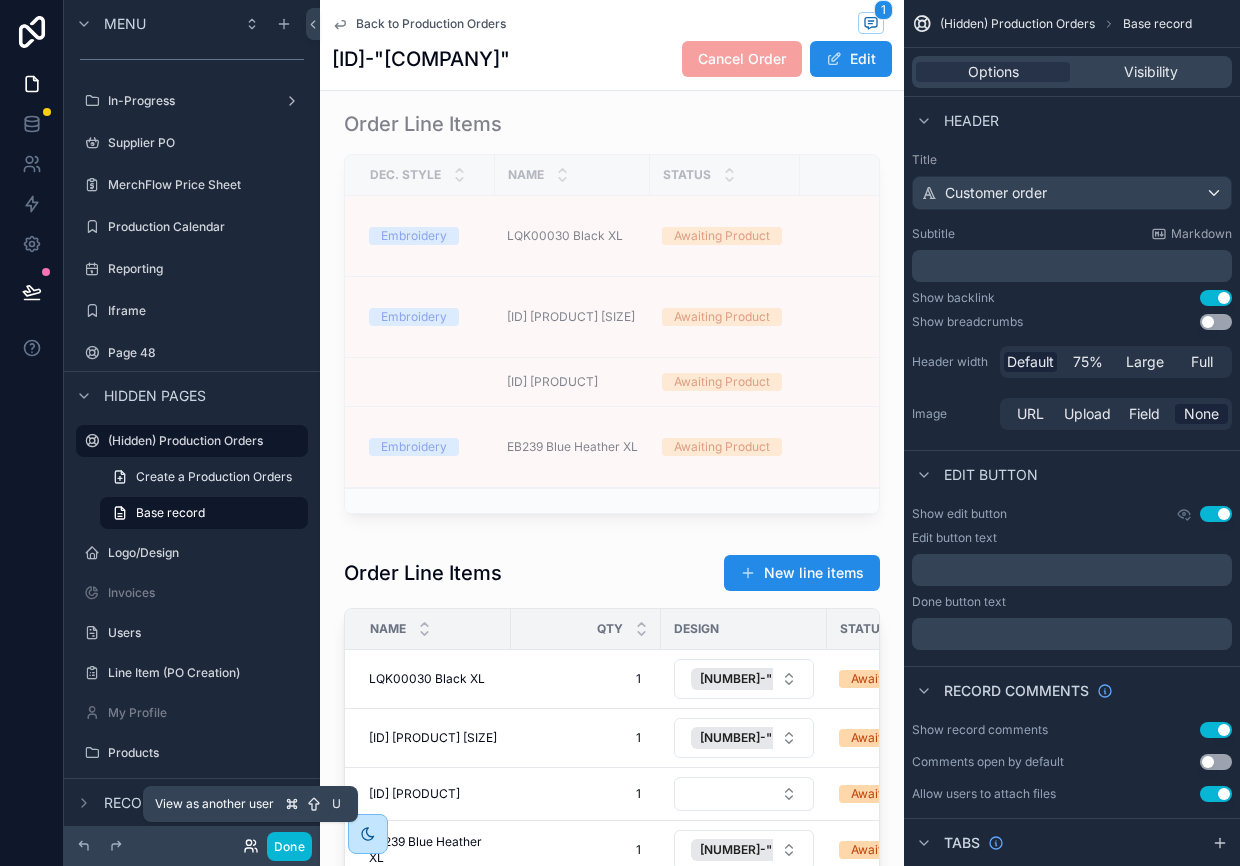 click 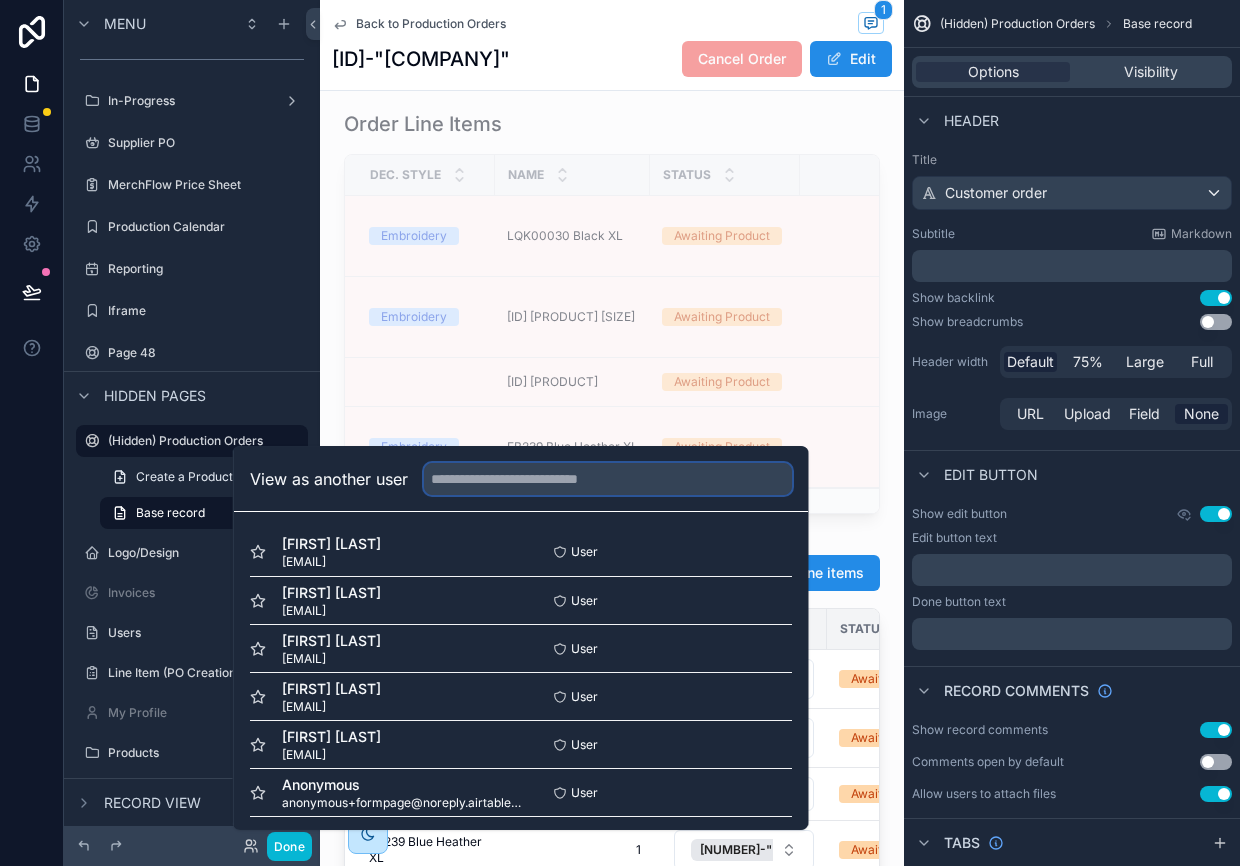 click at bounding box center (608, 479) 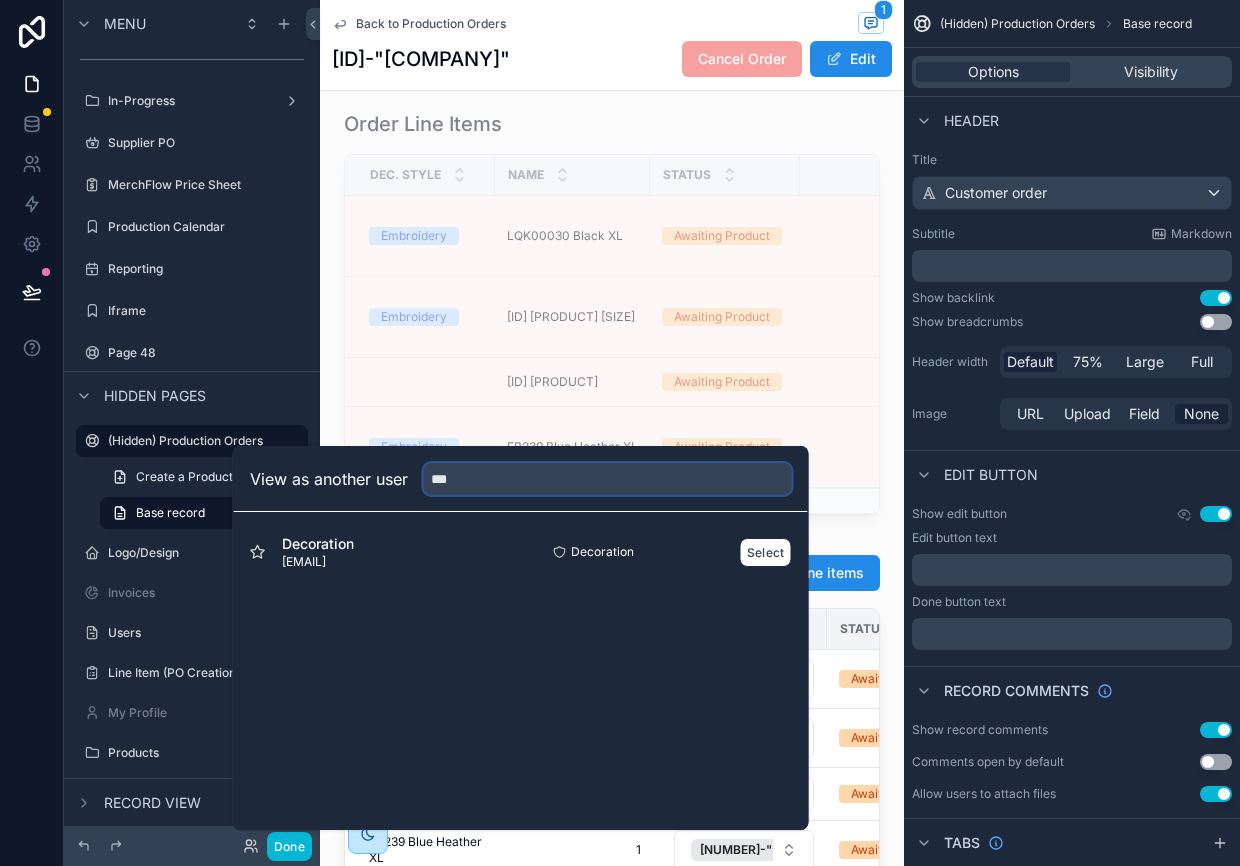 type on "***" 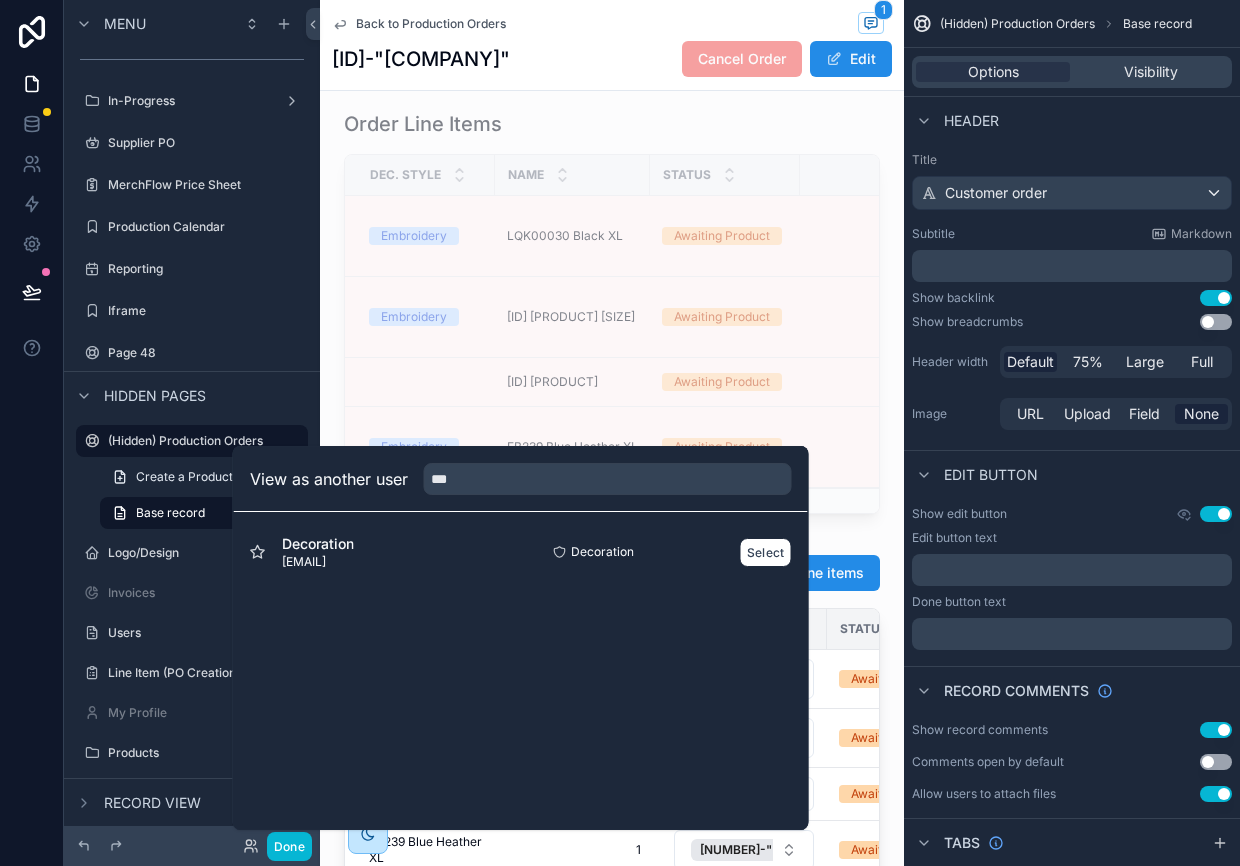 click on "[EMAIL]" at bounding box center [318, 562] 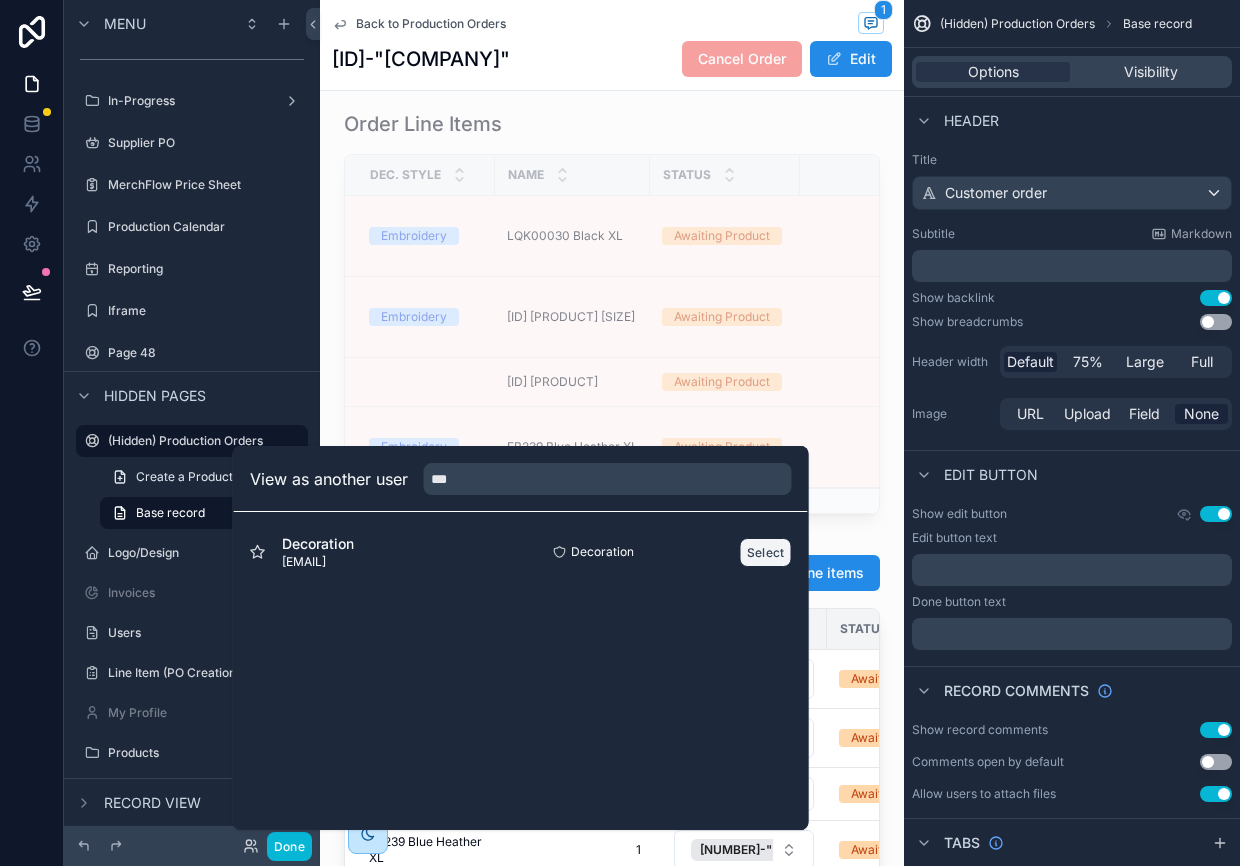 click on "Select" at bounding box center [766, 552] 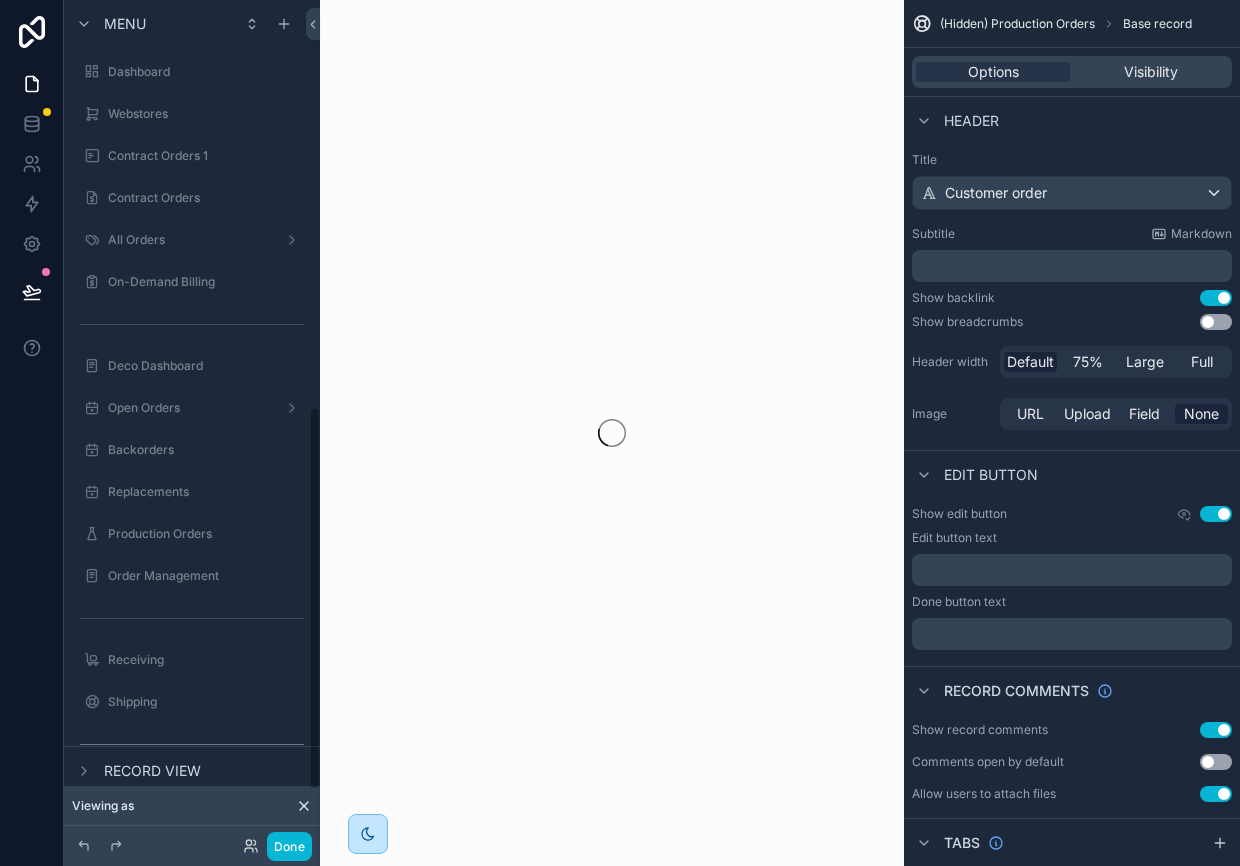 scroll, scrollTop: 0, scrollLeft: 0, axis: both 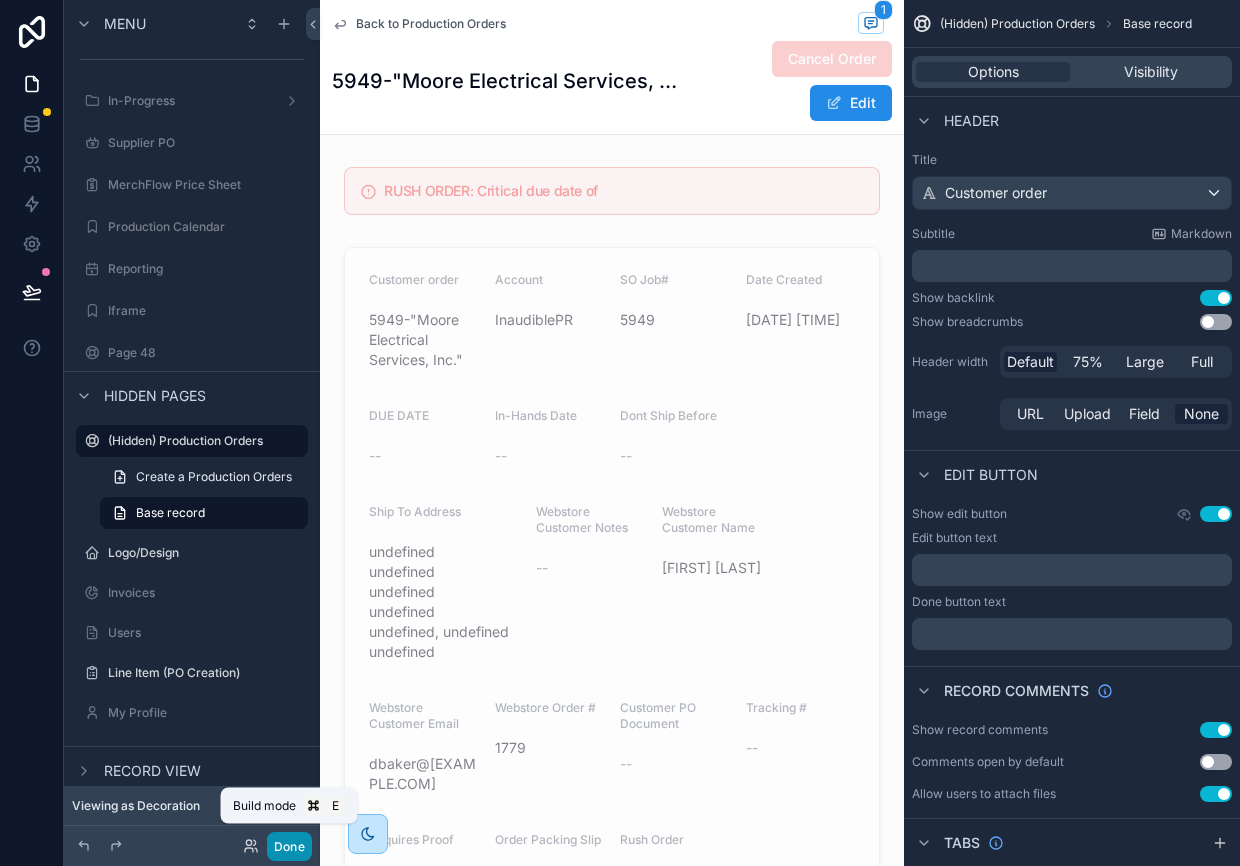 click on "Done" at bounding box center [289, 846] 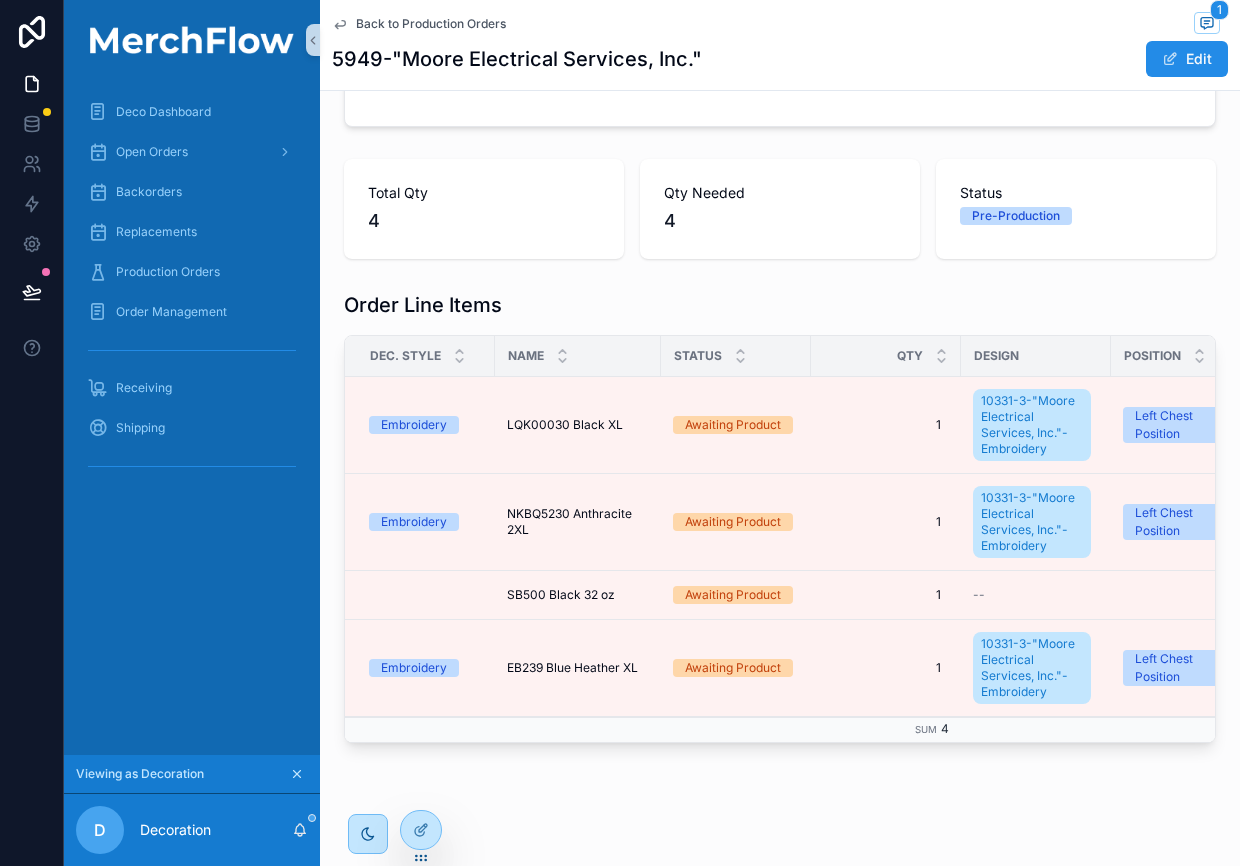 scroll, scrollTop: 244, scrollLeft: 0, axis: vertical 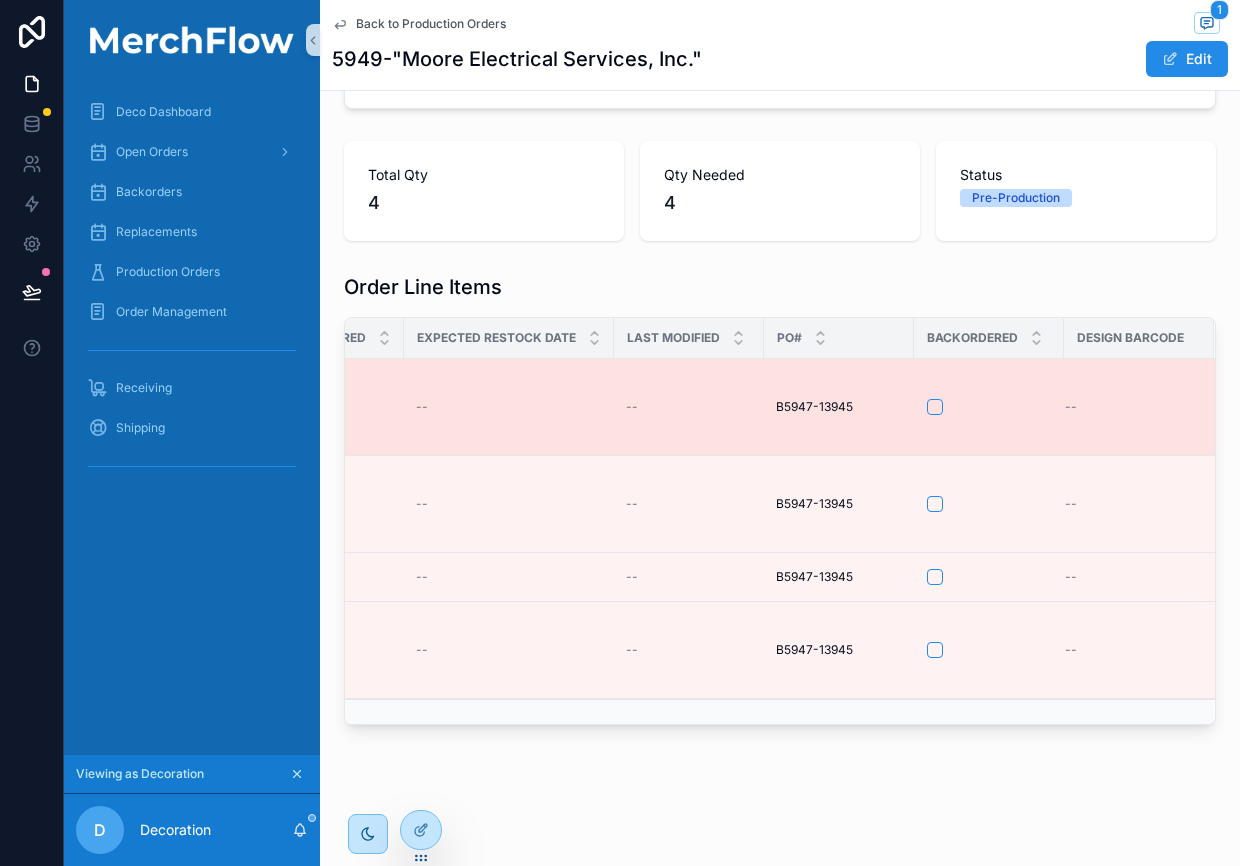 click on "--" at bounding box center (1127, 407) 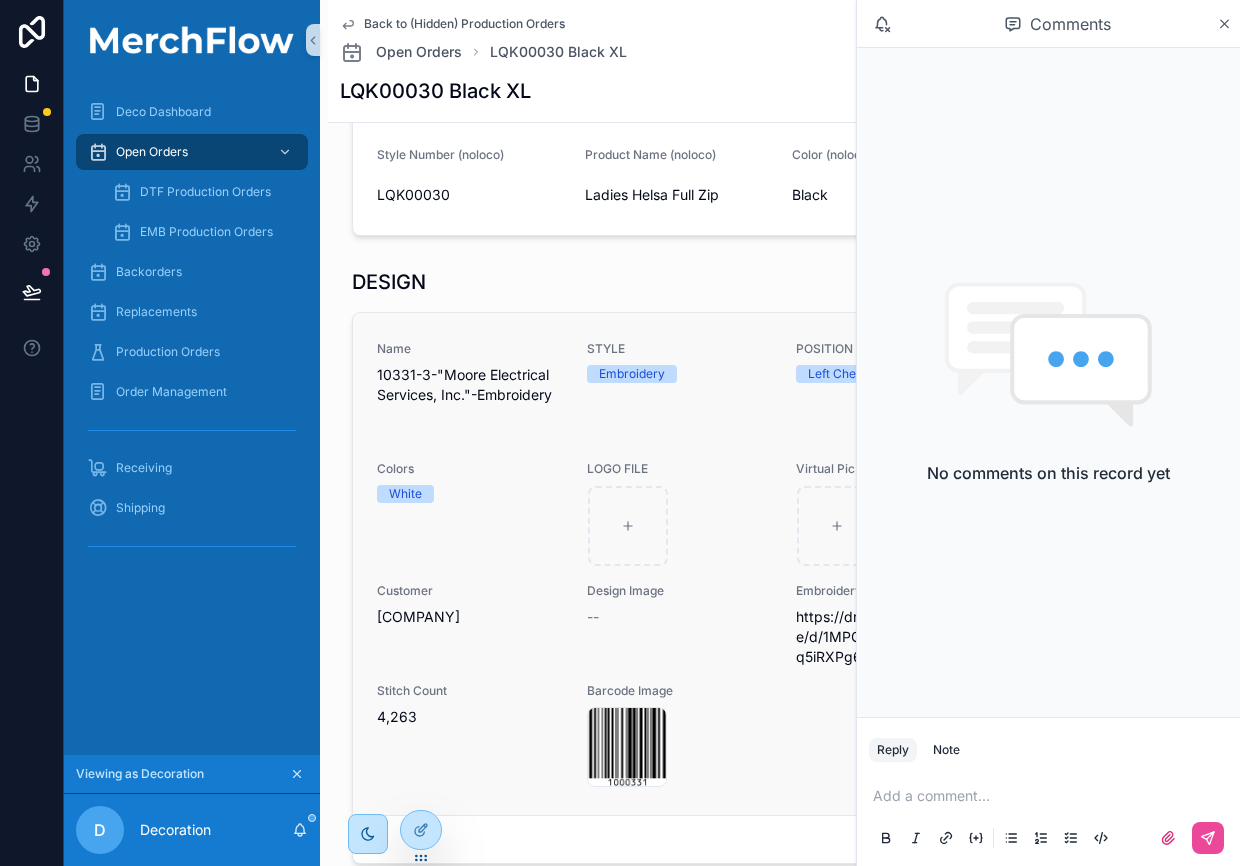 scroll, scrollTop: 372, scrollLeft: 0, axis: vertical 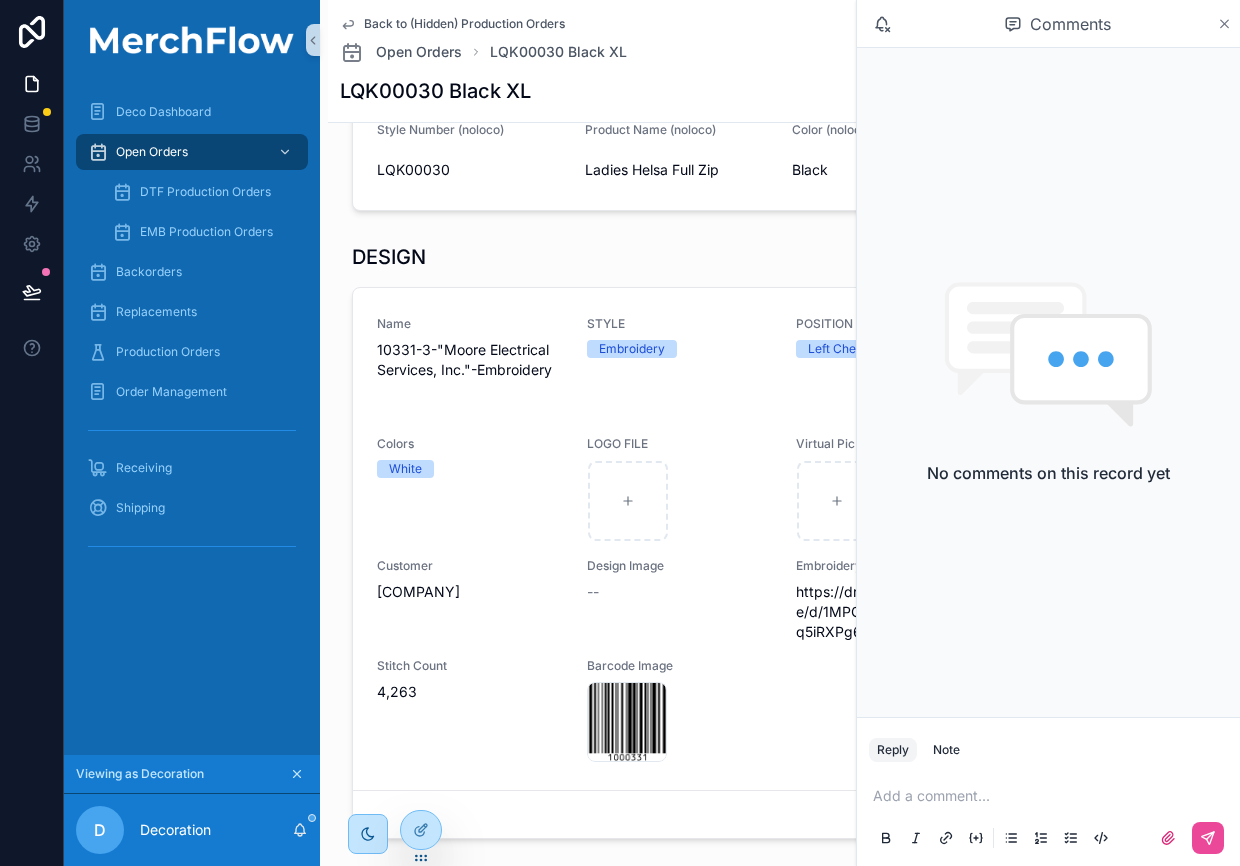 click 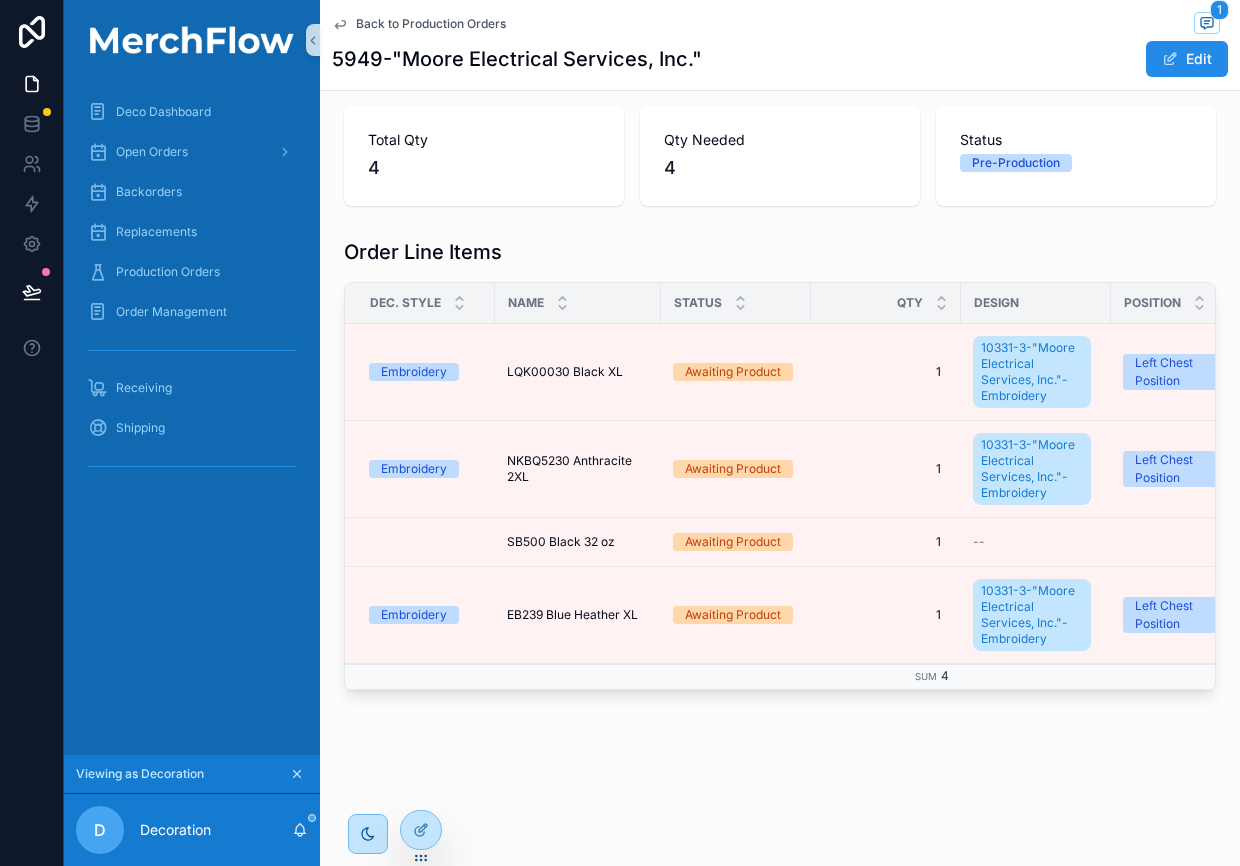 scroll, scrollTop: 278, scrollLeft: 0, axis: vertical 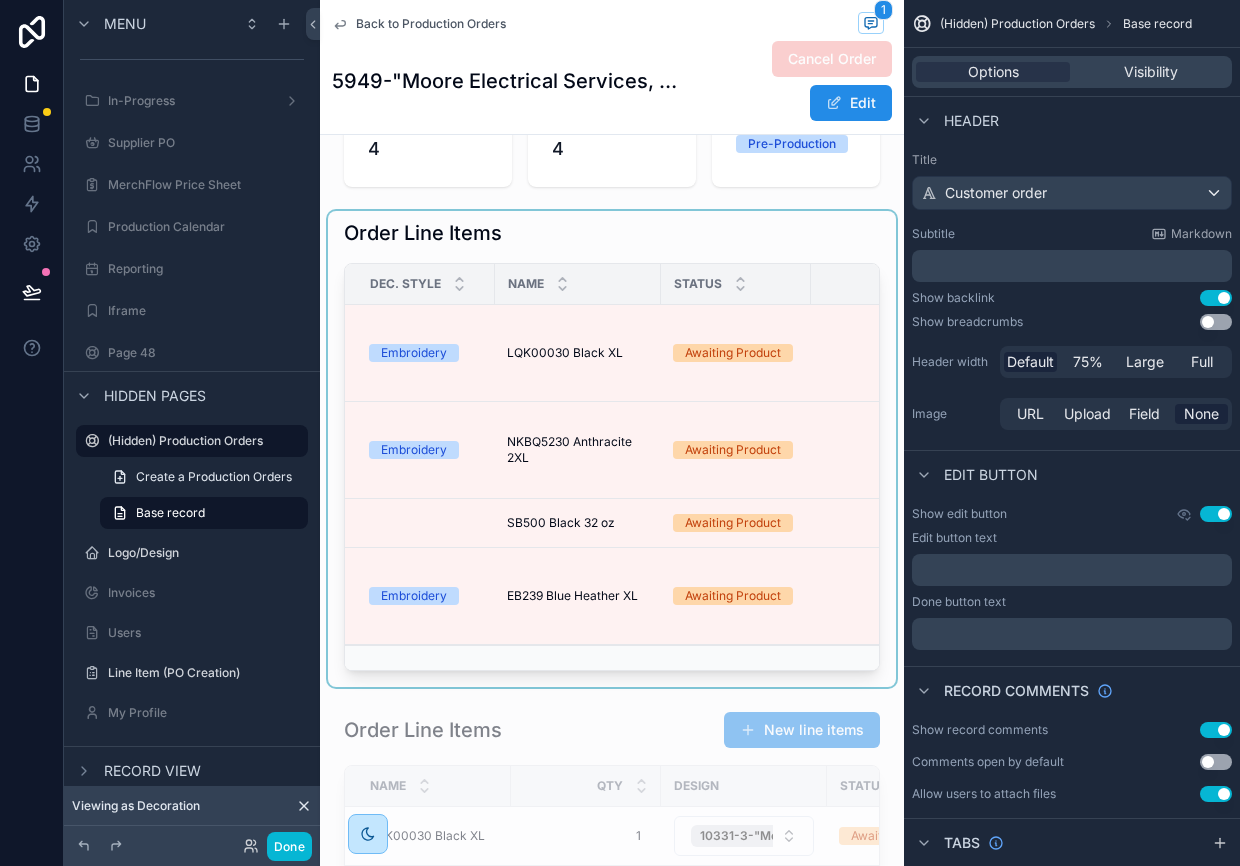 click at bounding box center [612, 449] 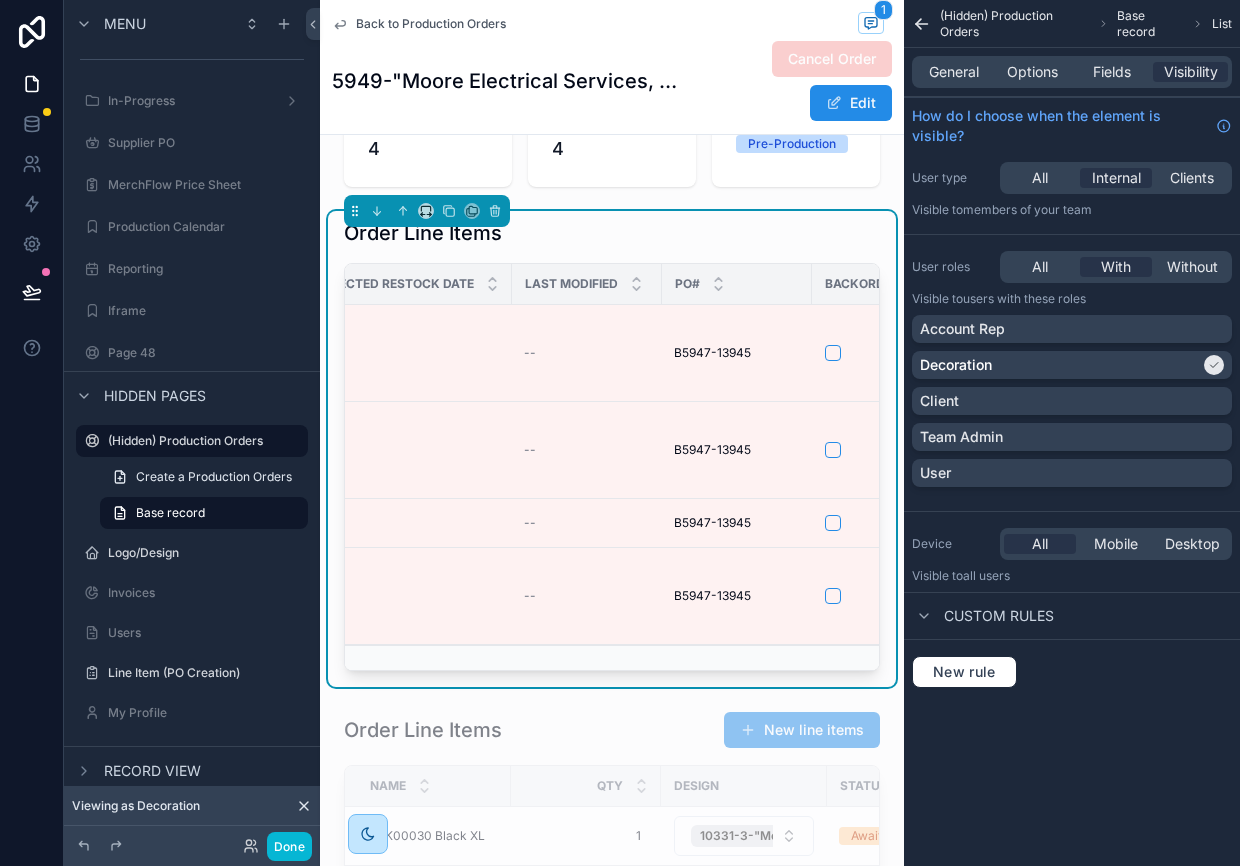 scroll, scrollTop: 0, scrollLeft: 3596, axis: horizontal 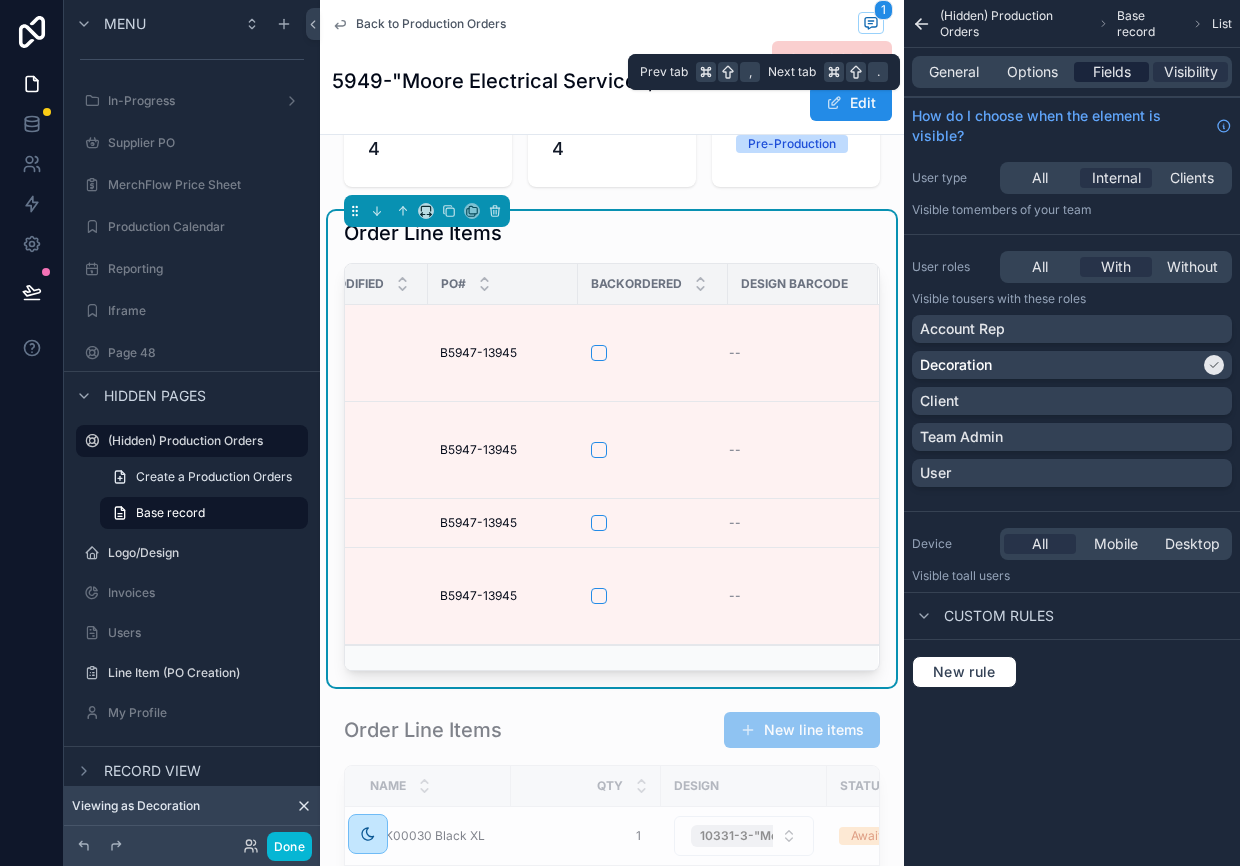 click on "Fields" at bounding box center [1112, 72] 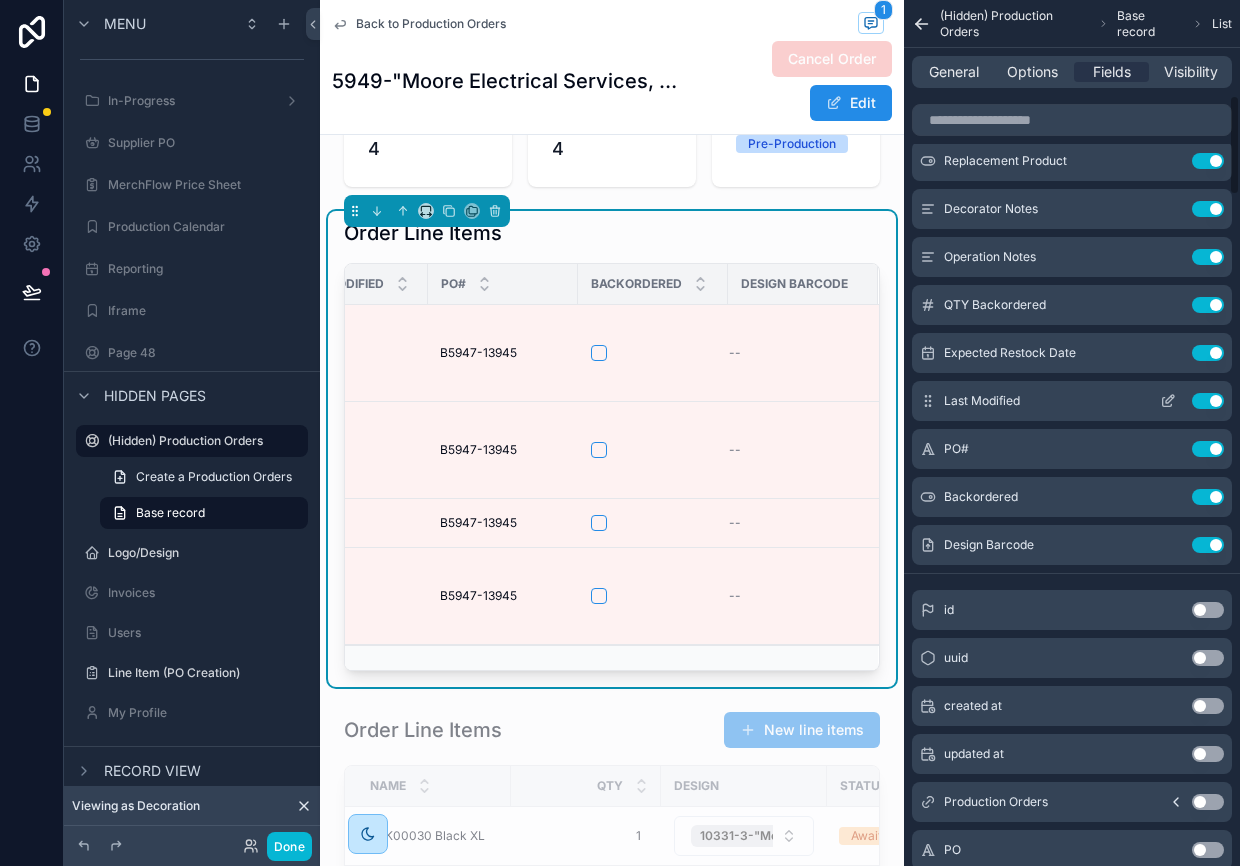 scroll, scrollTop: 839, scrollLeft: 0, axis: vertical 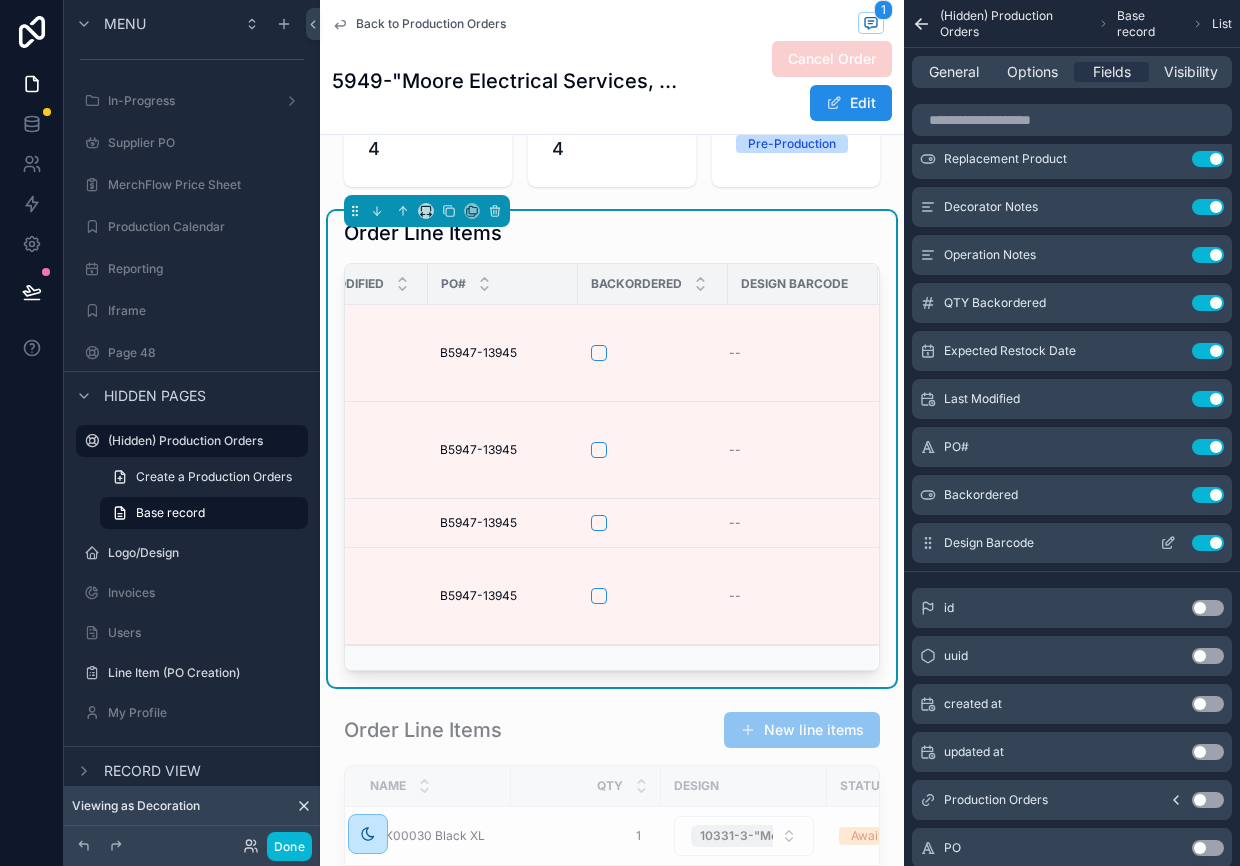 click 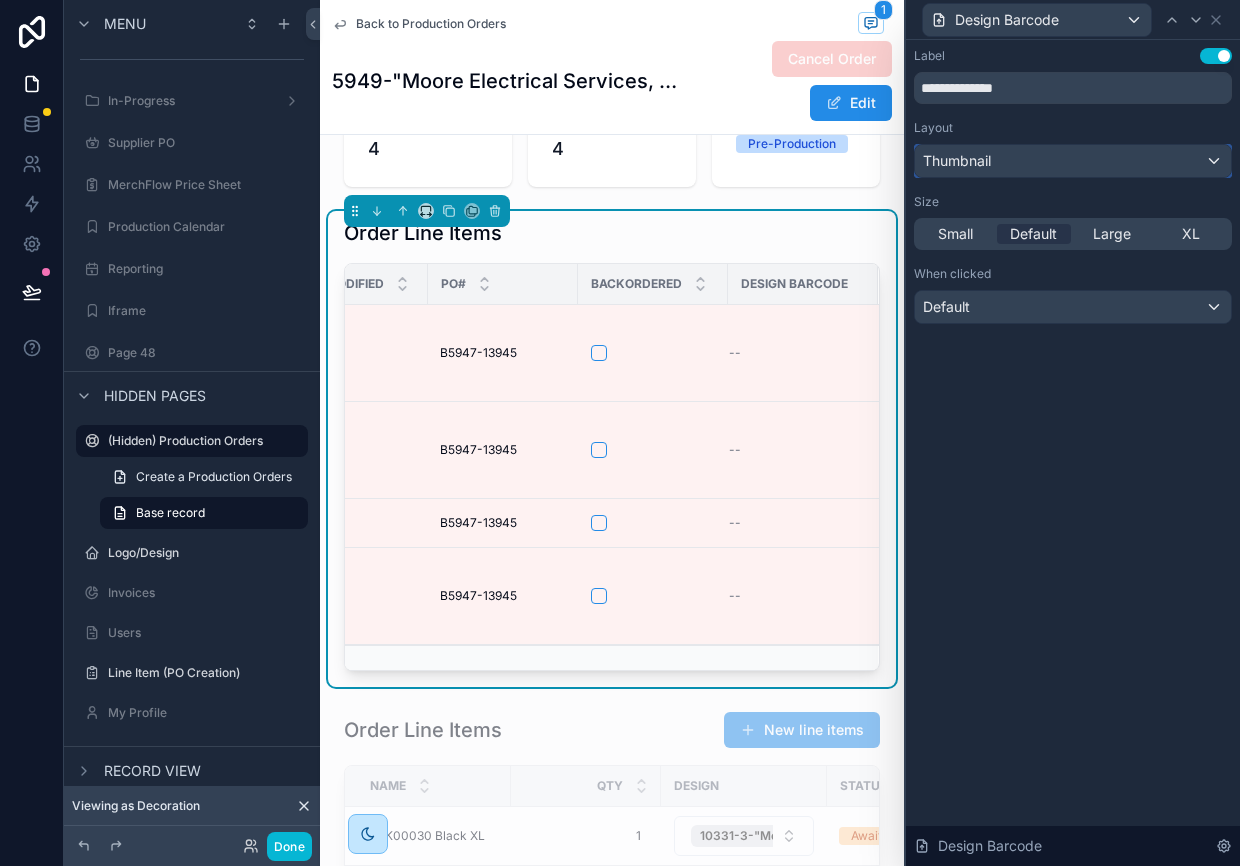 click on "Thumbnail" at bounding box center [1073, 161] 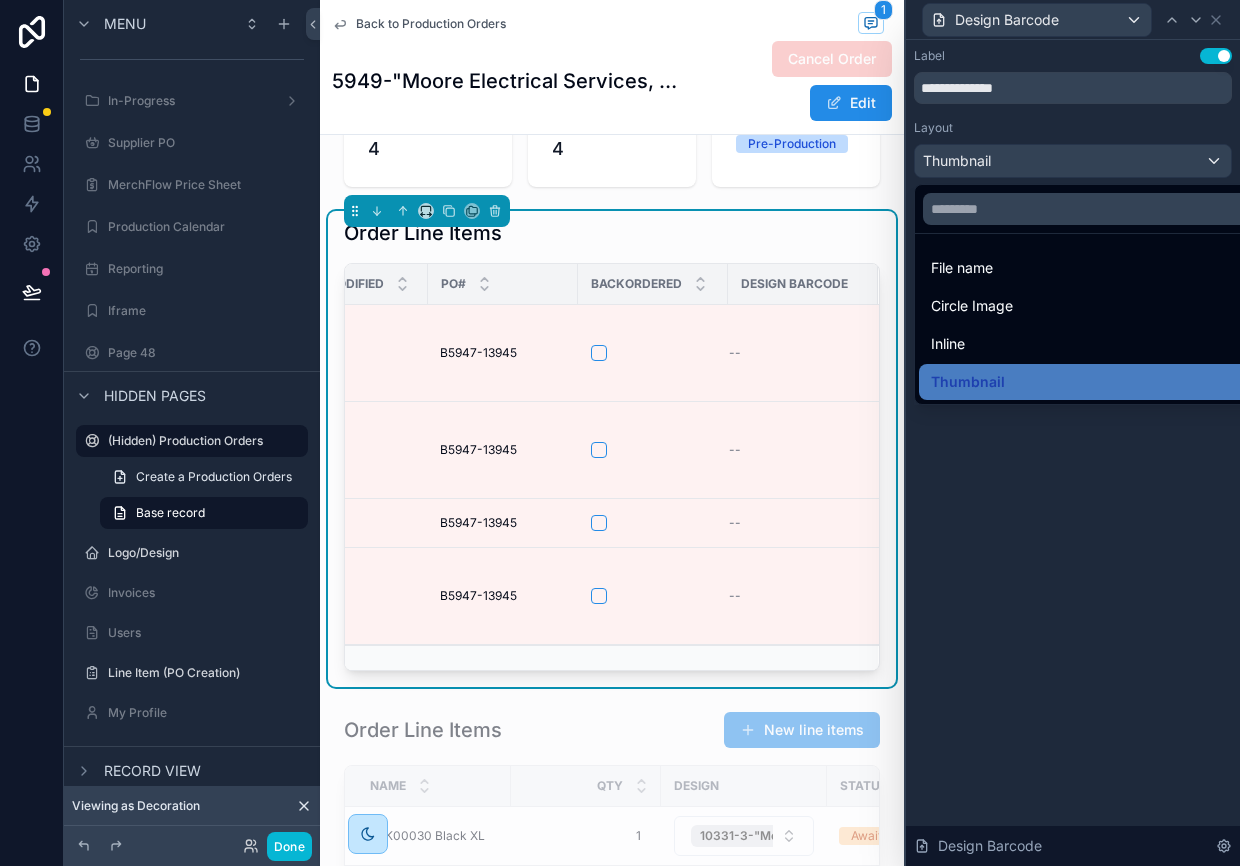 click at bounding box center (1073, 433) 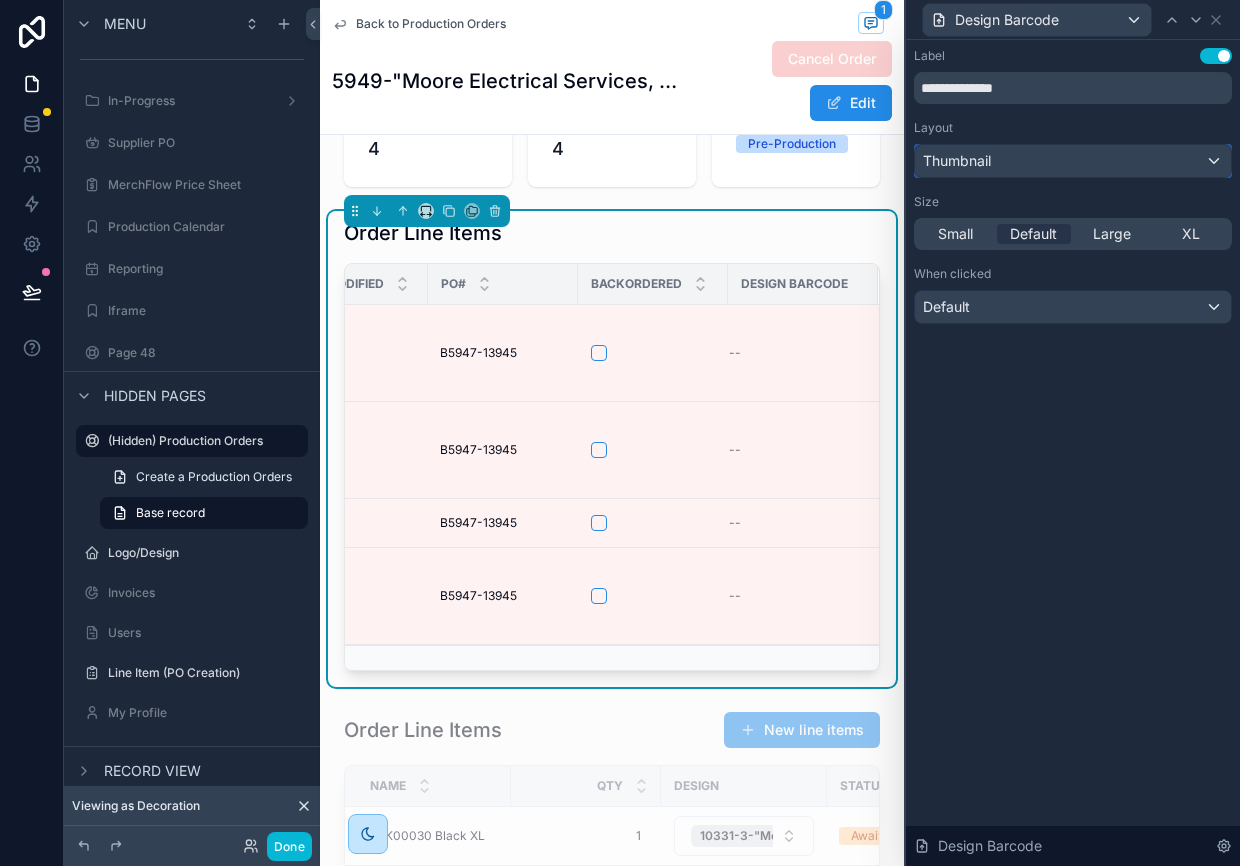 click on "Thumbnail" at bounding box center [1073, 161] 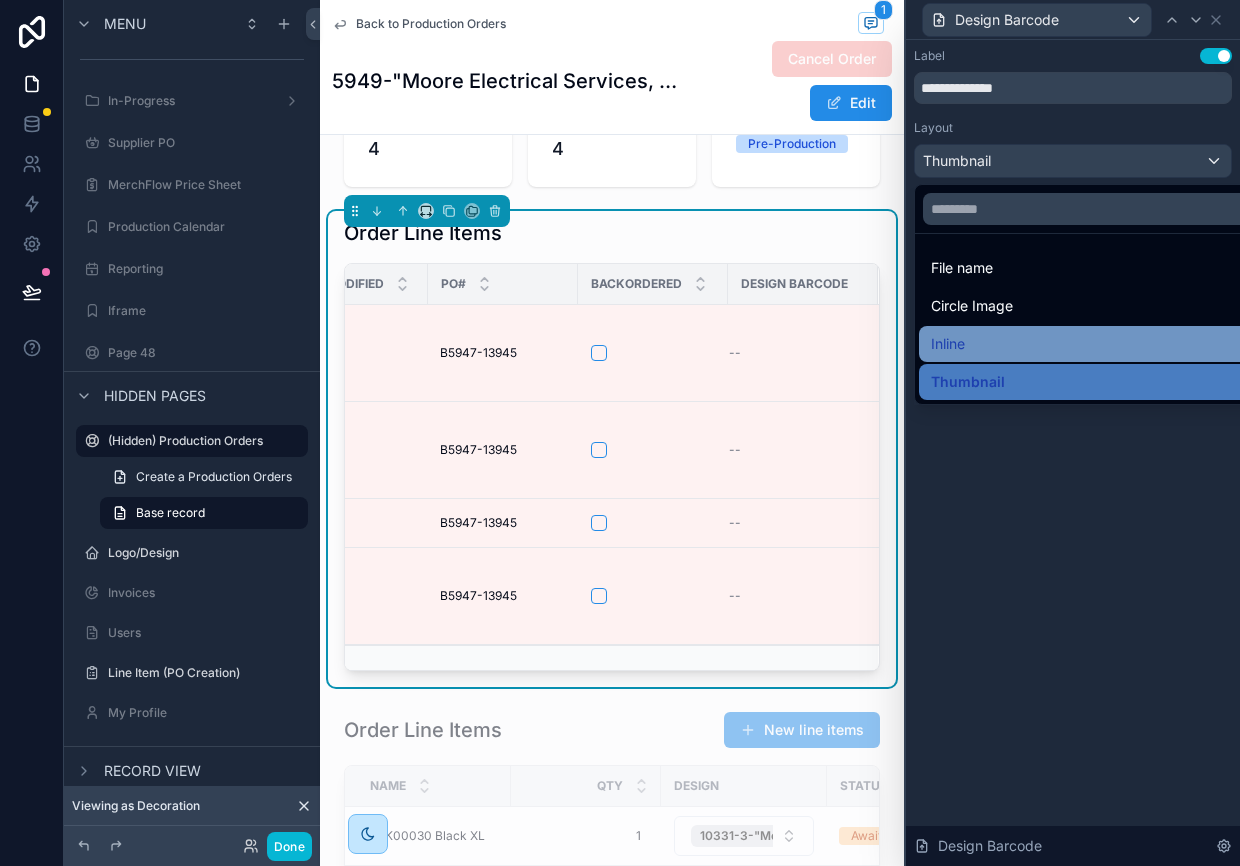 click on "Inline" at bounding box center (1096, 344) 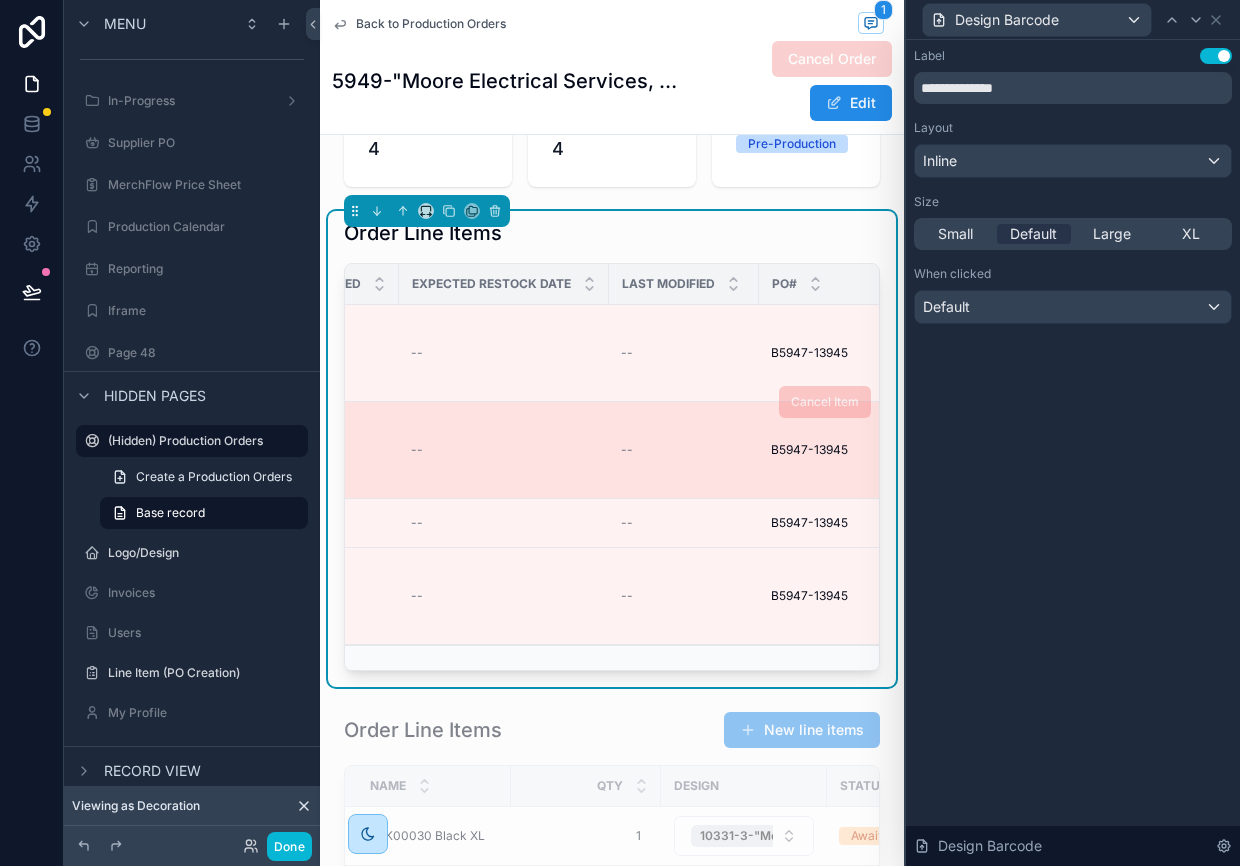 scroll, scrollTop: 0, scrollLeft: 3596, axis: horizontal 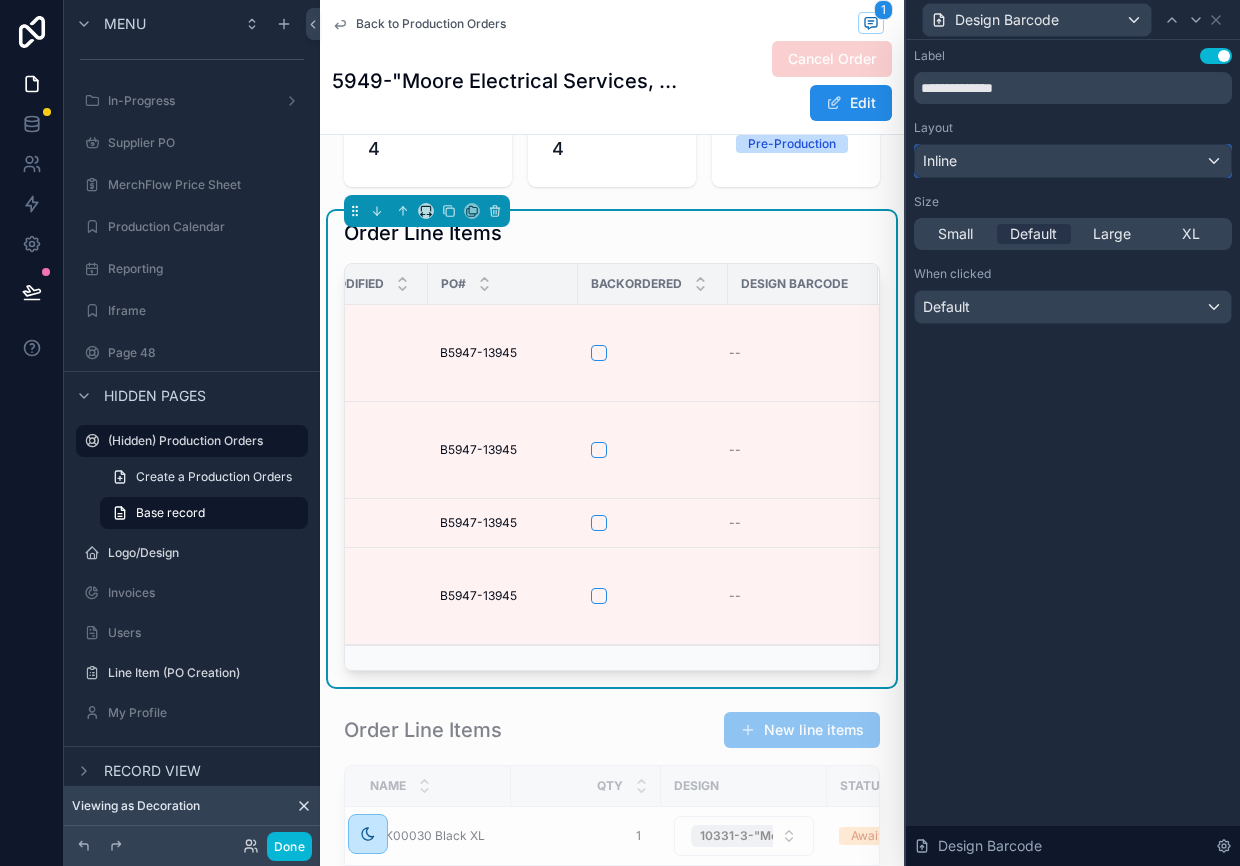 click on "Inline" at bounding box center [1073, 161] 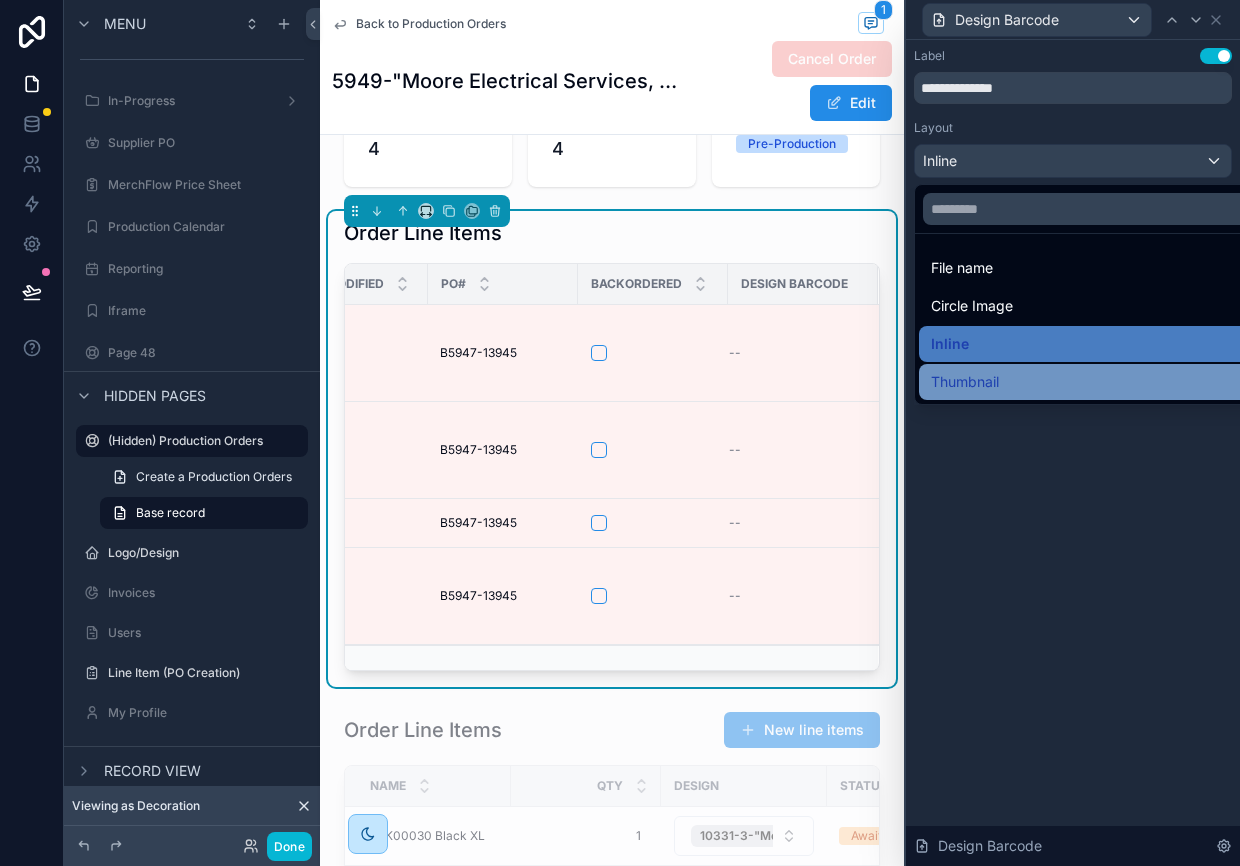 click on "Thumbnail" at bounding box center (1096, 382) 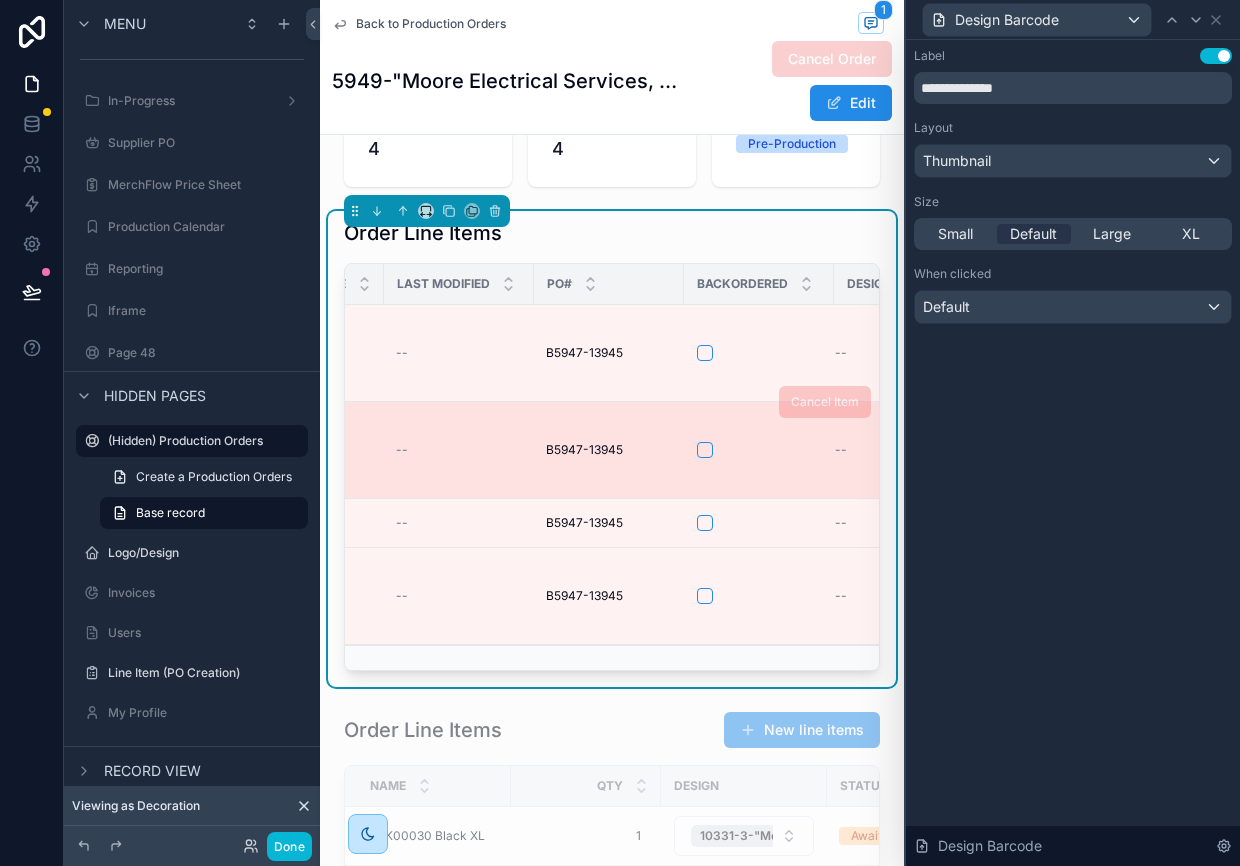 scroll, scrollTop: 0, scrollLeft: 3596, axis: horizontal 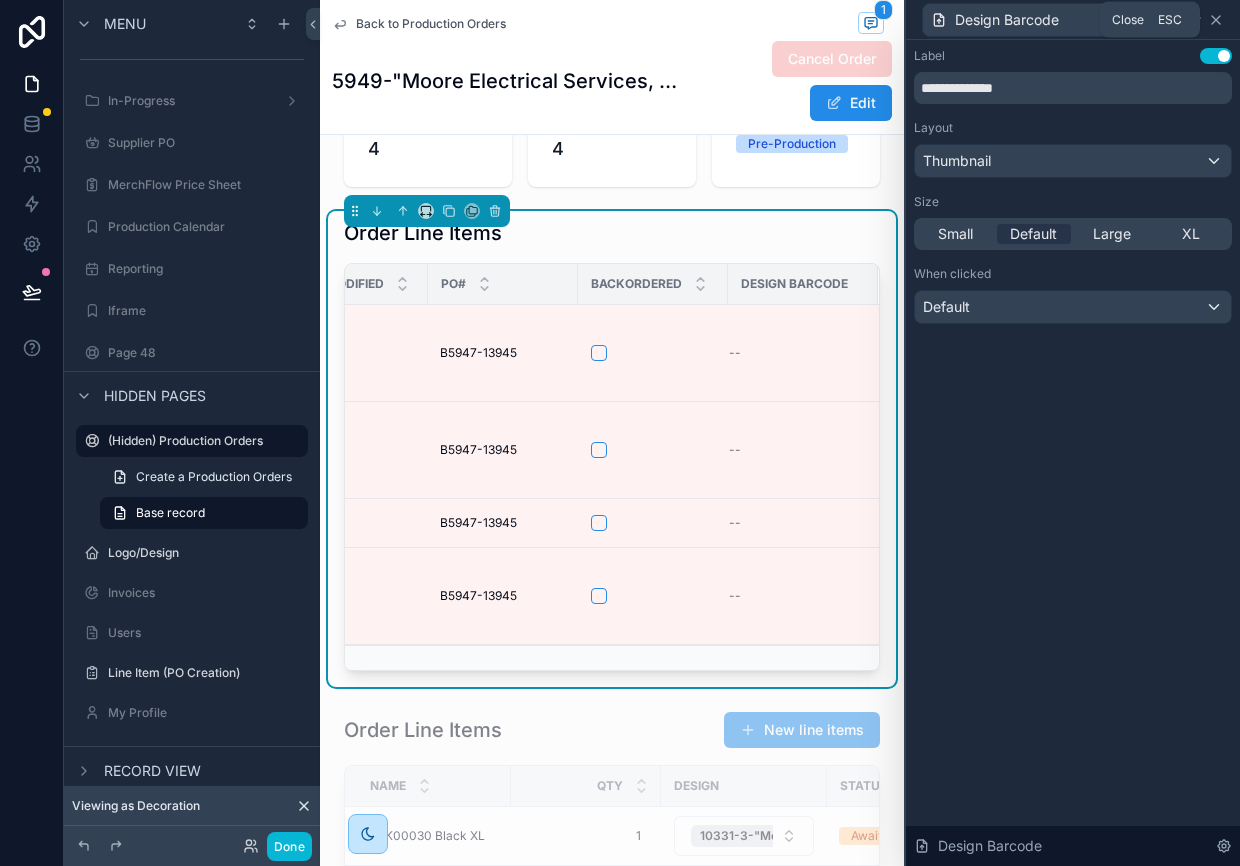 click 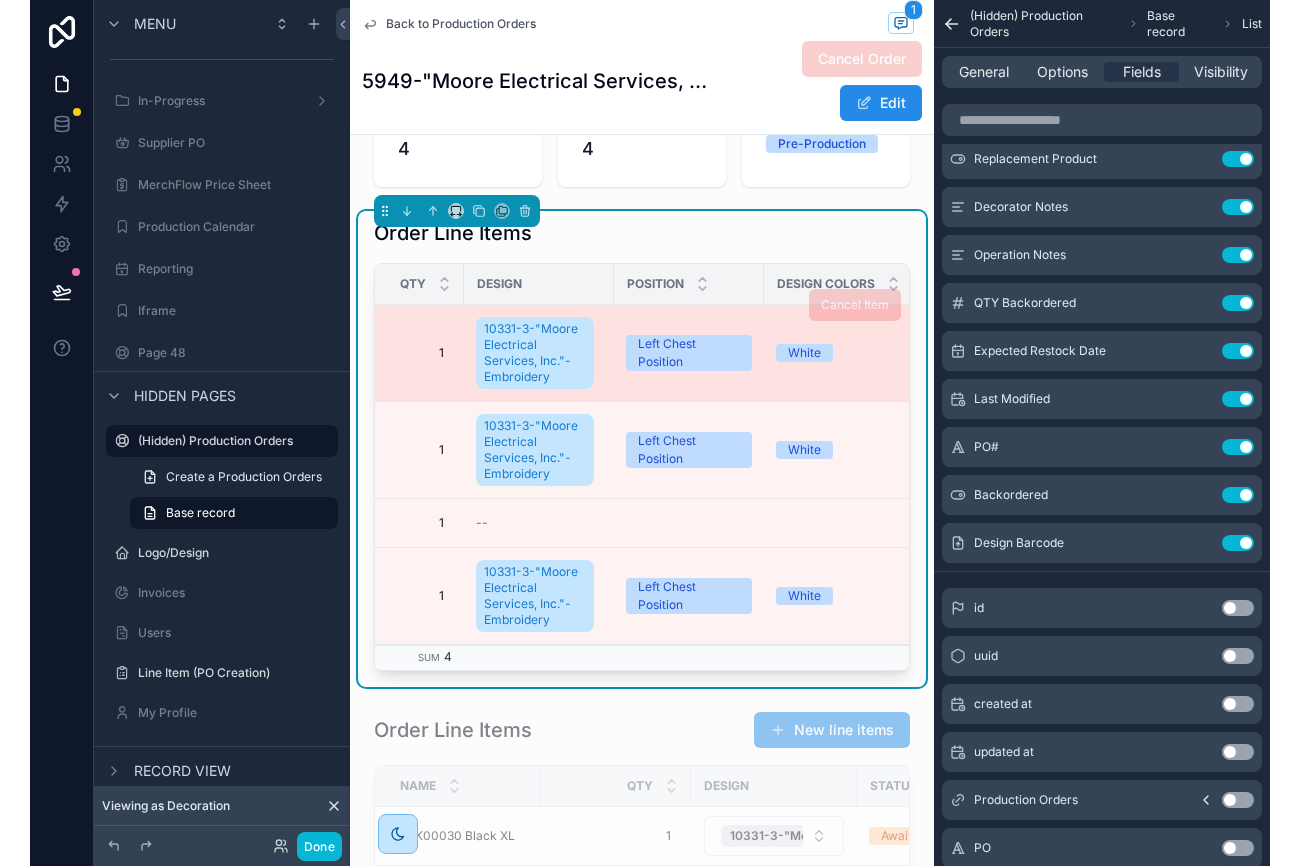 scroll, scrollTop: 0, scrollLeft: 0, axis: both 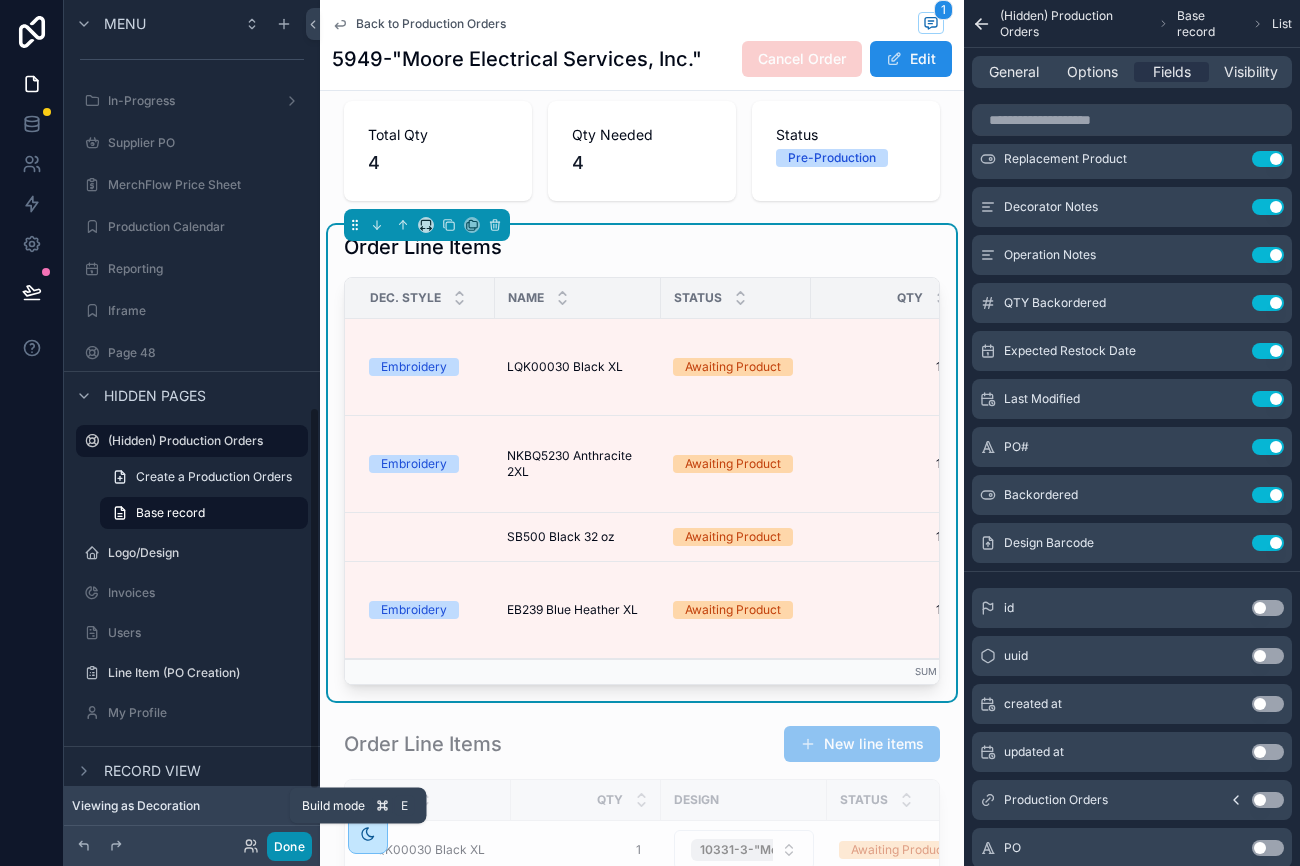 click on "Done" at bounding box center [289, 846] 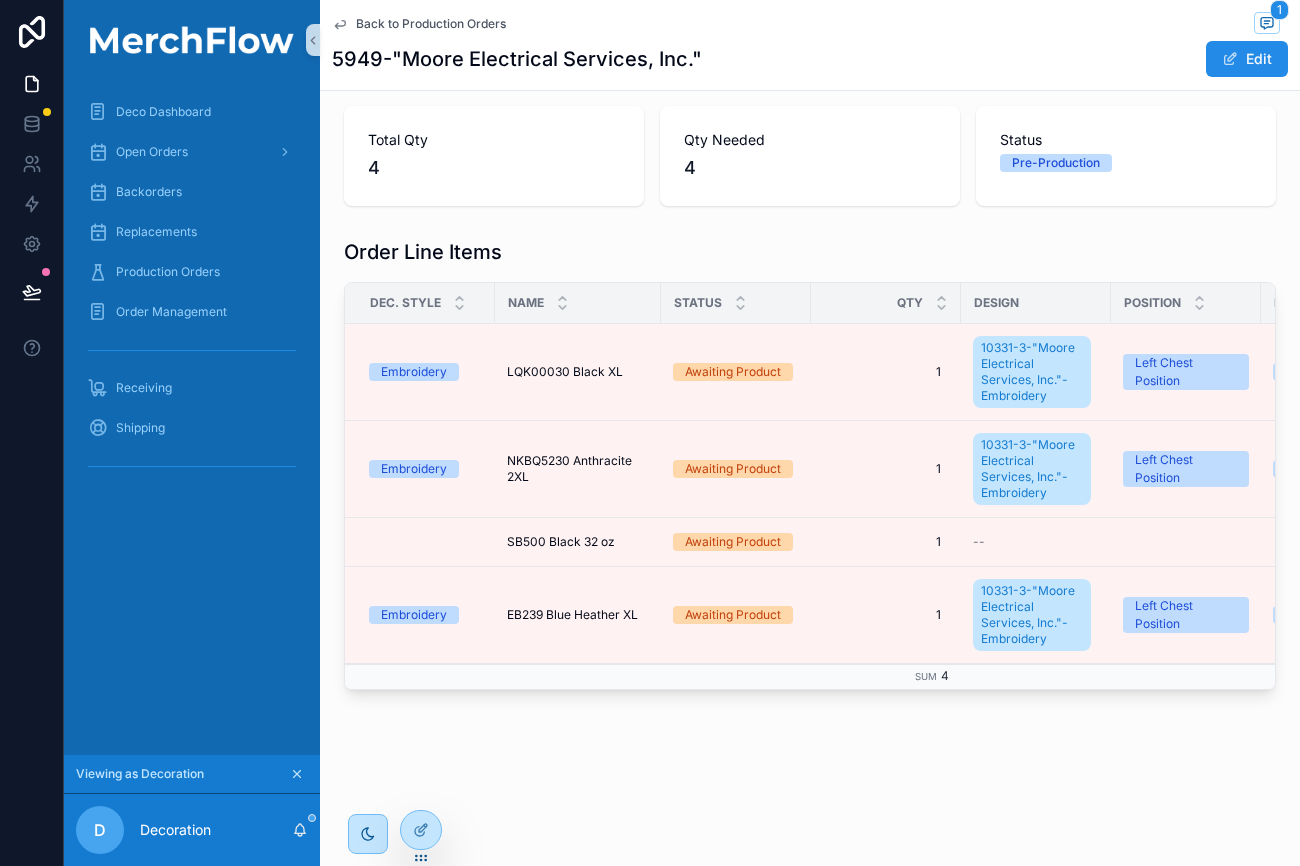 scroll, scrollTop: 278, scrollLeft: 0, axis: vertical 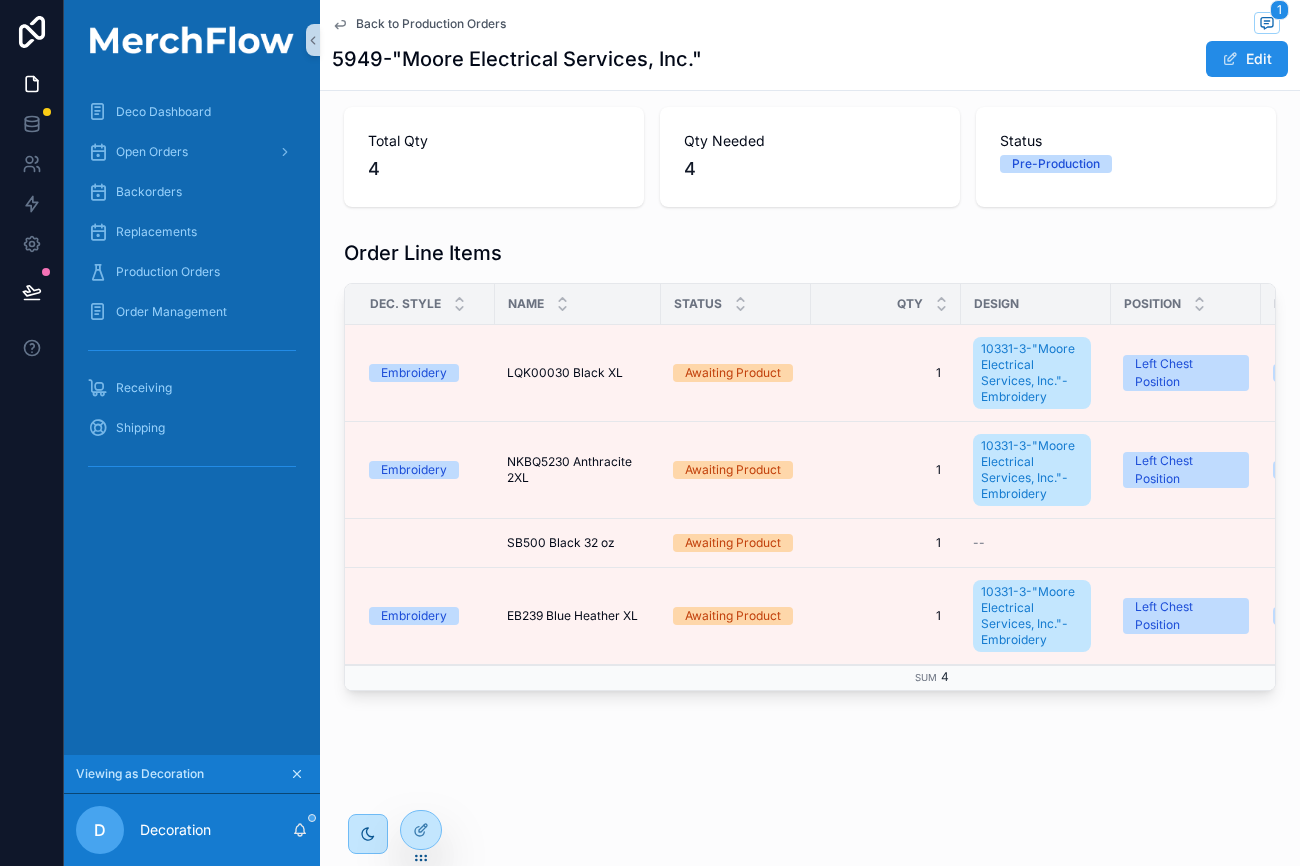 click on "Back to Production Orders" at bounding box center [431, 24] 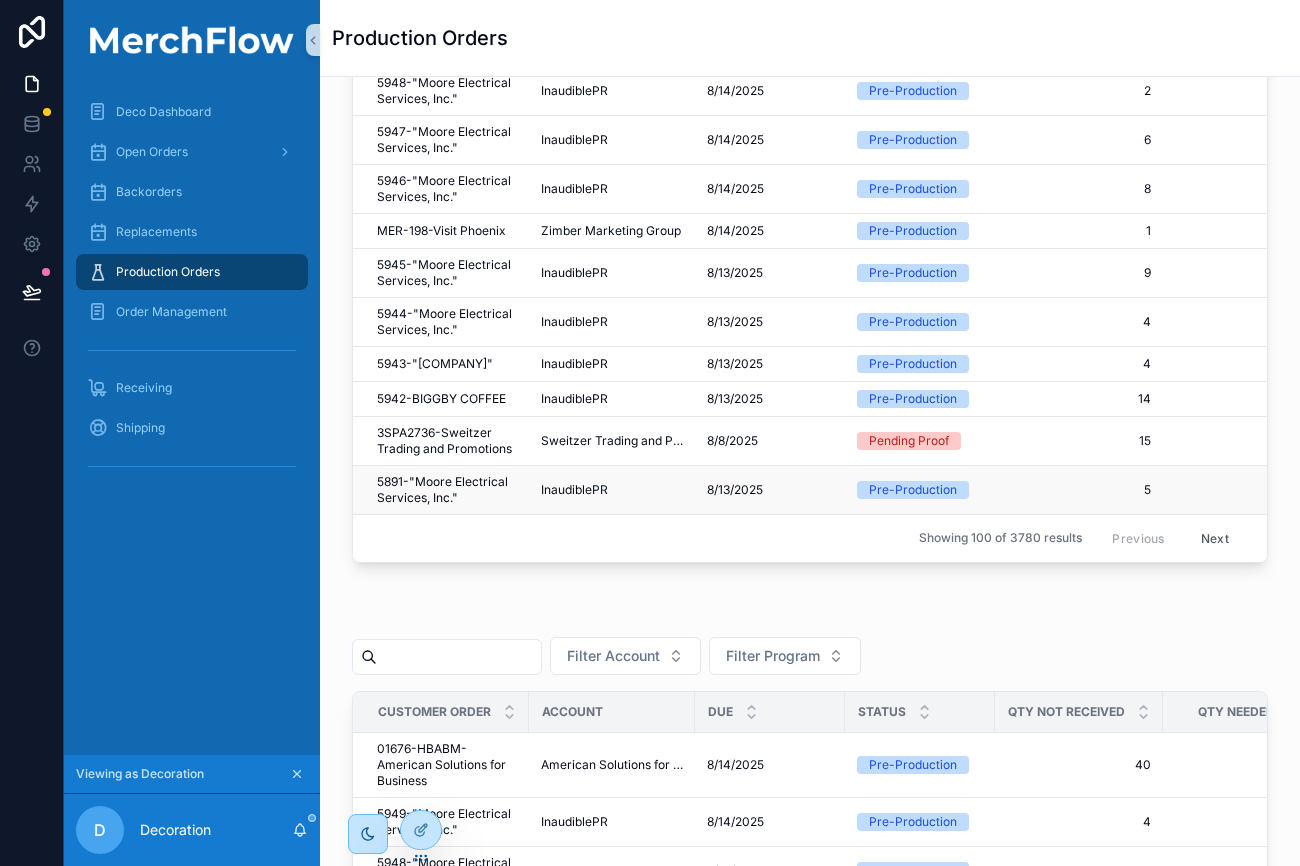 scroll, scrollTop: 0, scrollLeft: 0, axis: both 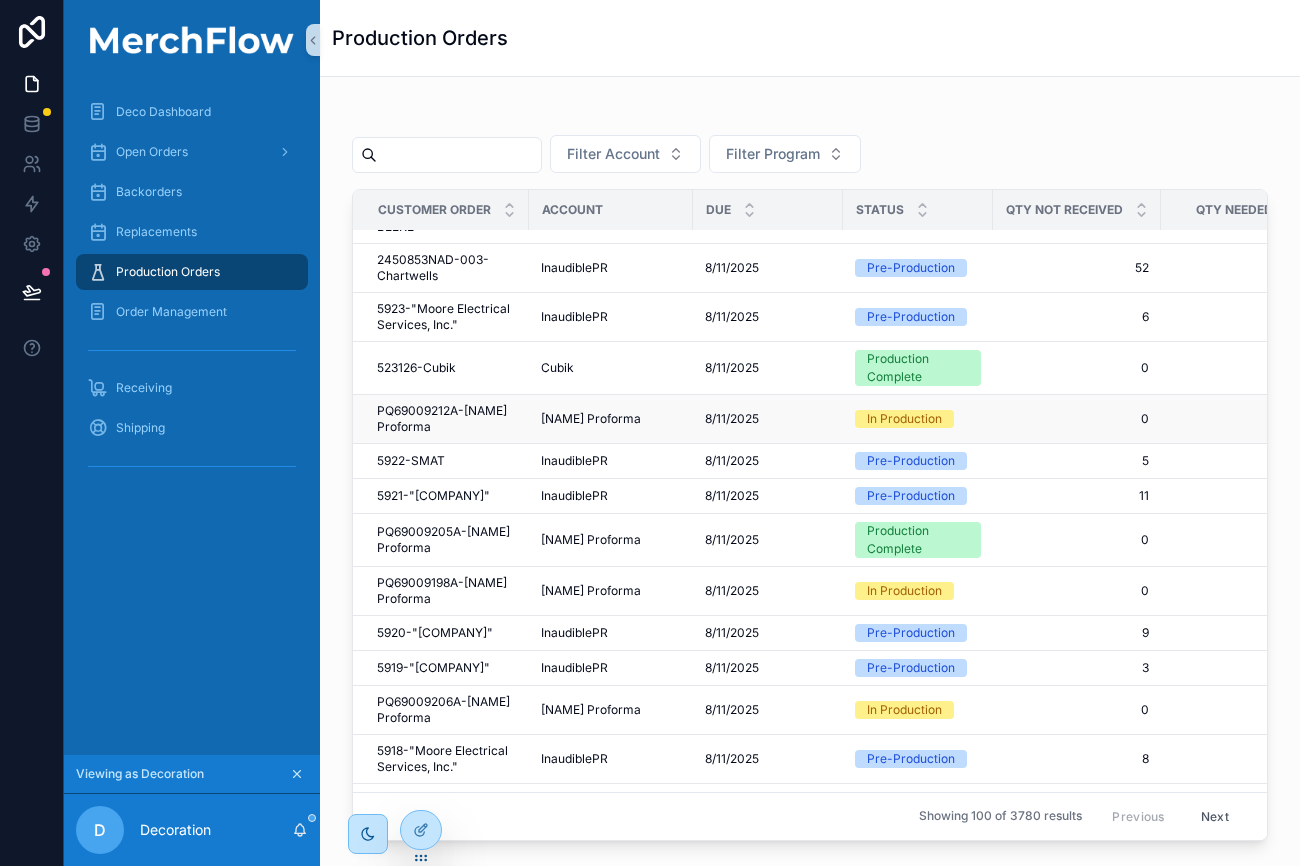 click on "PQ69009212A-Chad Vollmer Proforma" at bounding box center (447, 419) 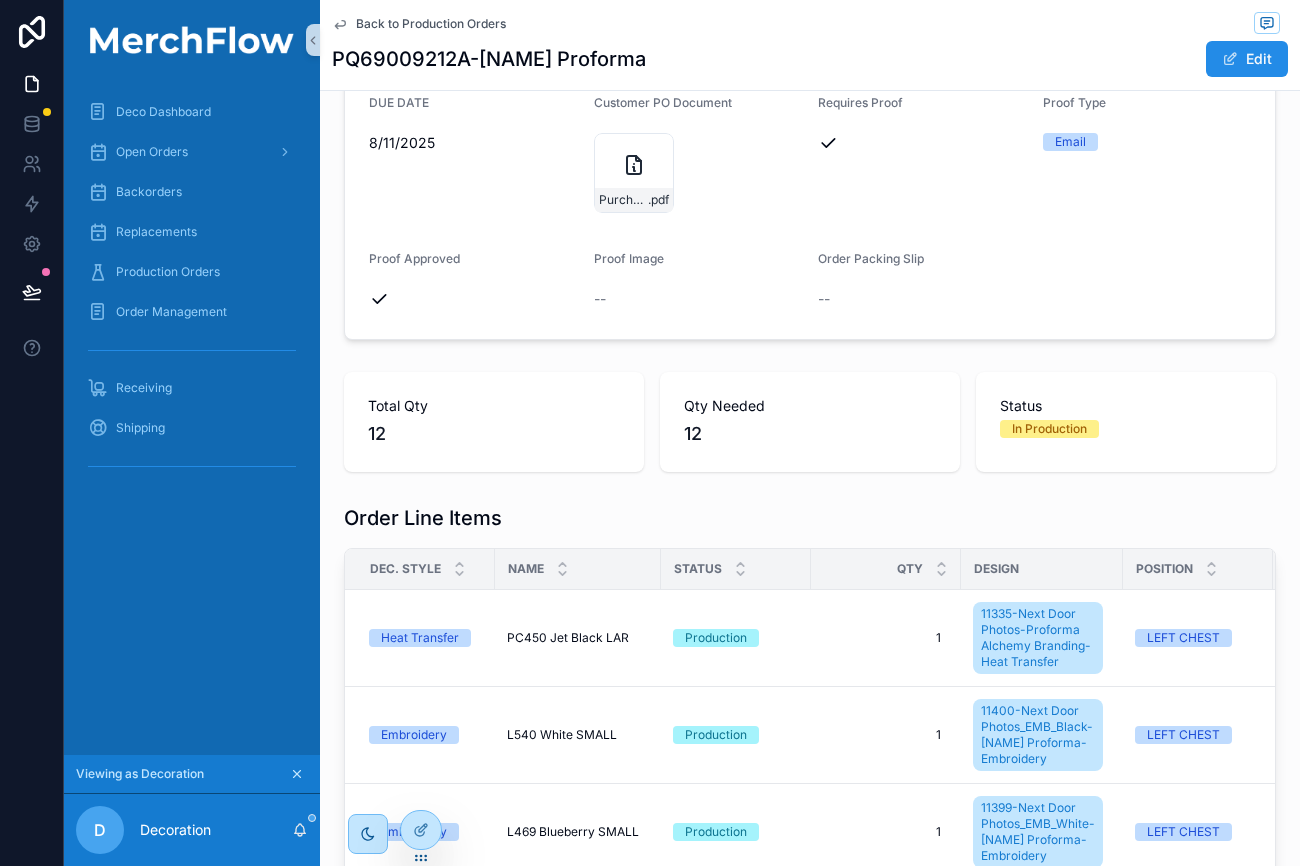 scroll, scrollTop: 372, scrollLeft: 0, axis: vertical 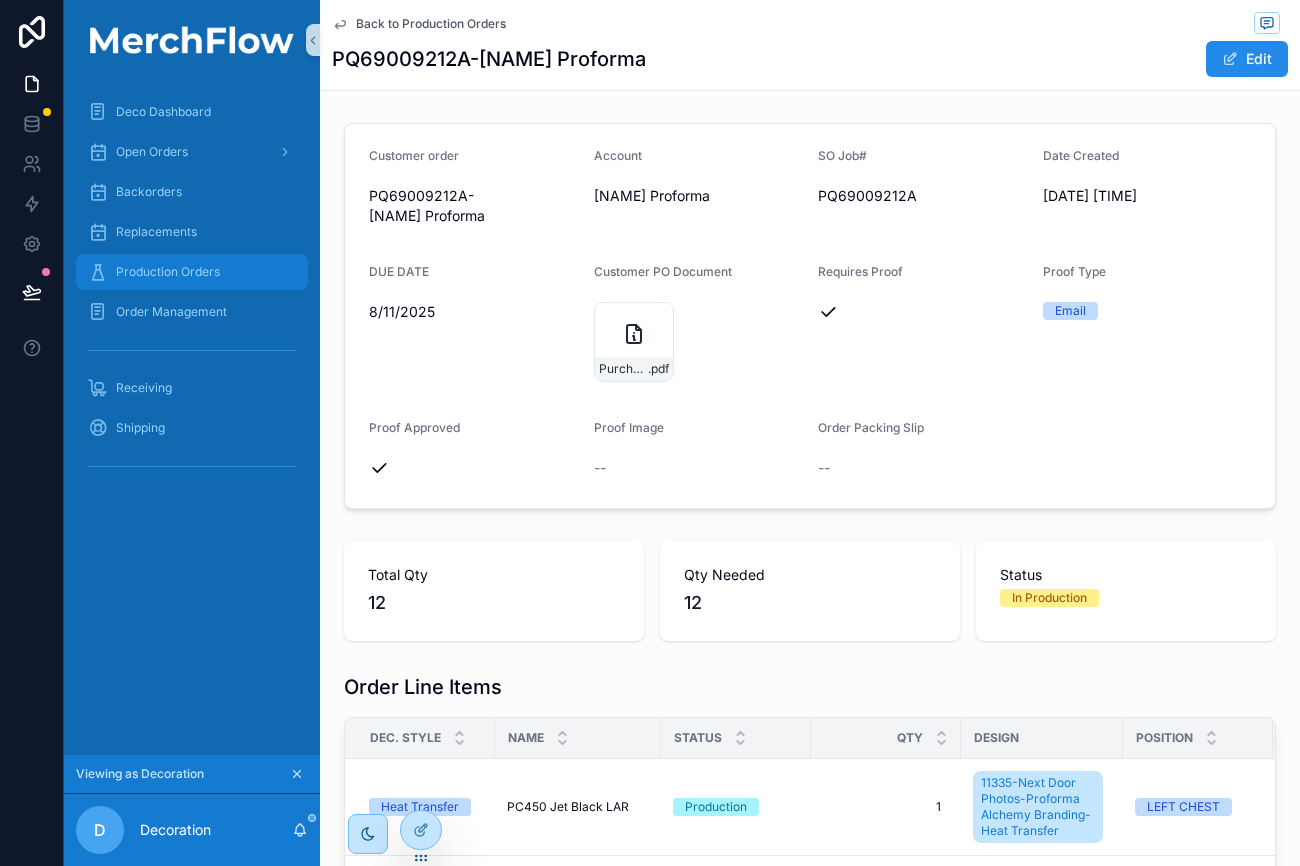 click on "Production Orders" at bounding box center (192, 272) 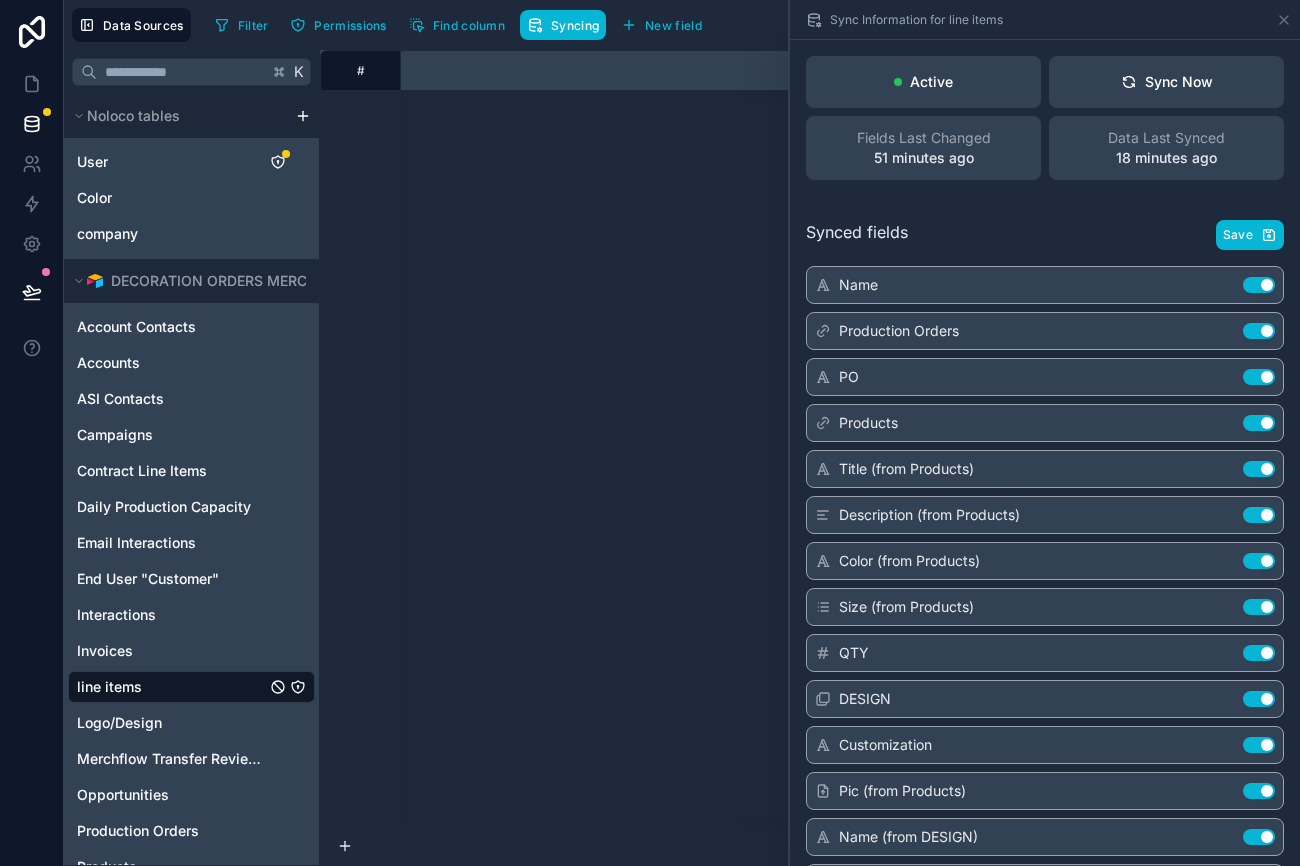 scroll, scrollTop: 0, scrollLeft: 0, axis: both 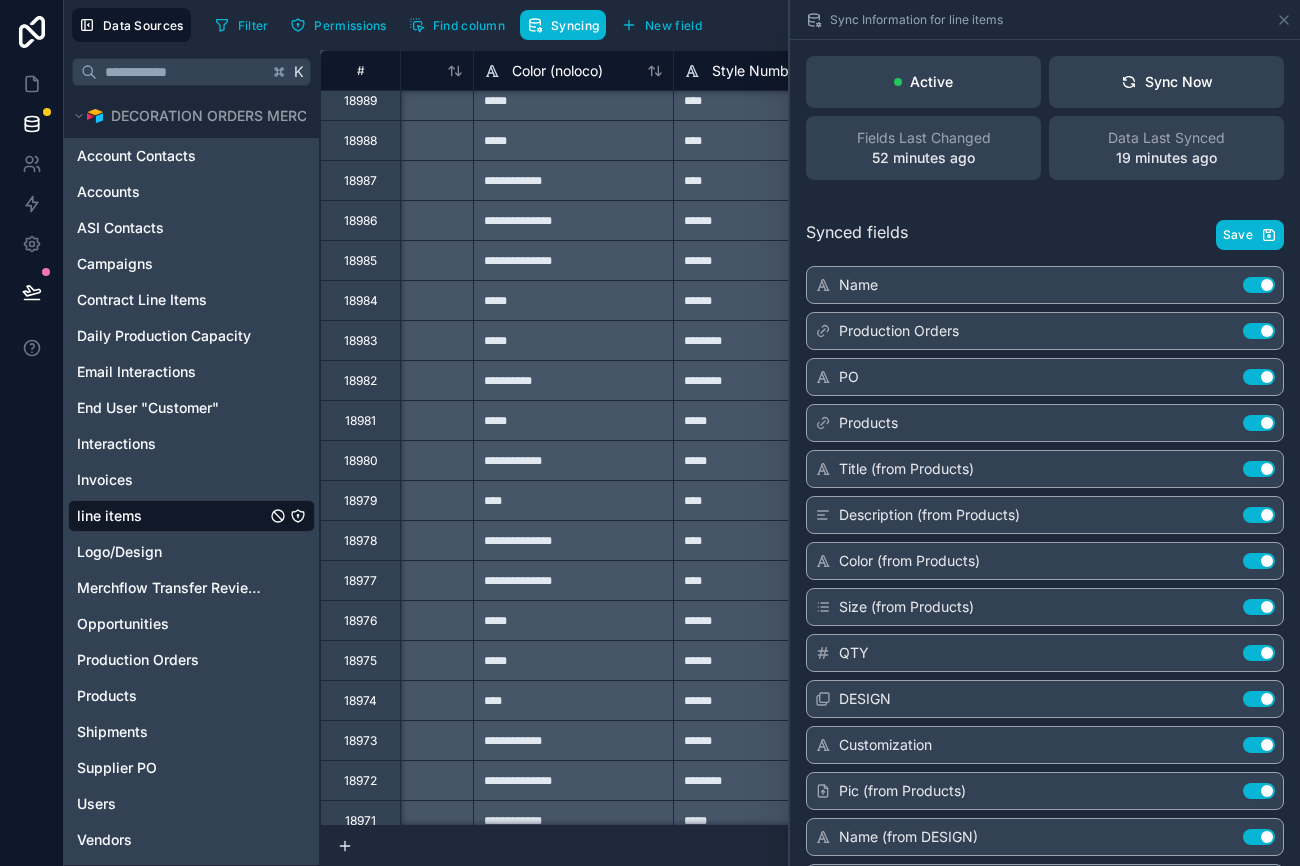 type on "**********" 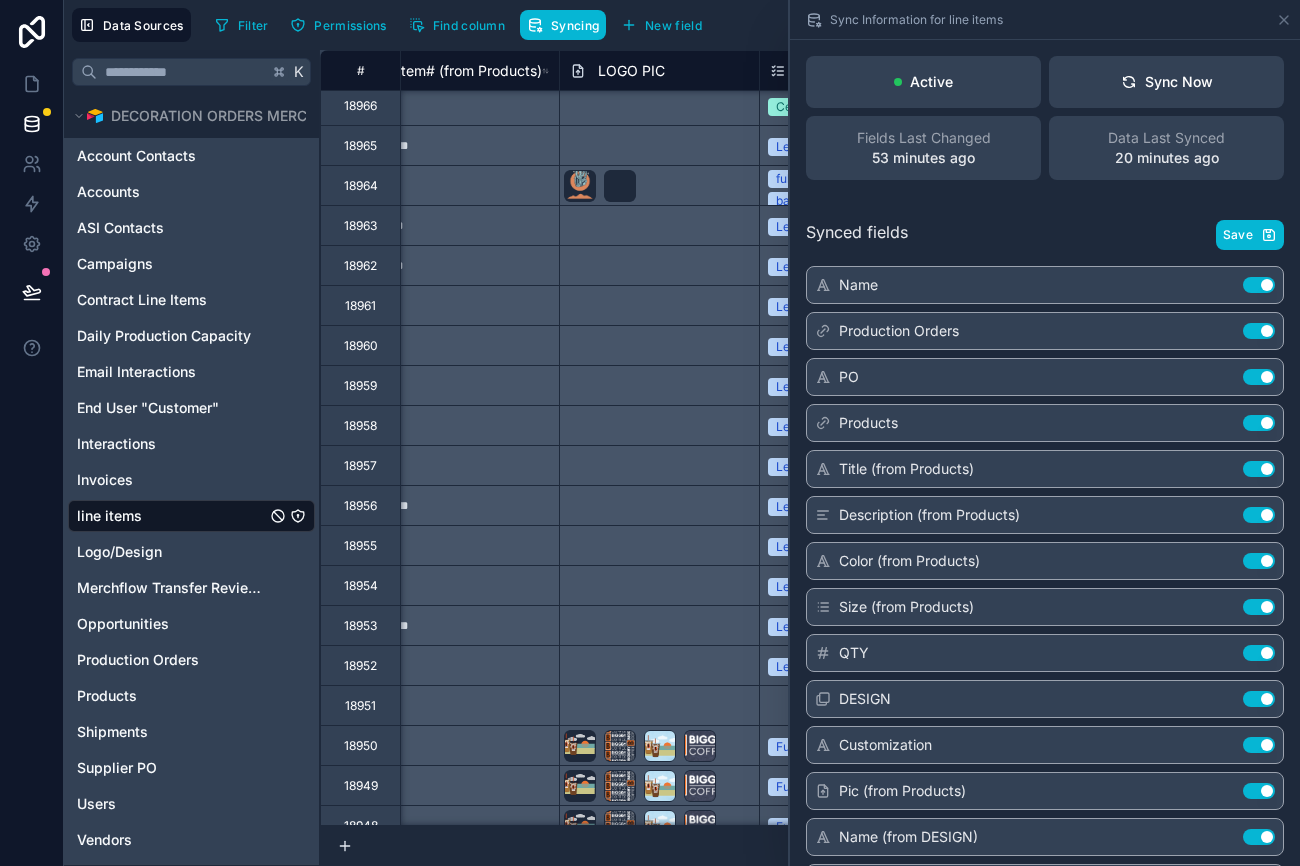scroll, scrollTop: 2006, scrollLeft: 3643, axis: both 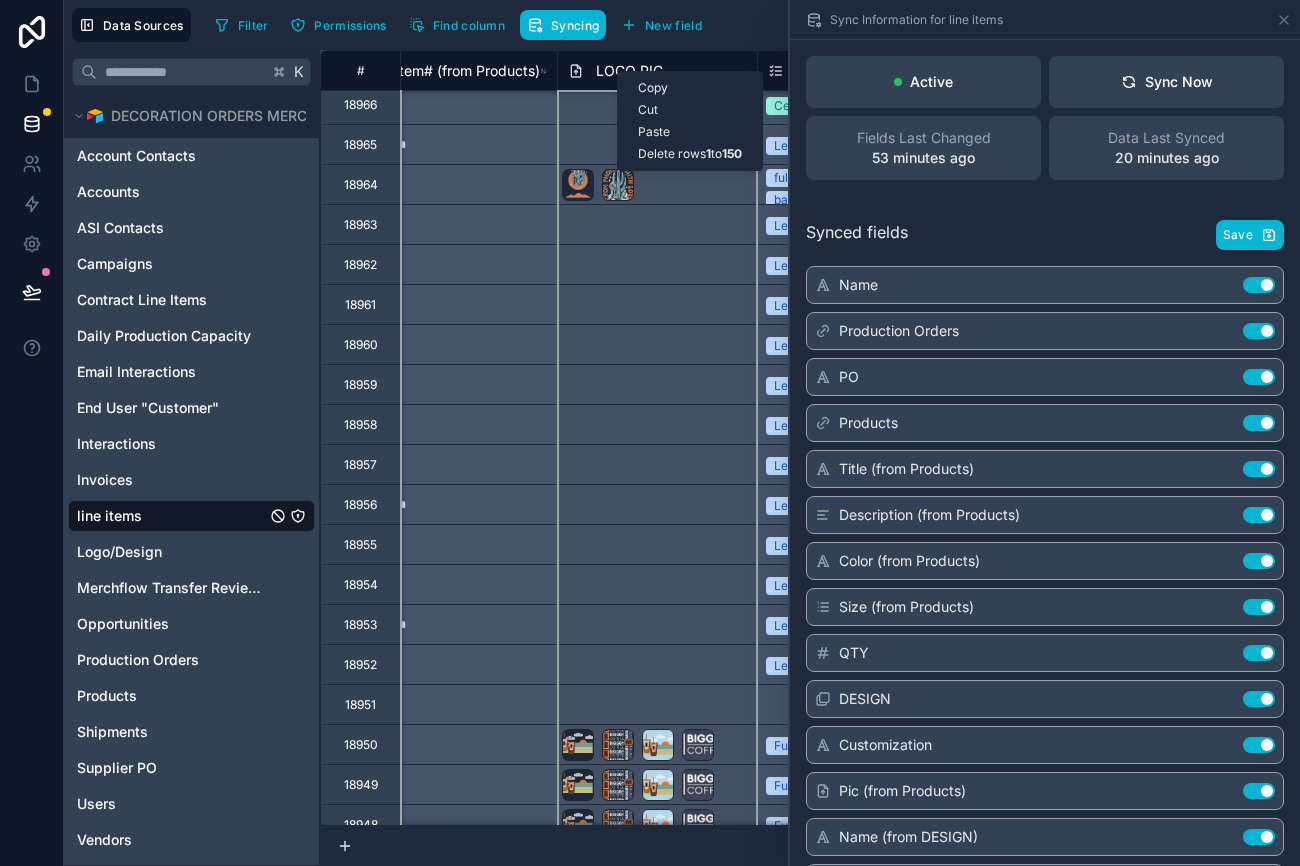 click on "Filter Permissions Find column Syncing New field Export Import New record" at bounding box center [749, 25] 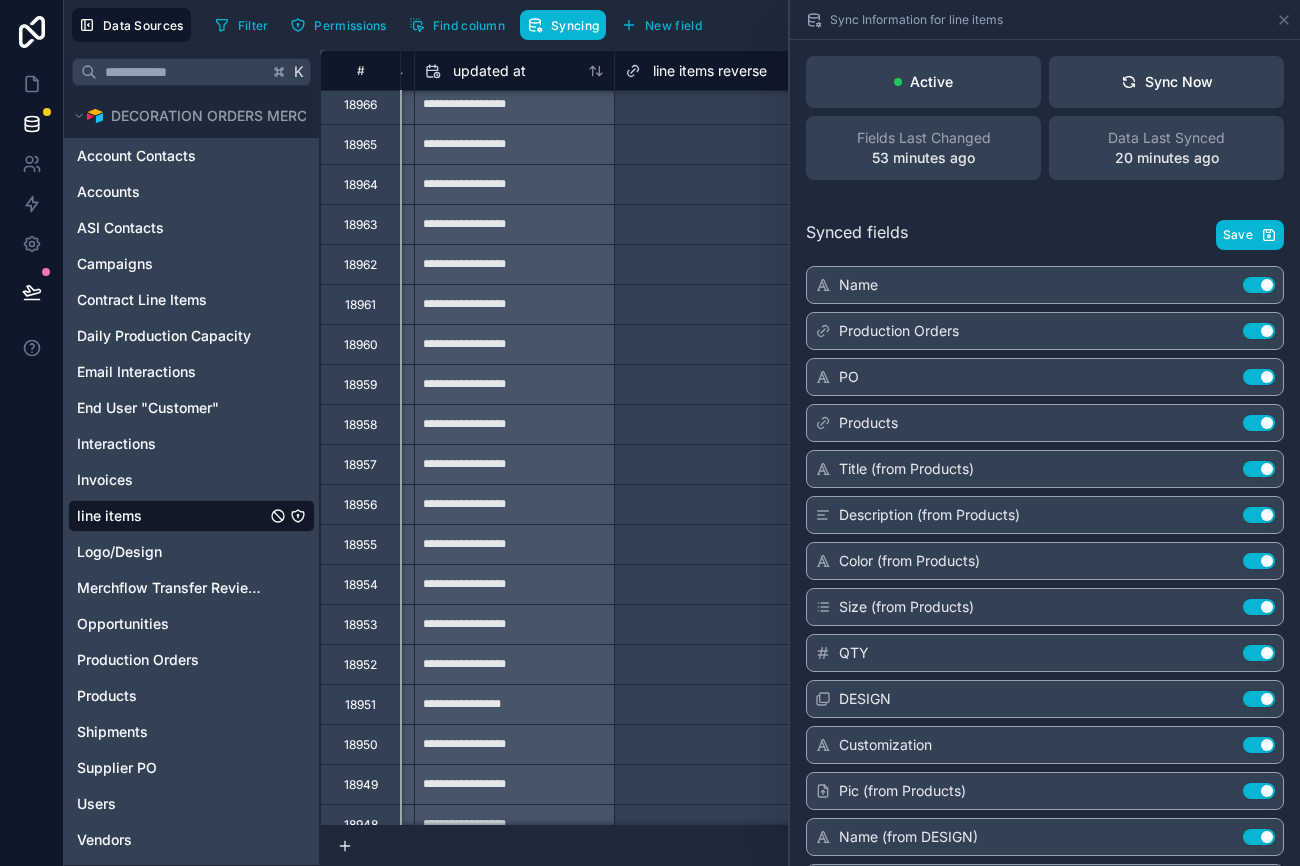 scroll, scrollTop: 2006, scrollLeft: 29101, axis: both 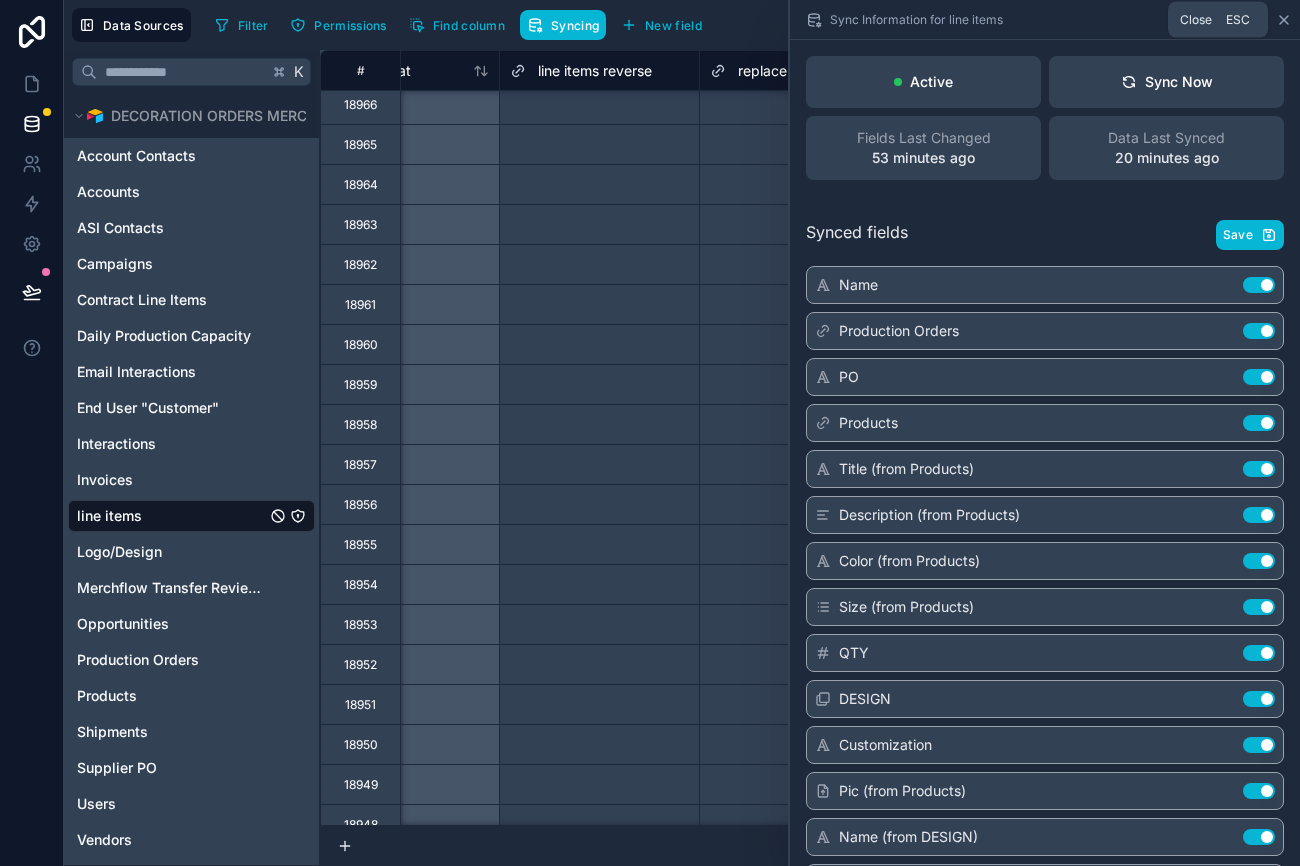 click 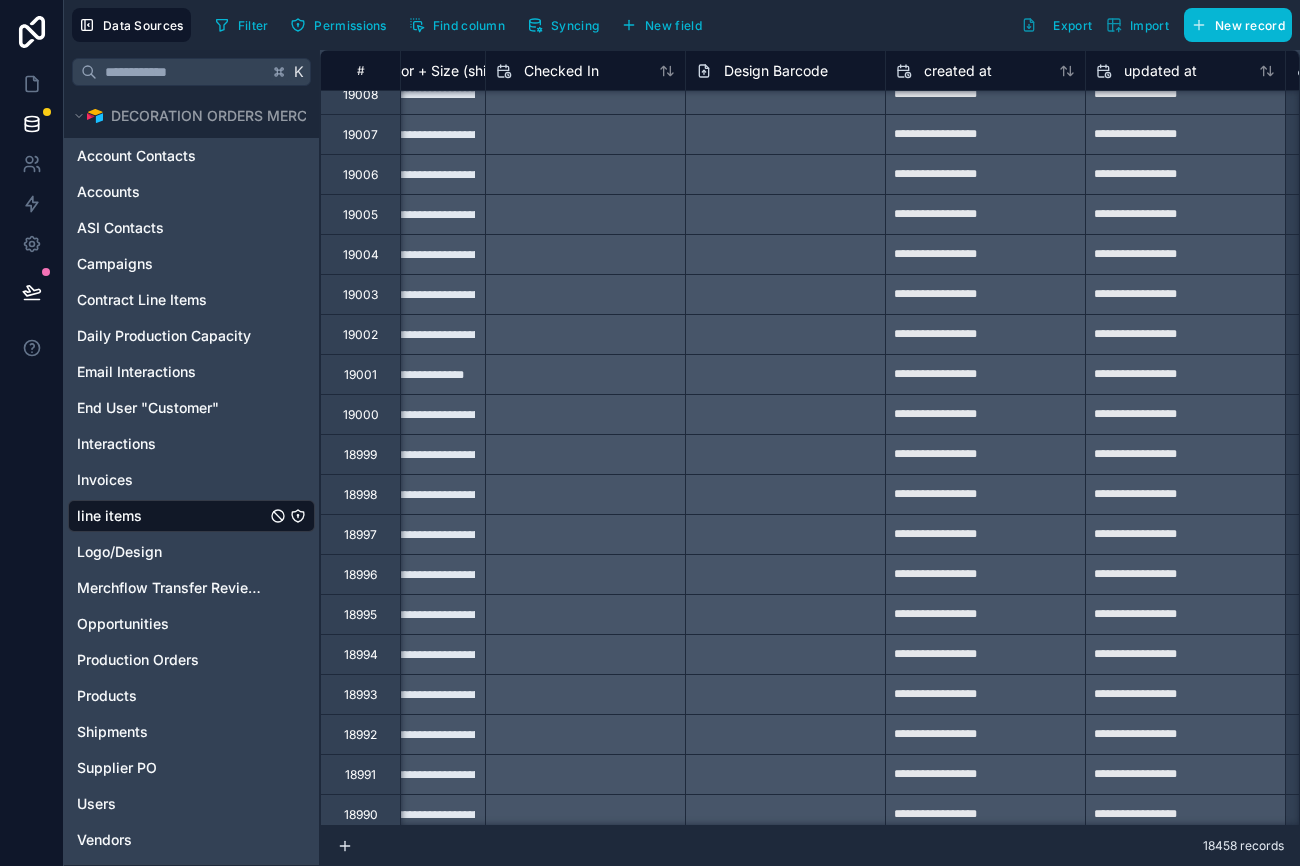 scroll, scrollTop: 0, scrollLeft: 28315, axis: horizontal 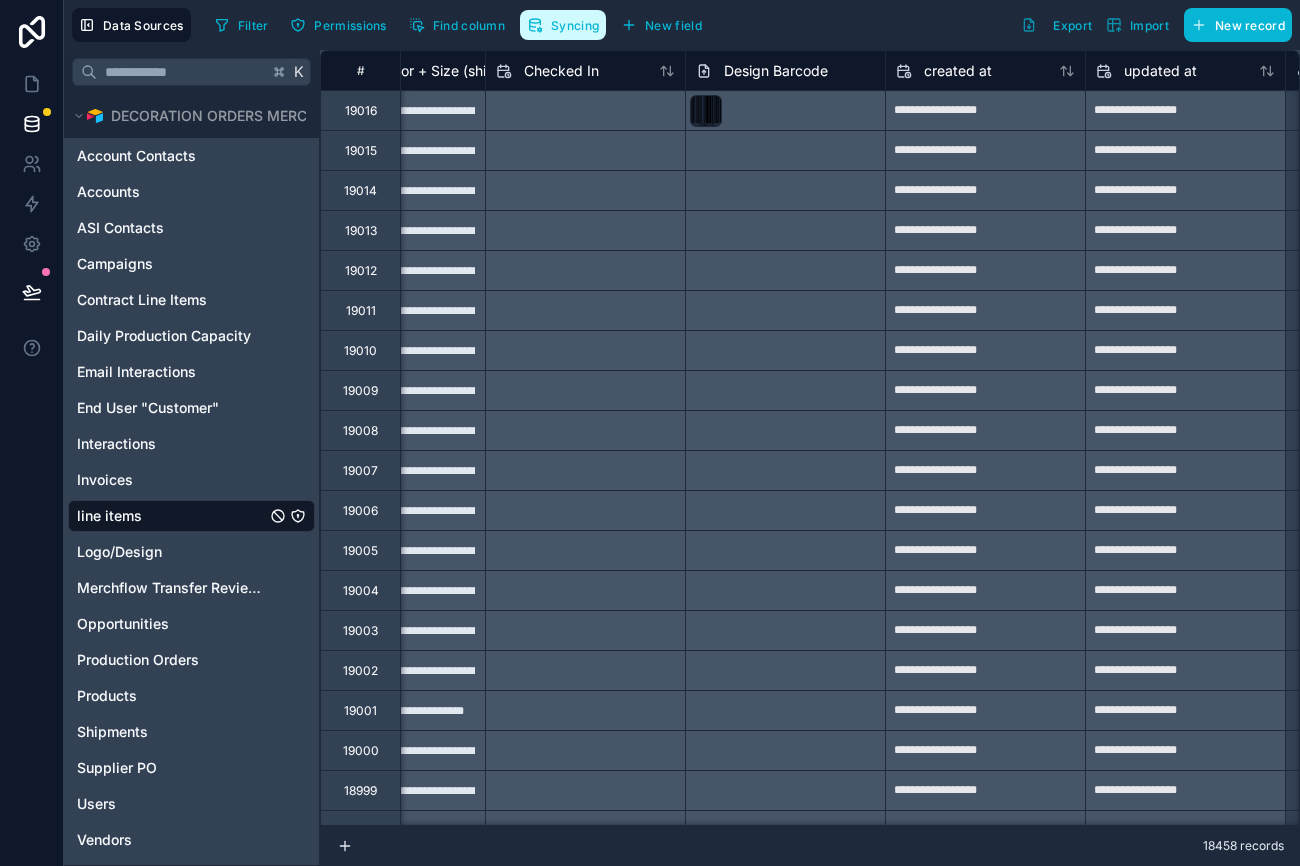 click on "Syncing" at bounding box center [575, 25] 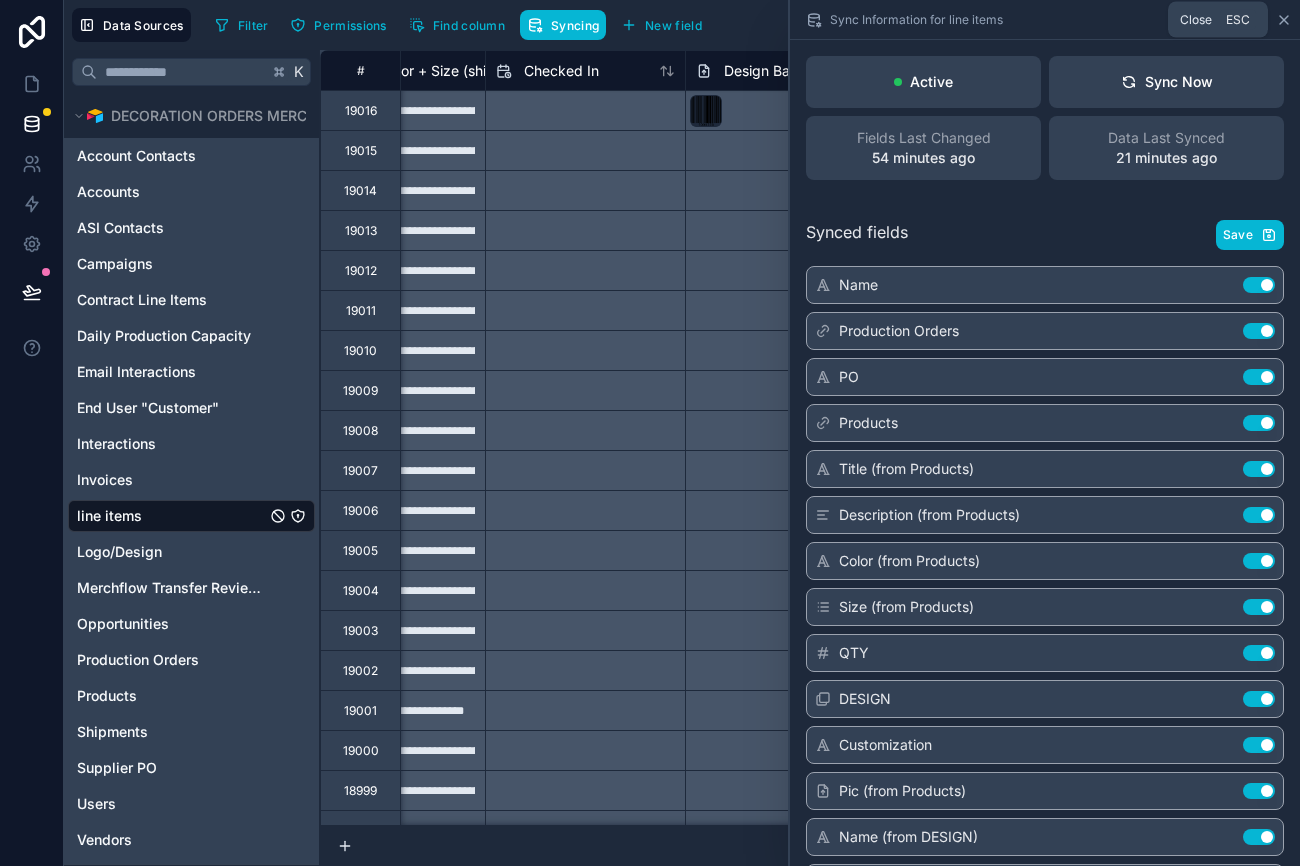 click 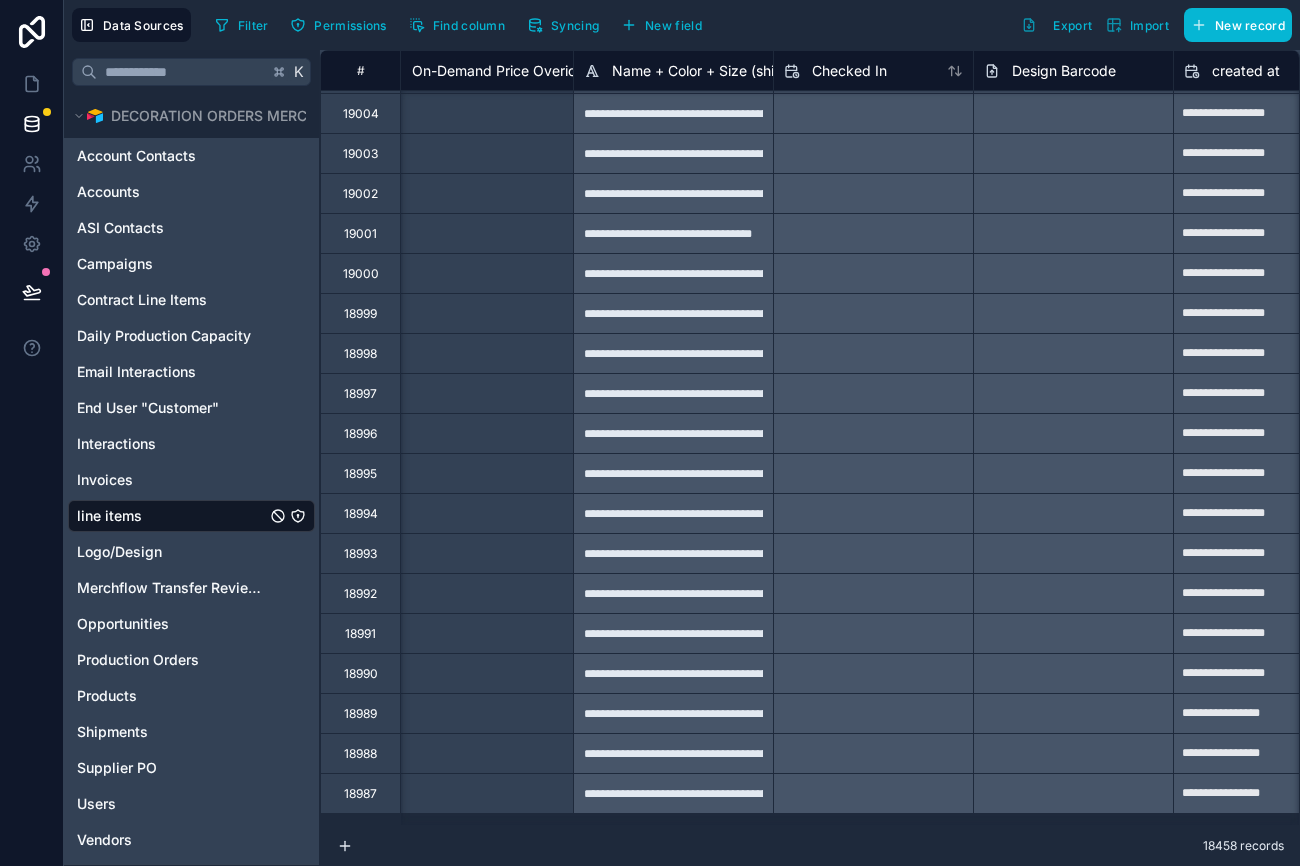 scroll, scrollTop: 0, scrollLeft: 28027, axis: horizontal 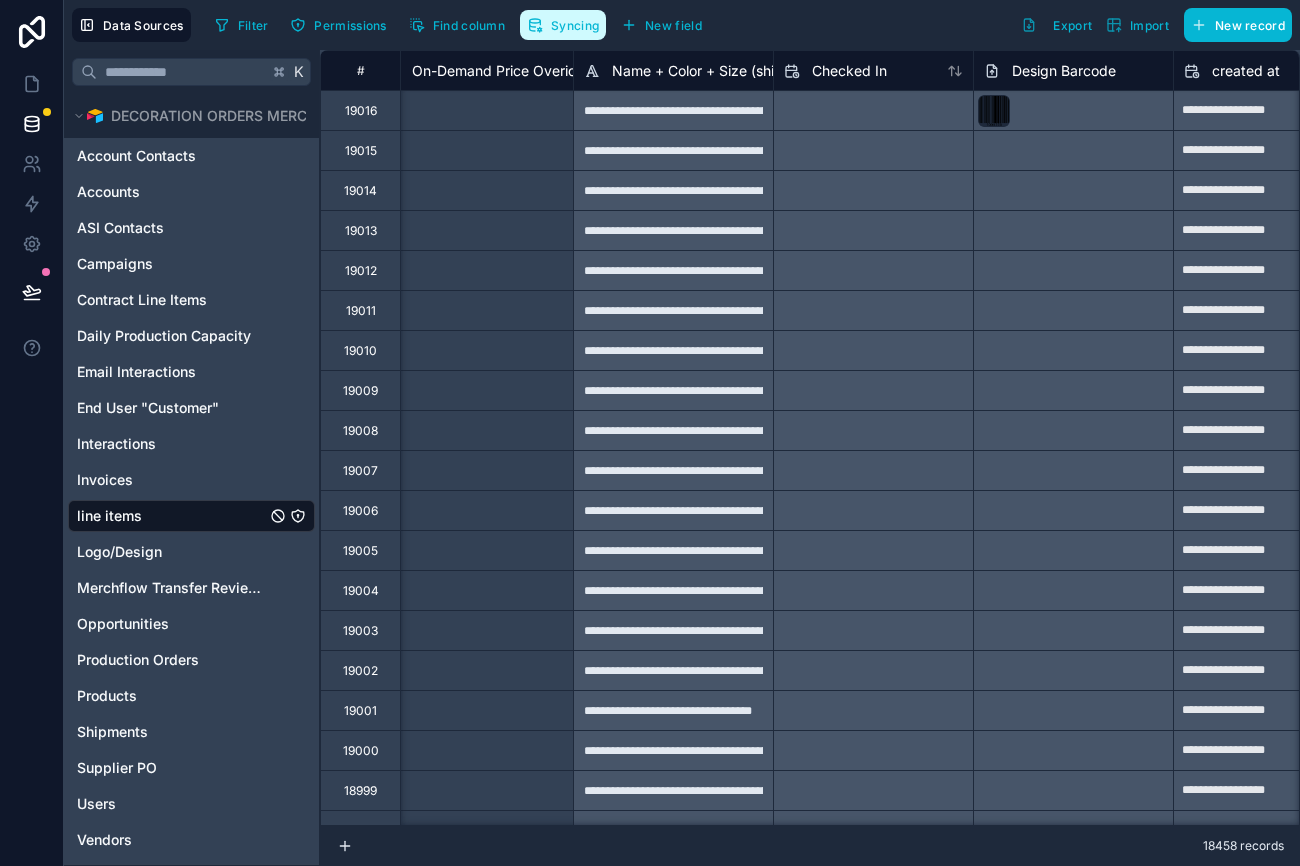 click on "Syncing" at bounding box center [575, 25] 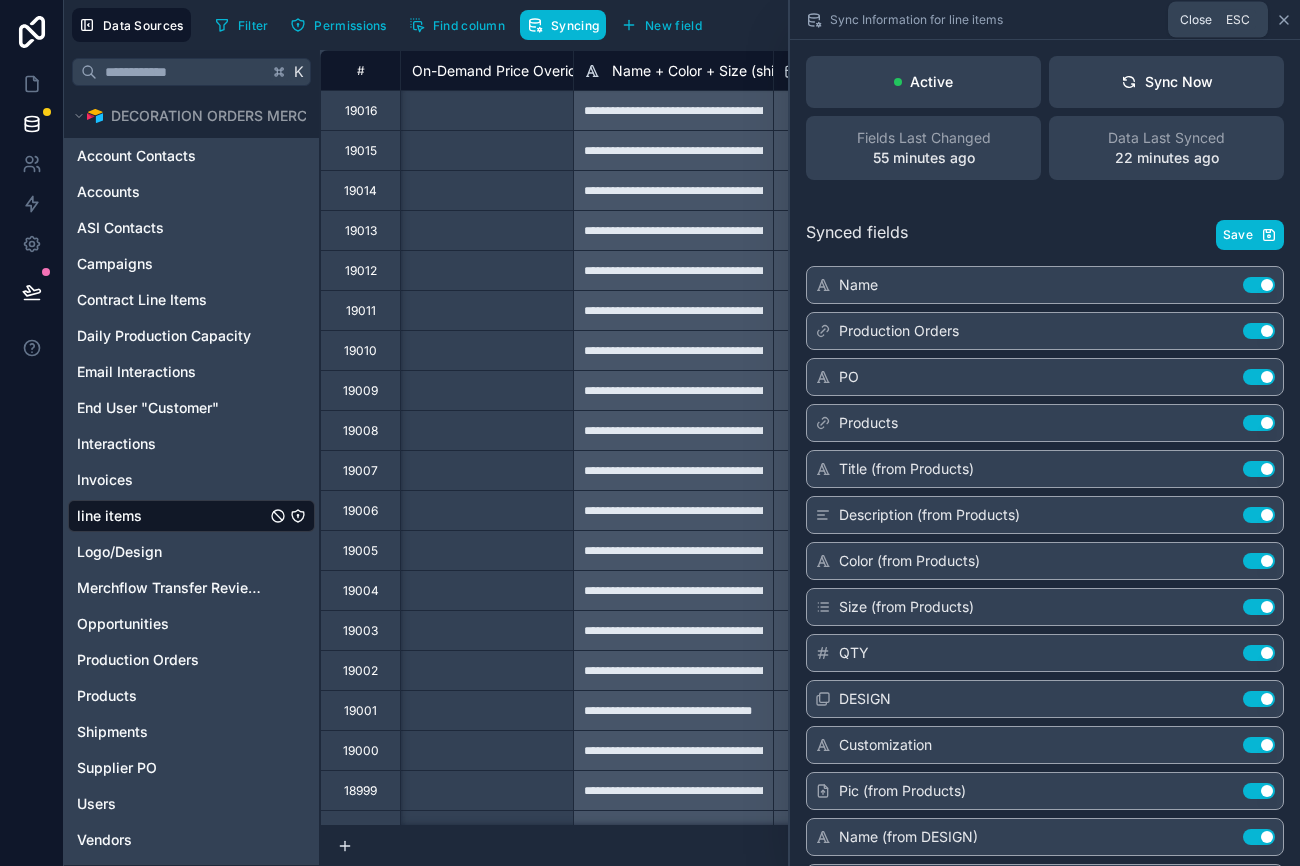 click 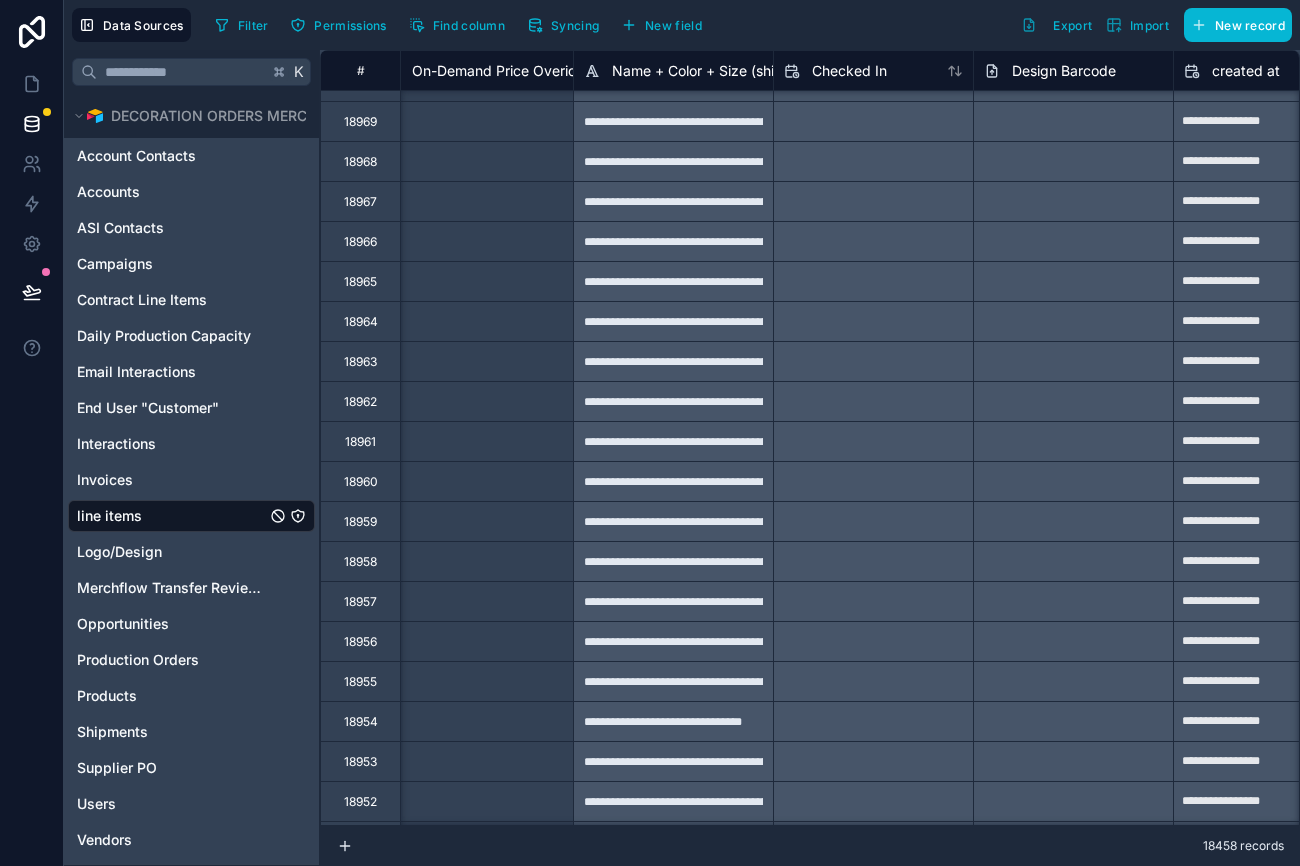 scroll, scrollTop: 1865, scrollLeft: 28027, axis: both 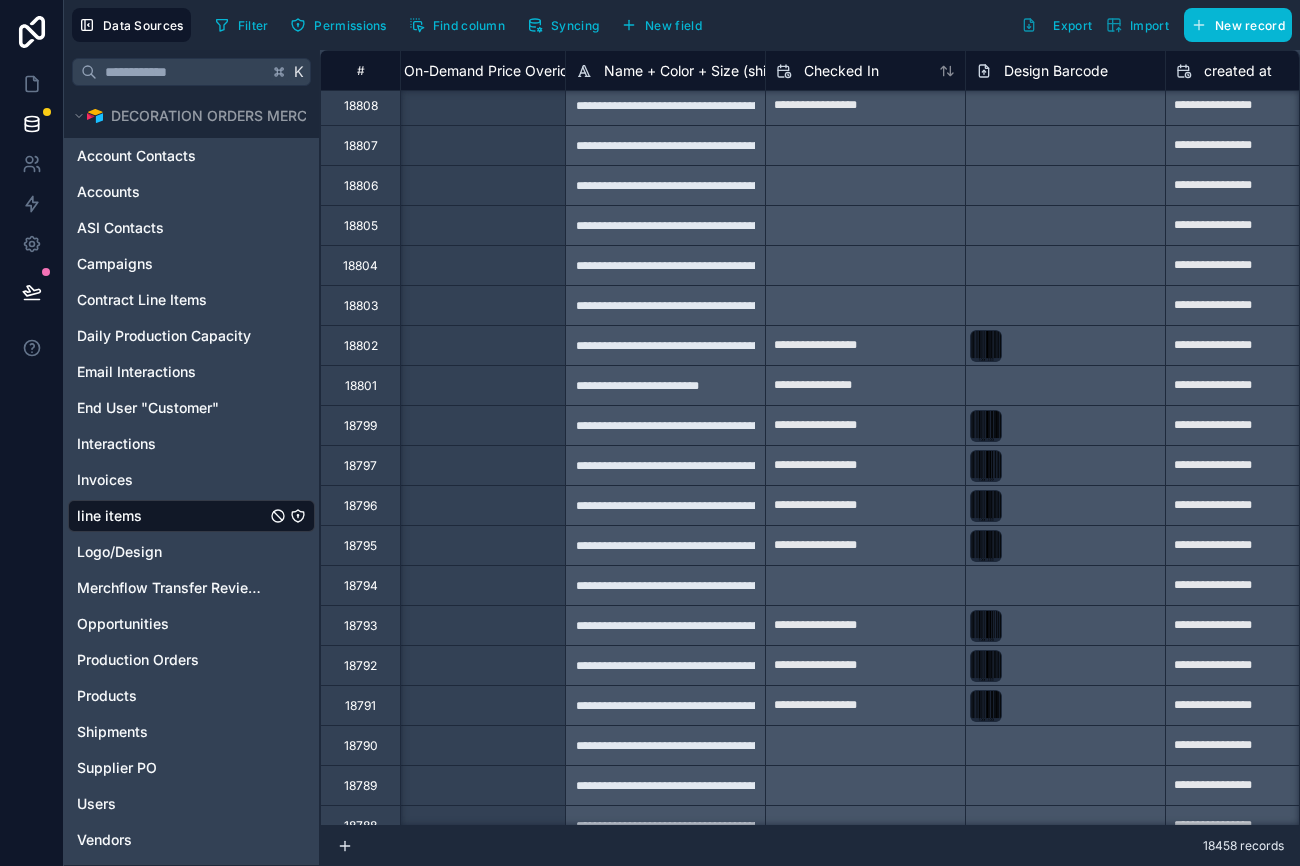 click at bounding box center [1065, 425] 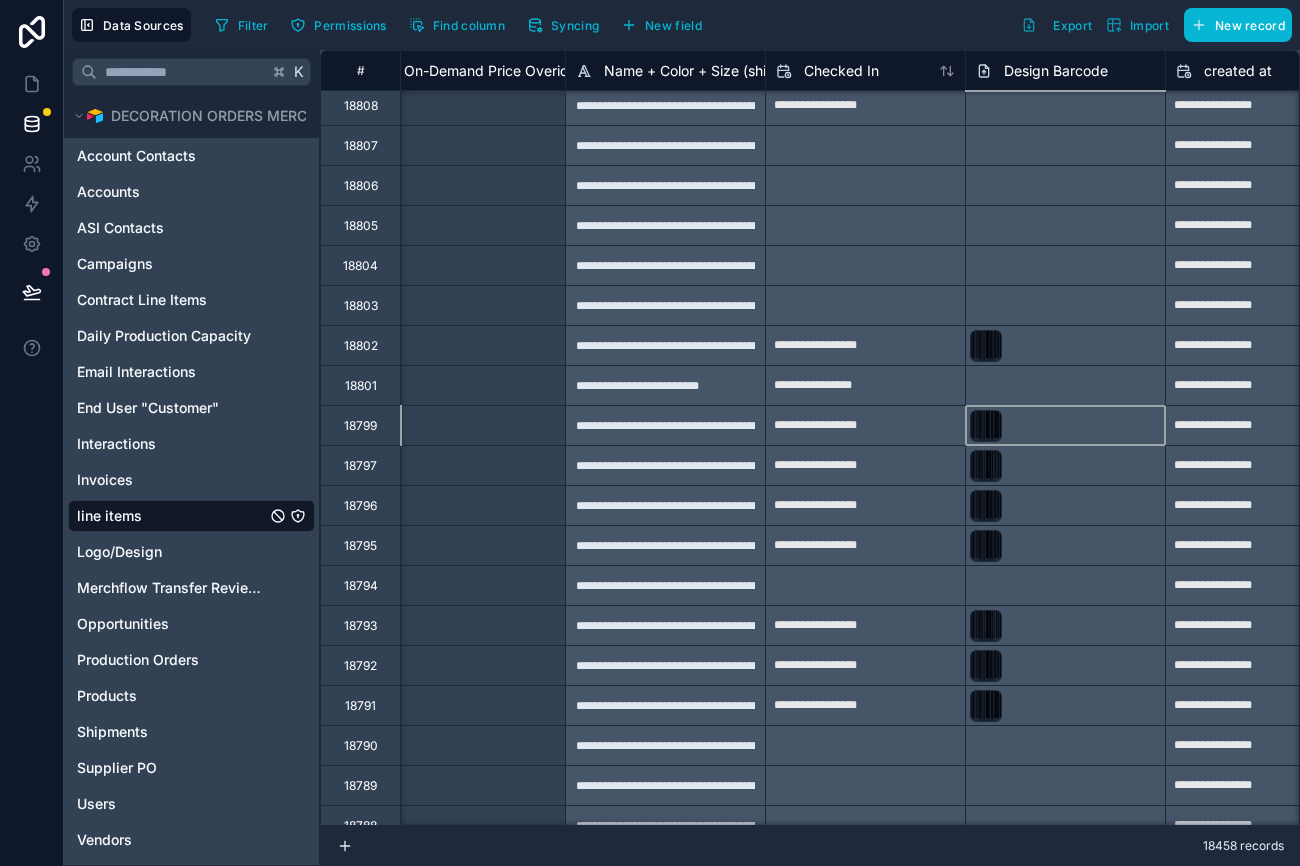 click at bounding box center [1065, 425] 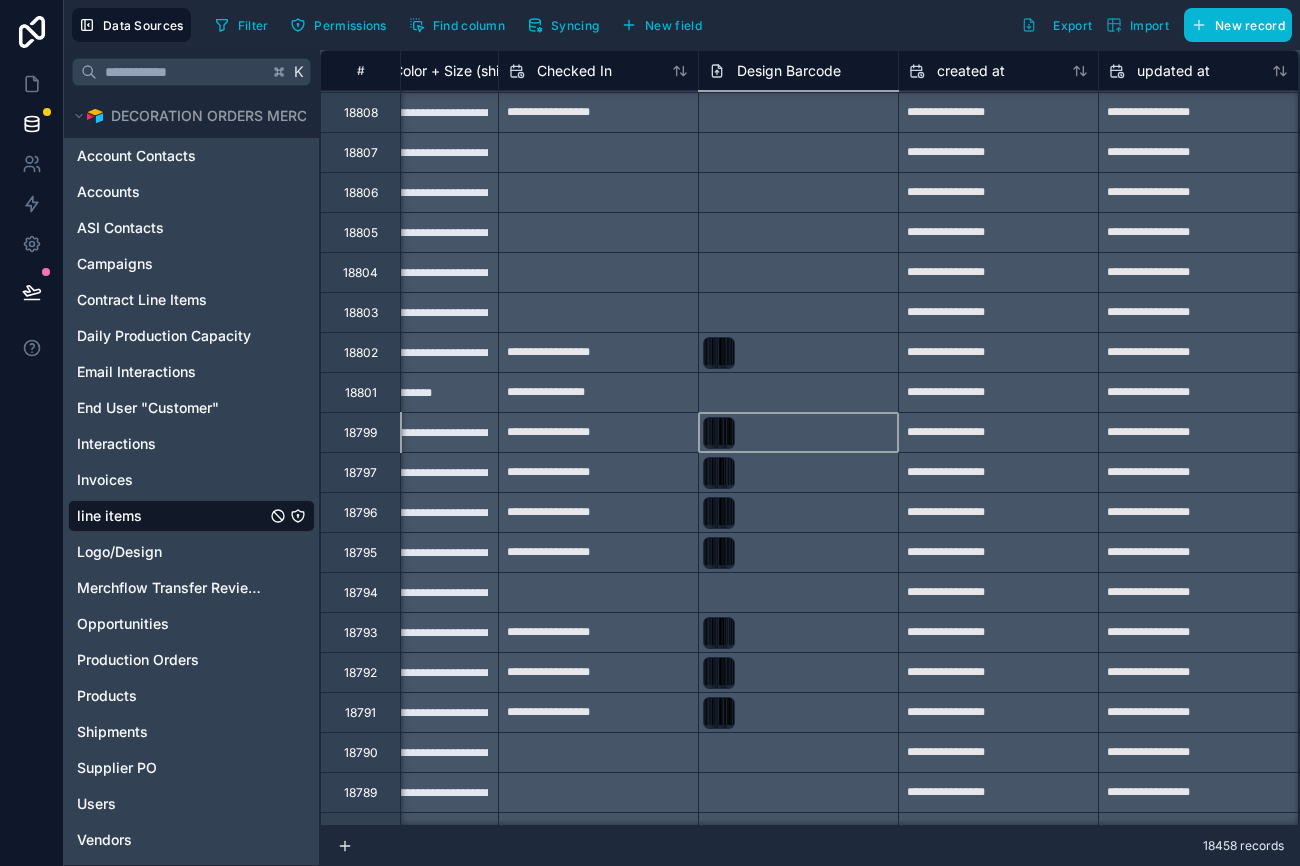 scroll, scrollTop: 8078, scrollLeft: 28284, axis: both 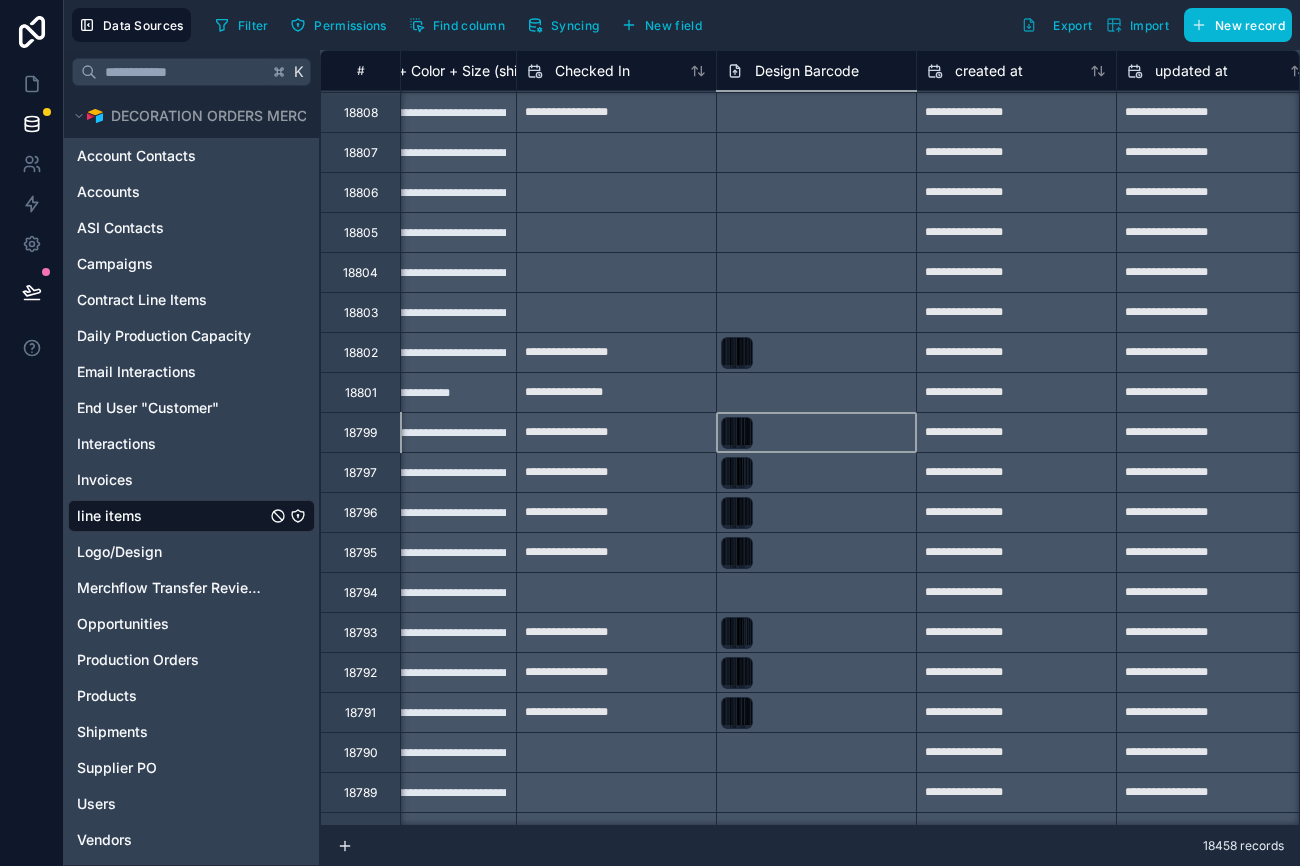 click at bounding box center [816, 472] 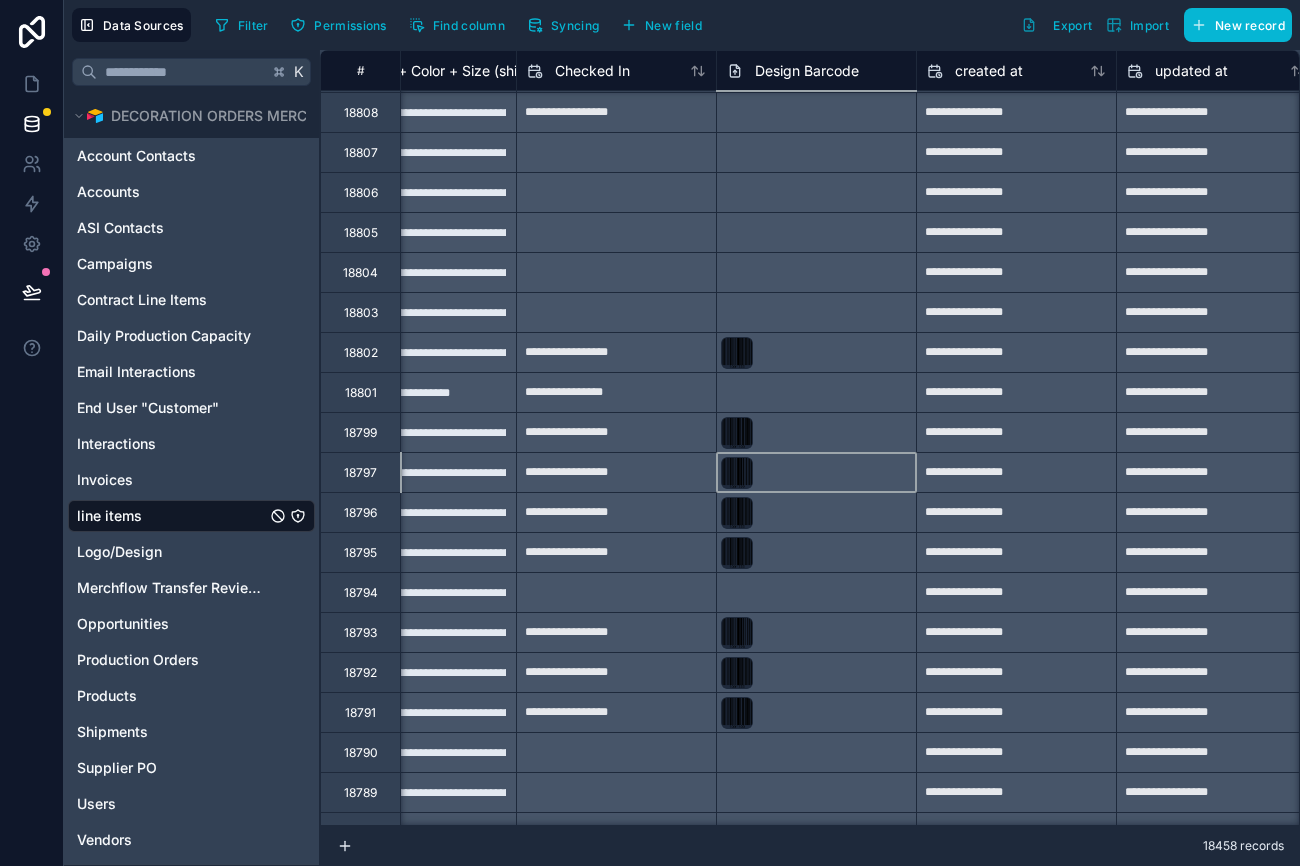 click at bounding box center [816, 512] 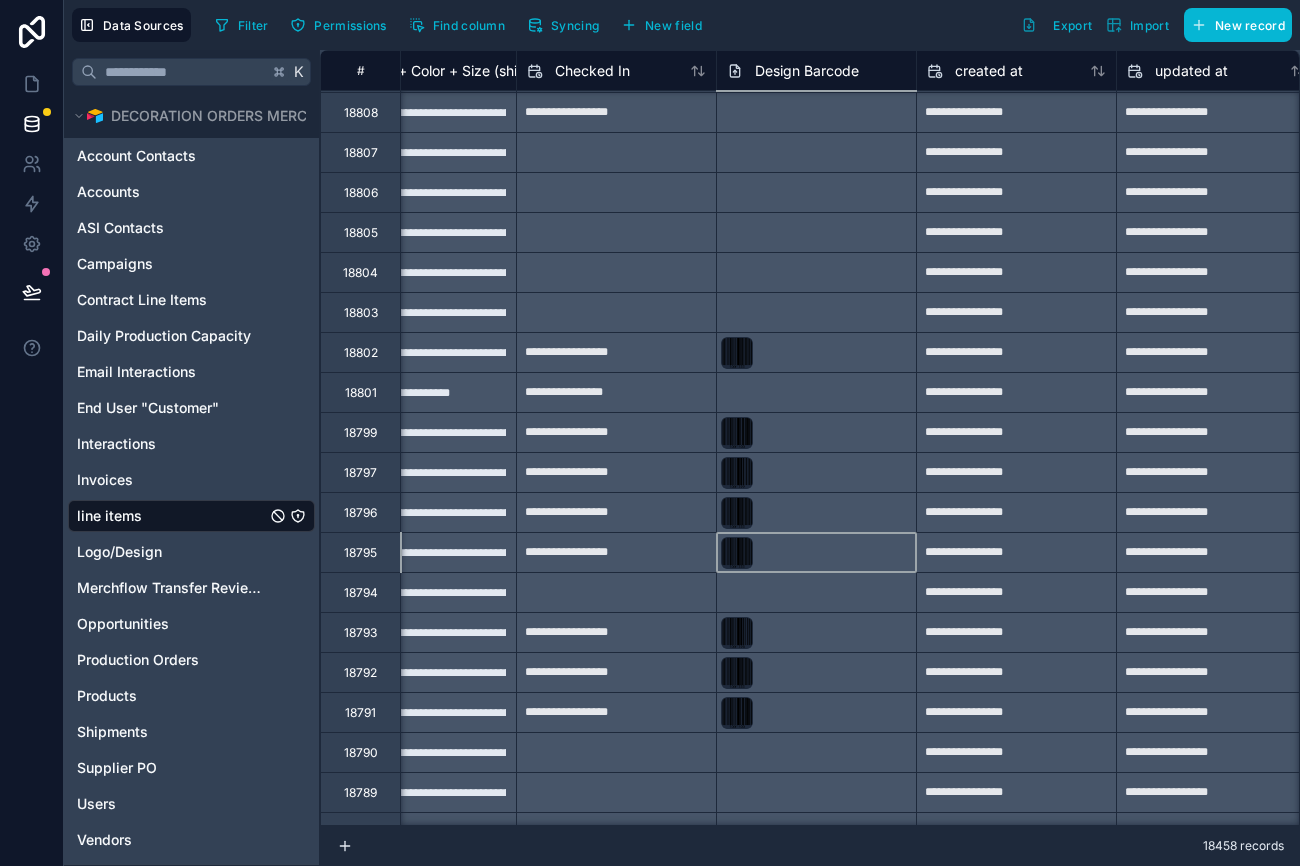 click at bounding box center (816, 552) 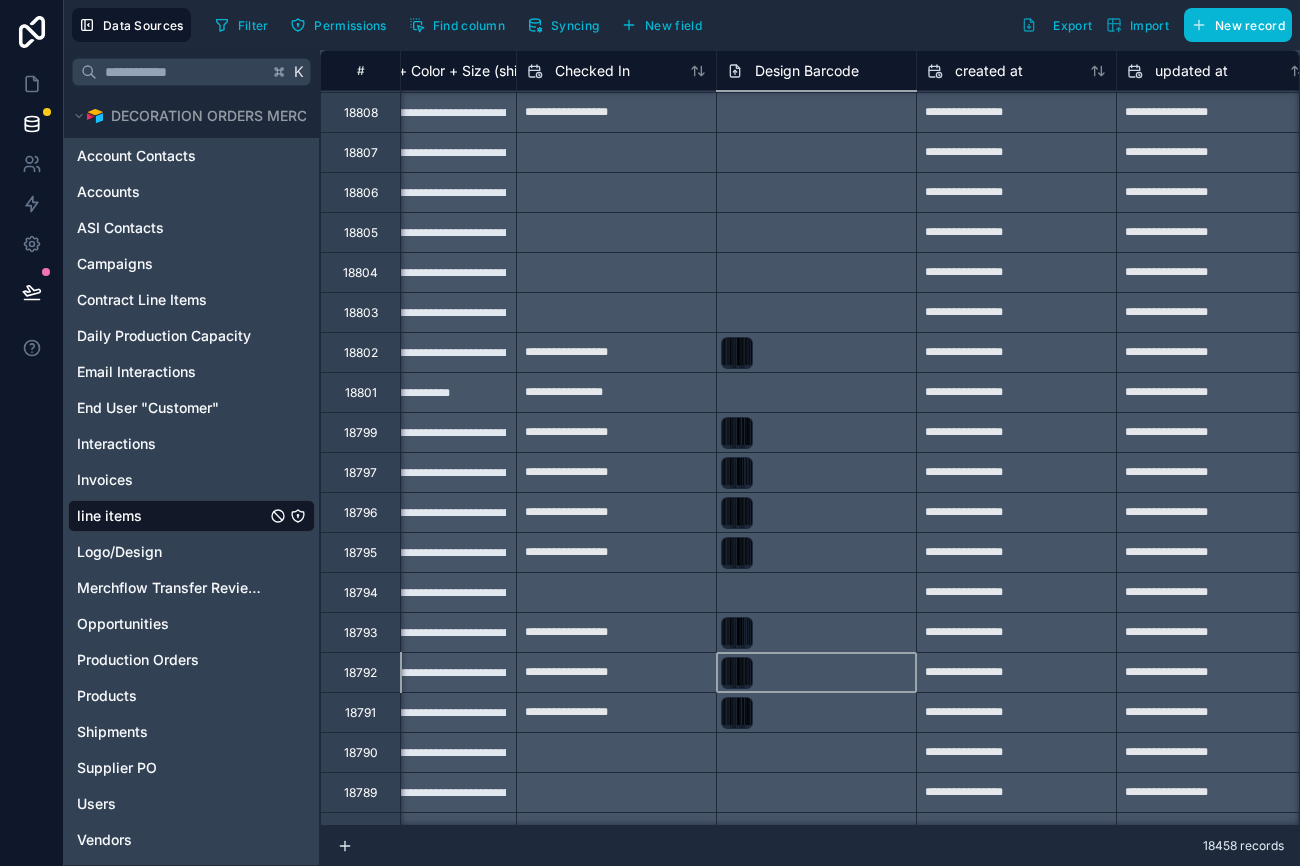 click at bounding box center [816, 672] 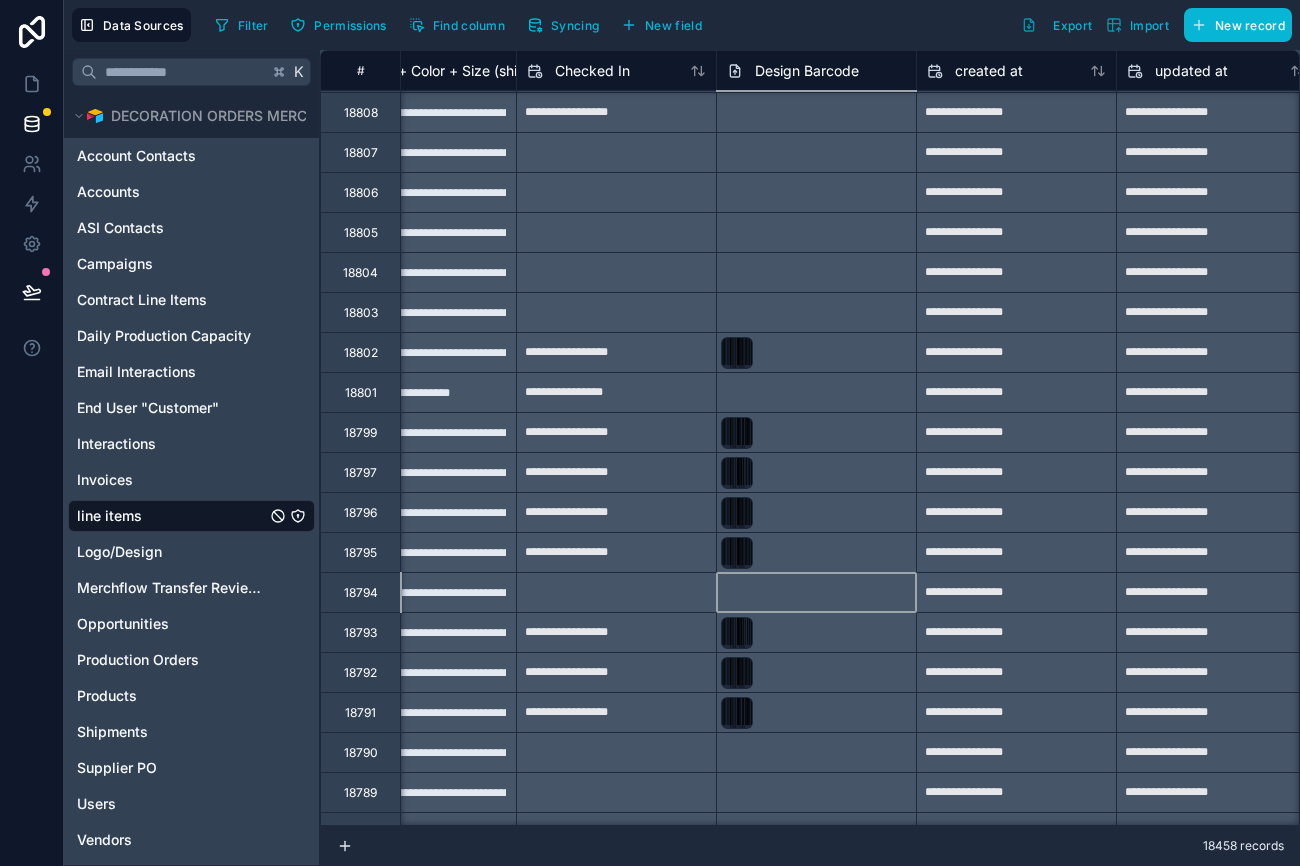 click at bounding box center [816, 592] 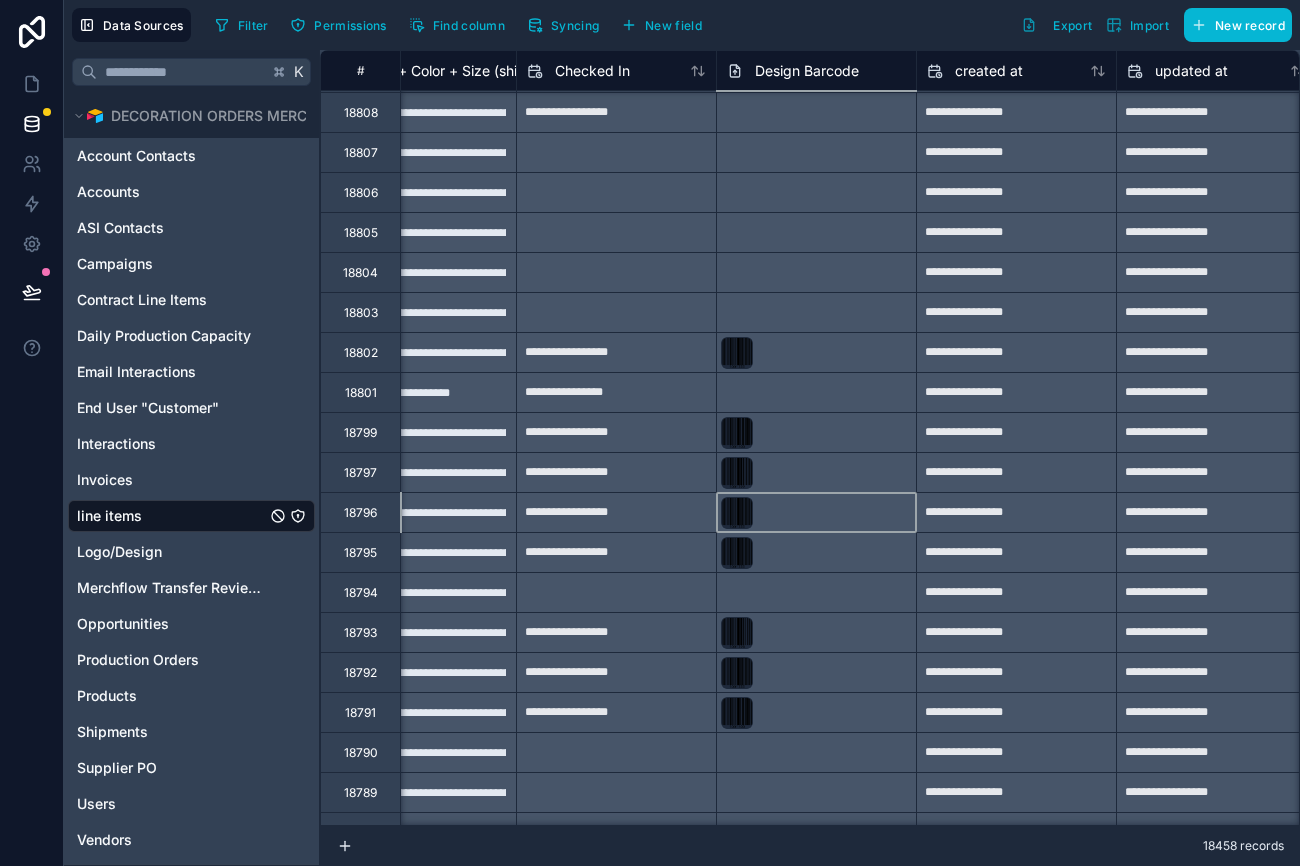 click at bounding box center [816, 512] 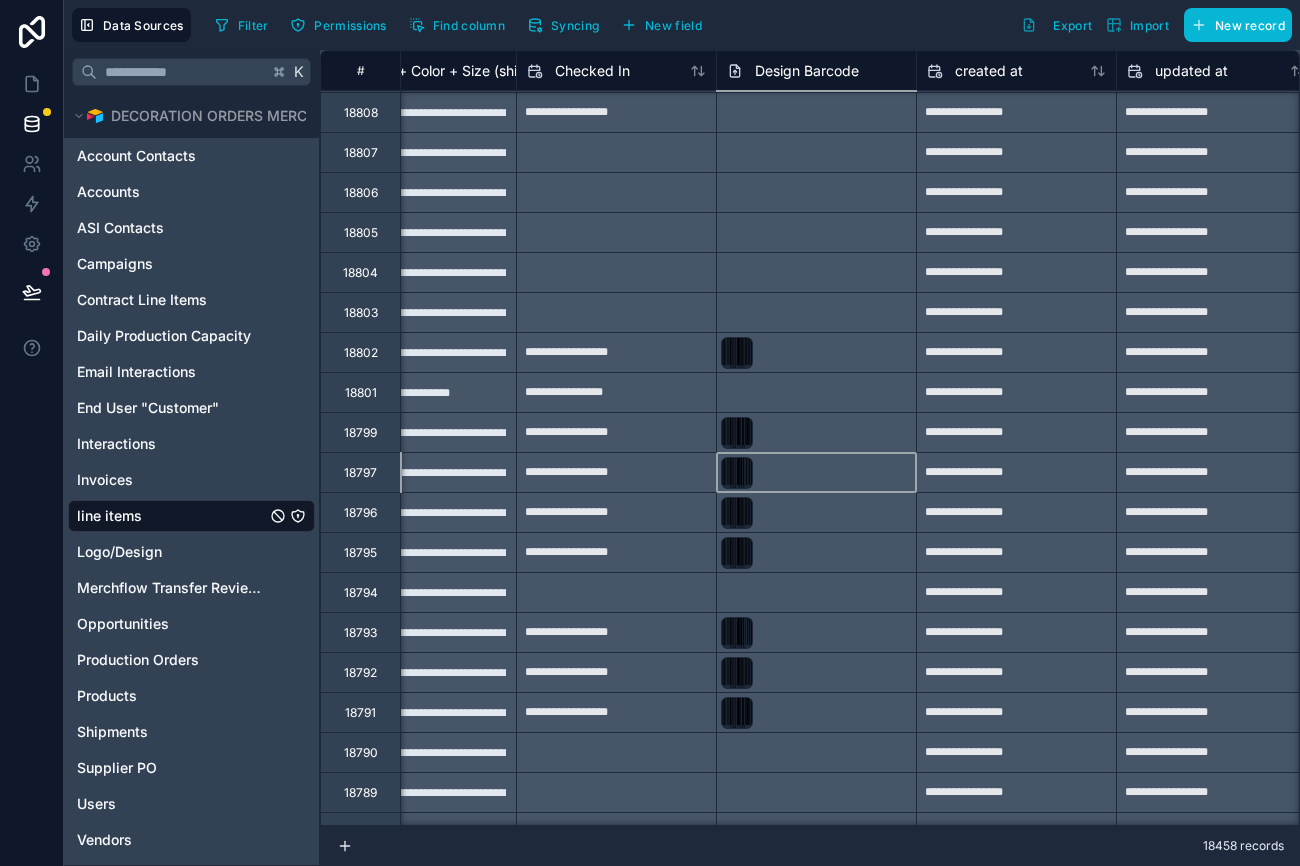 click at bounding box center [816, 432] 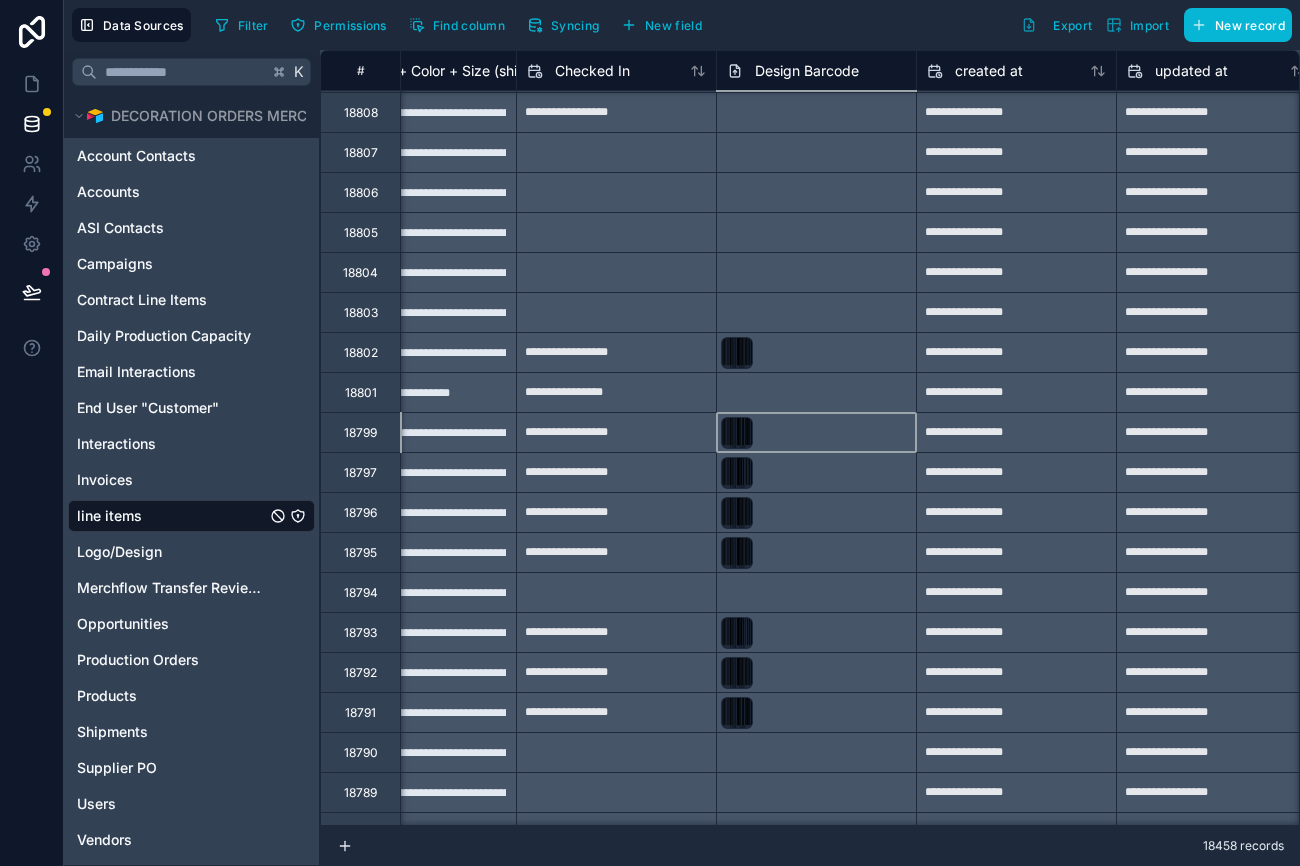 click at bounding box center (816, 352) 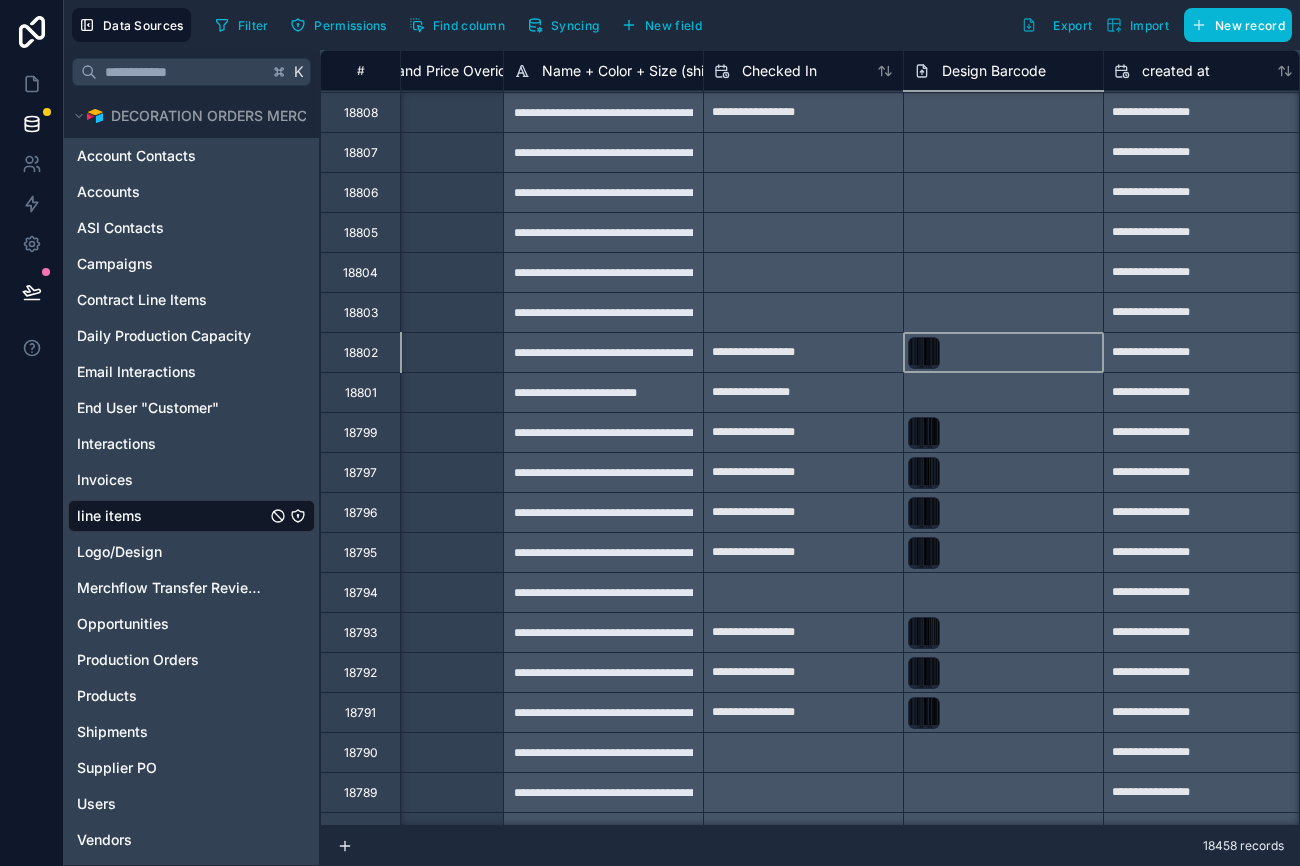 scroll, scrollTop: 8078, scrollLeft: 28061, axis: both 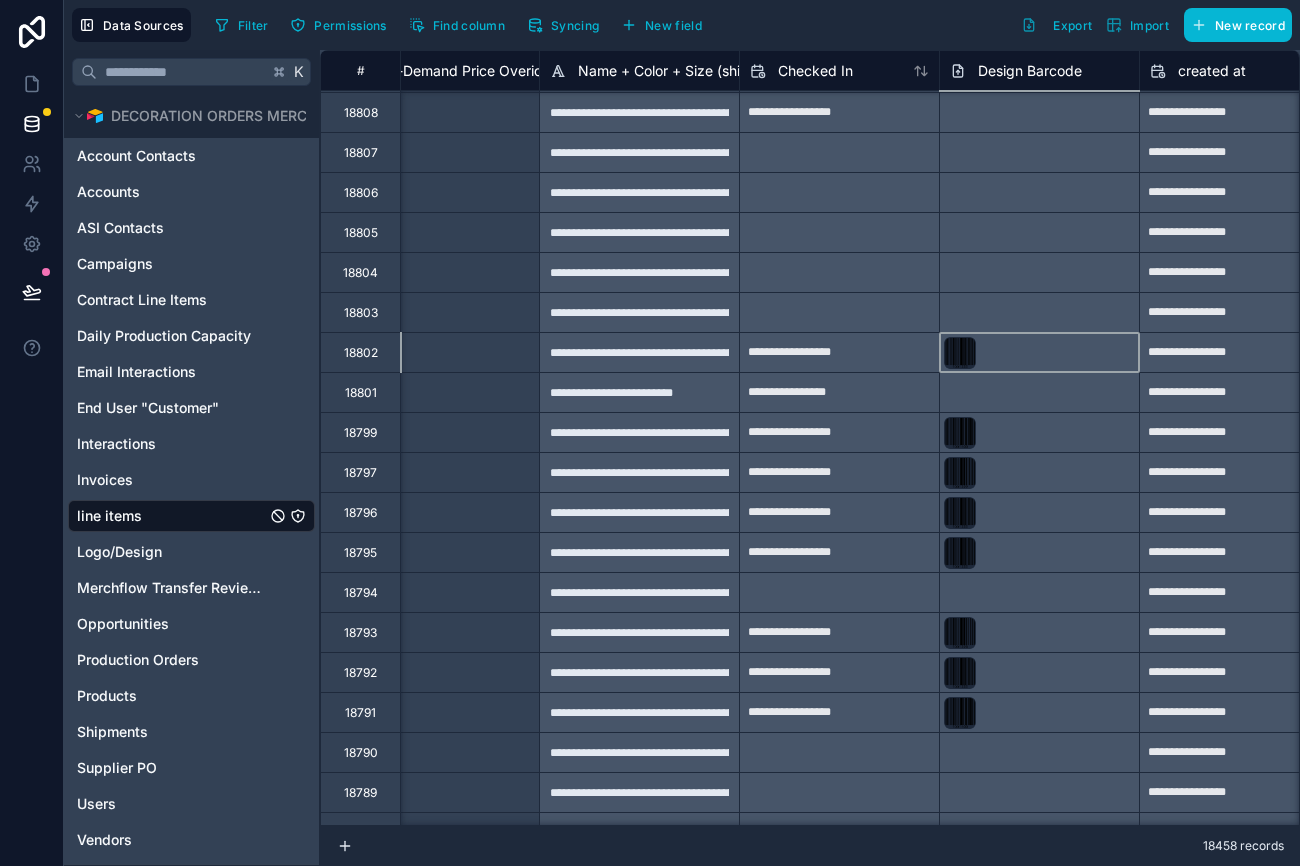 click at bounding box center [1039, 512] 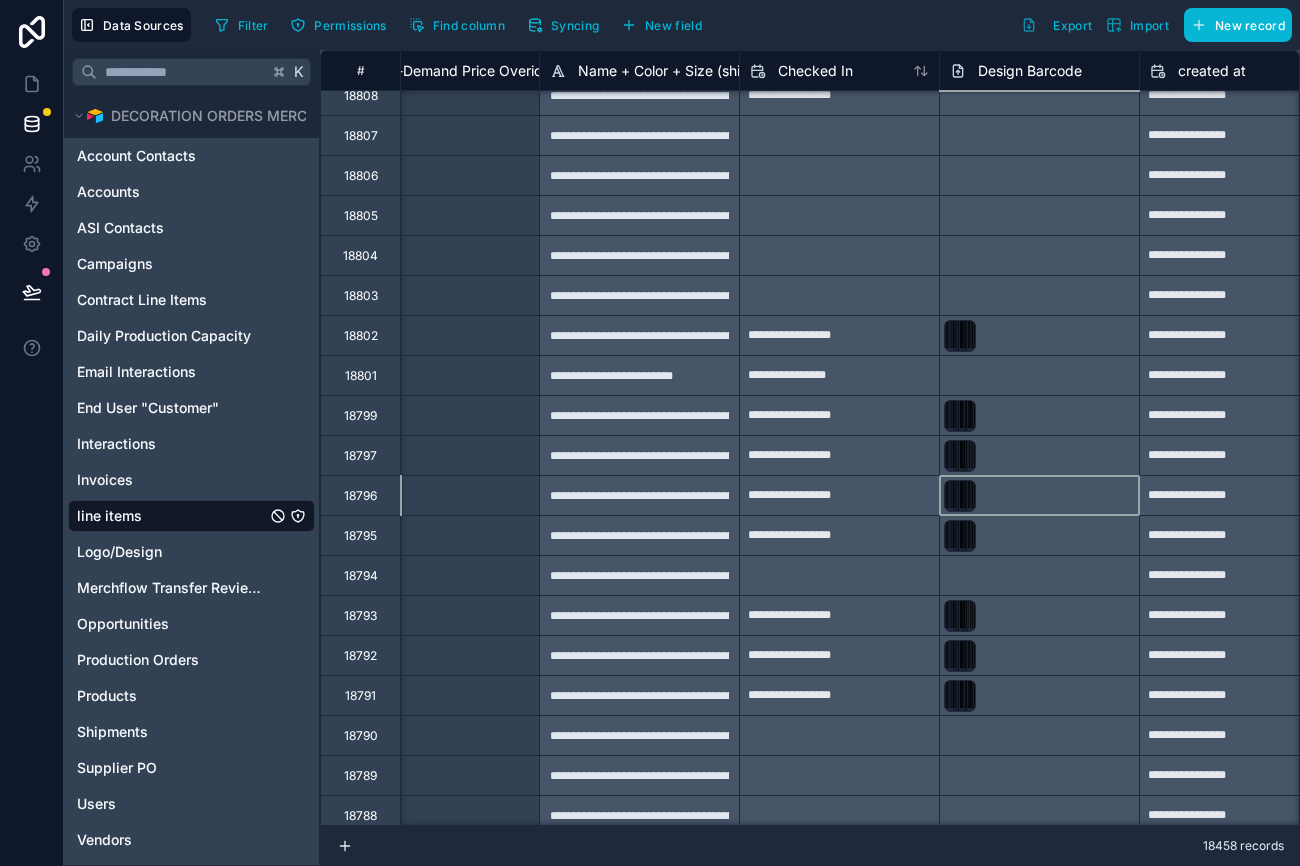 scroll, scrollTop: 8103, scrollLeft: 28061, axis: both 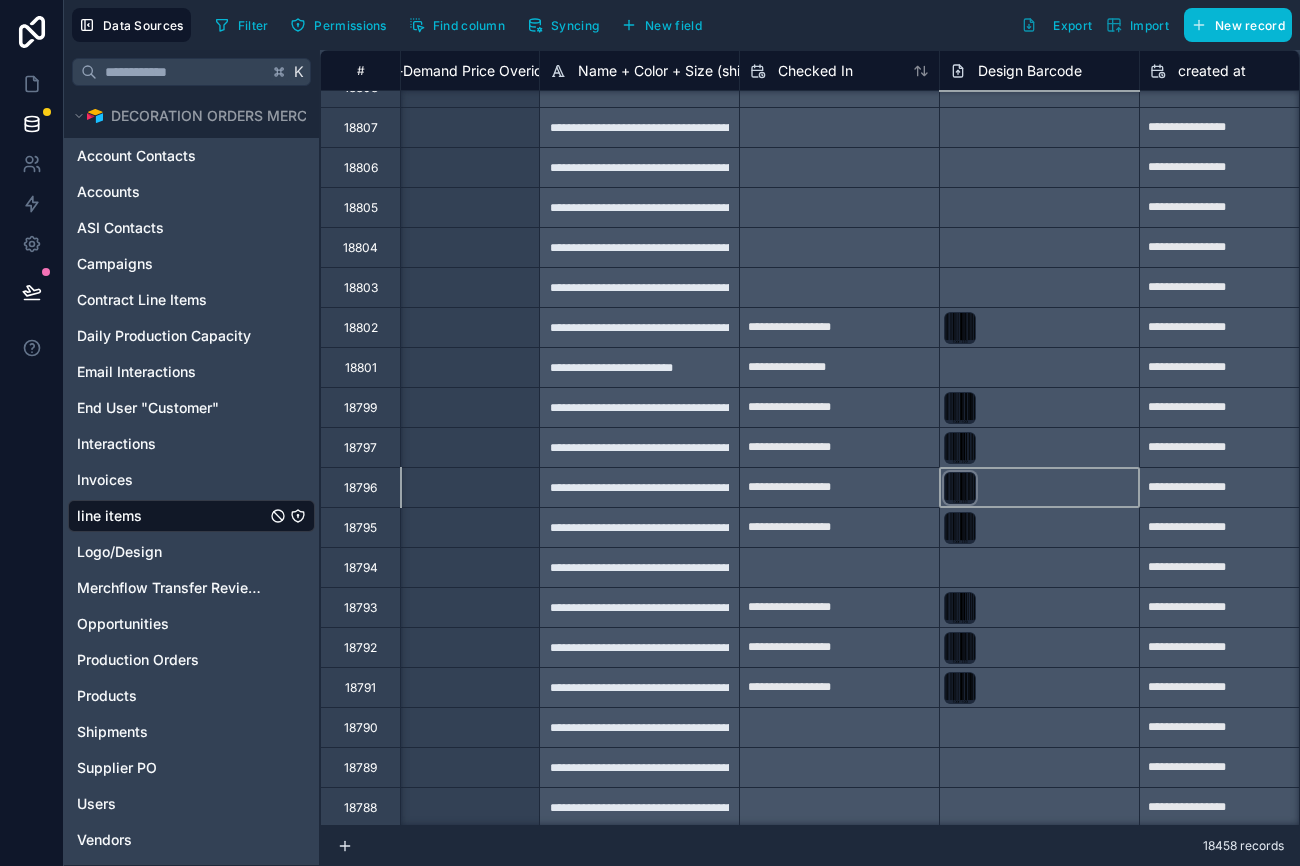 click at bounding box center [960, 488] 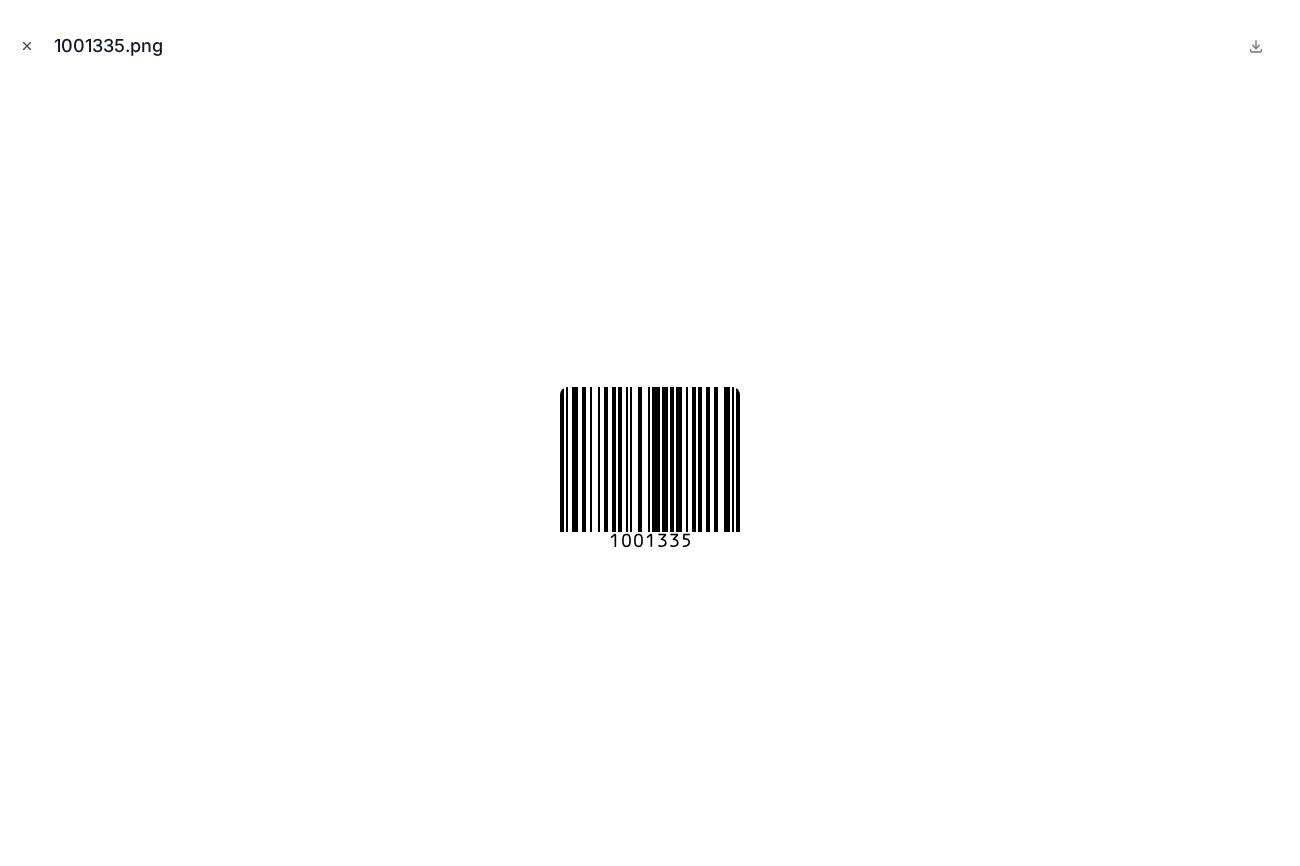 click 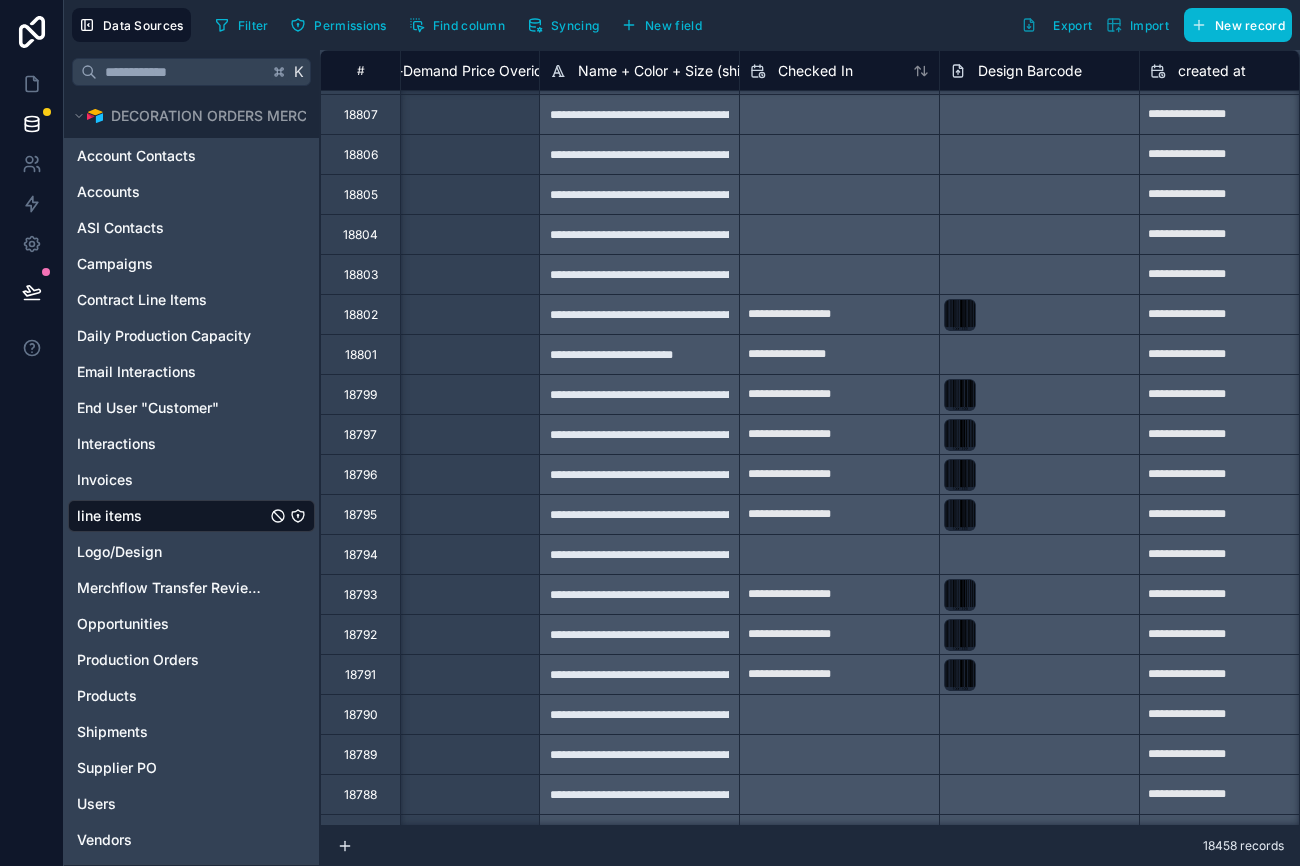 scroll, scrollTop: 8117, scrollLeft: 28061, axis: both 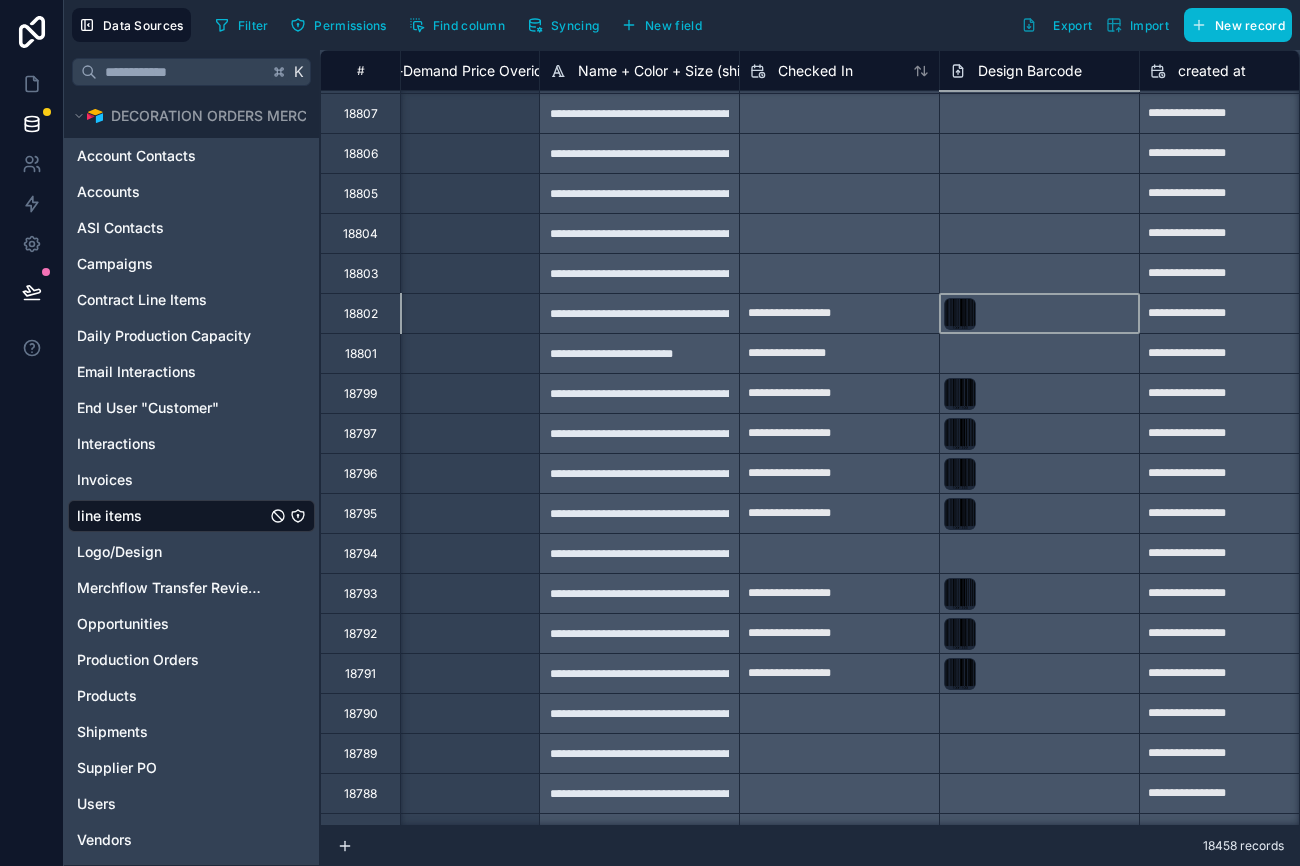 click at bounding box center [1039, 313] 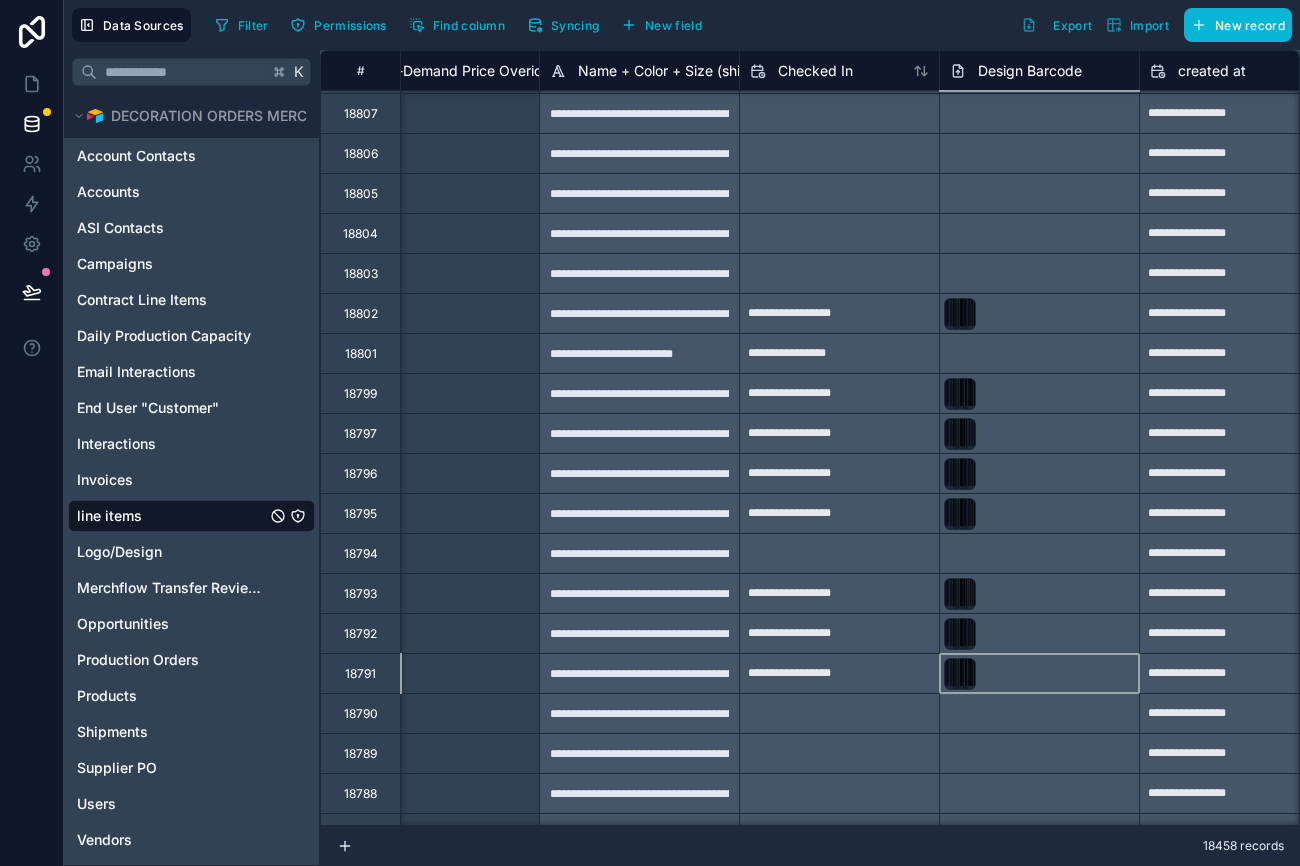 click at bounding box center (1039, 673) 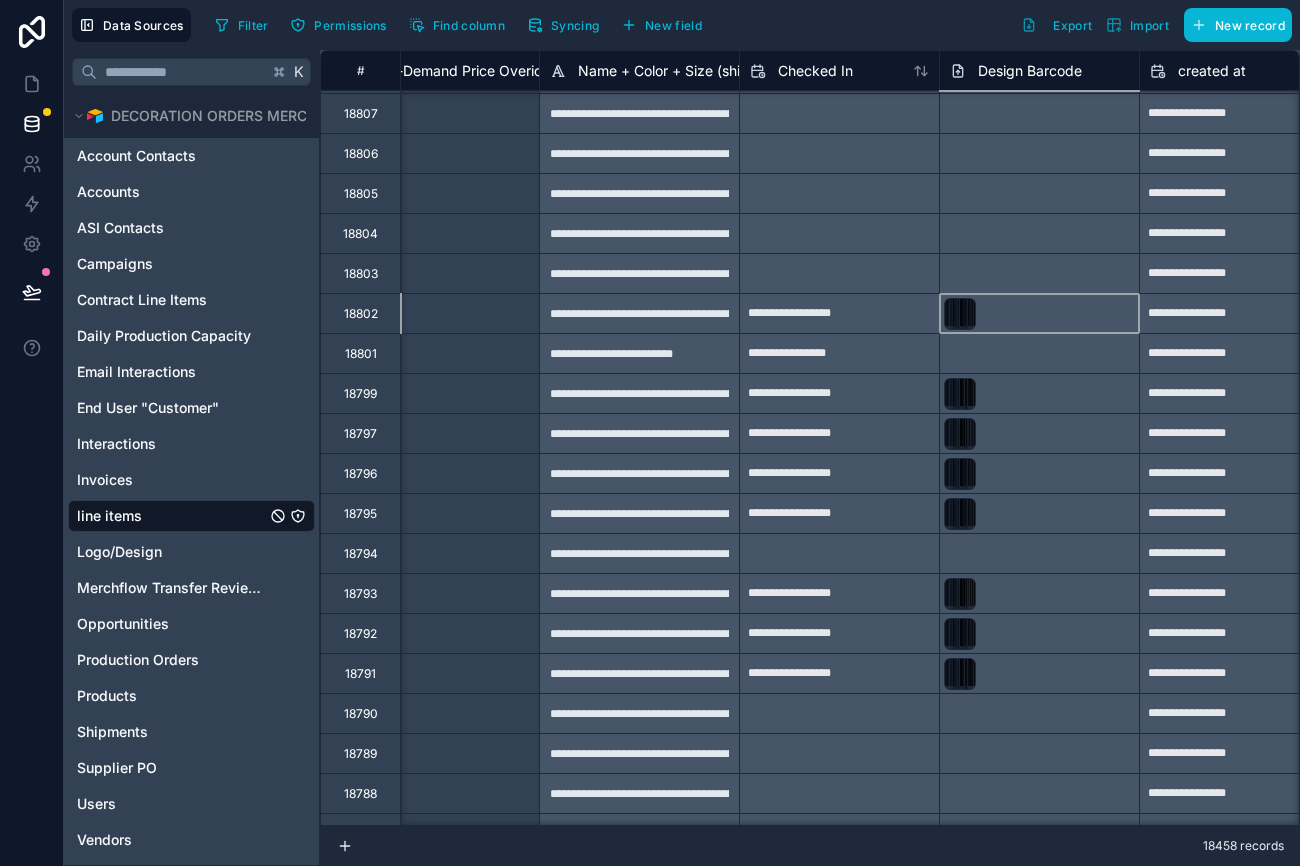 click at bounding box center [1039, 353] 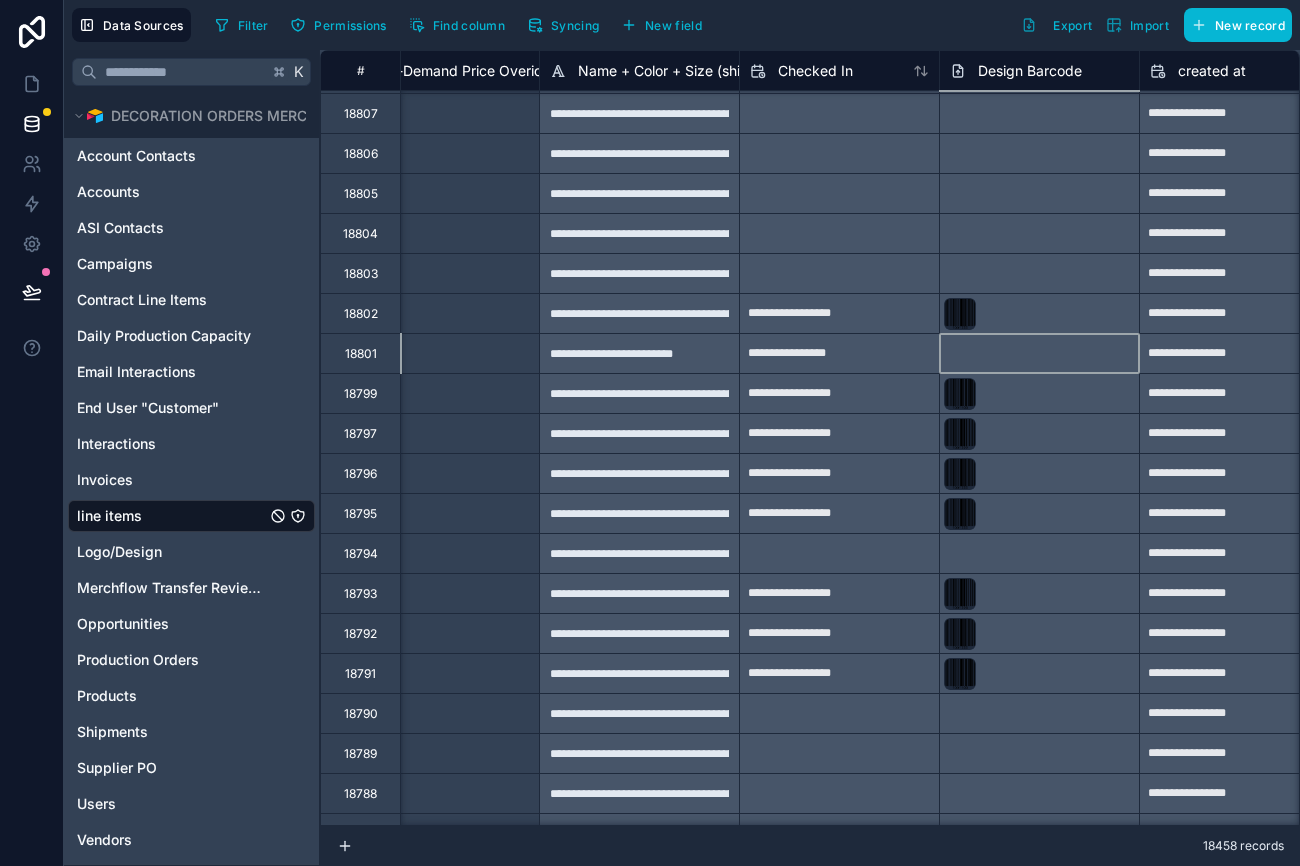 click at bounding box center [1039, 553] 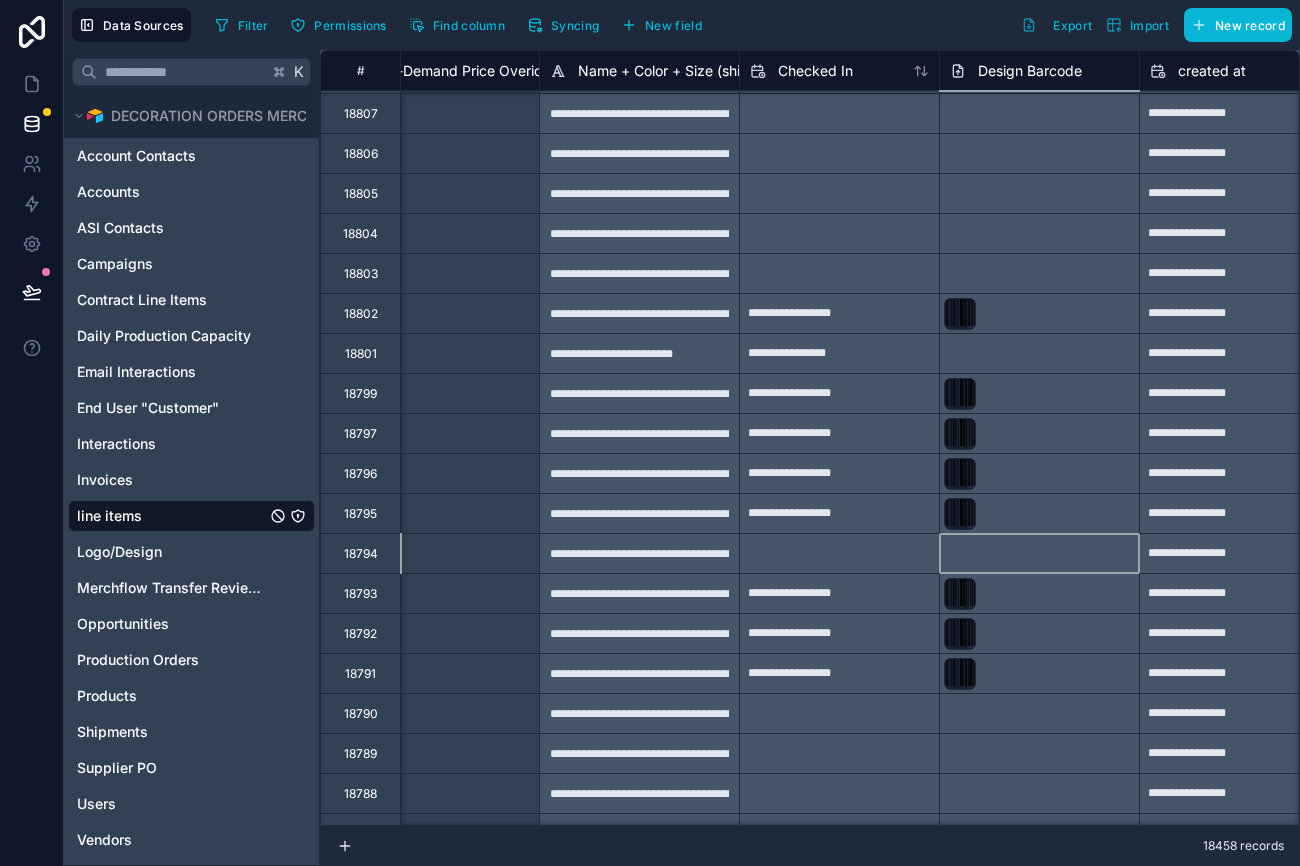 click at bounding box center [1039, 673] 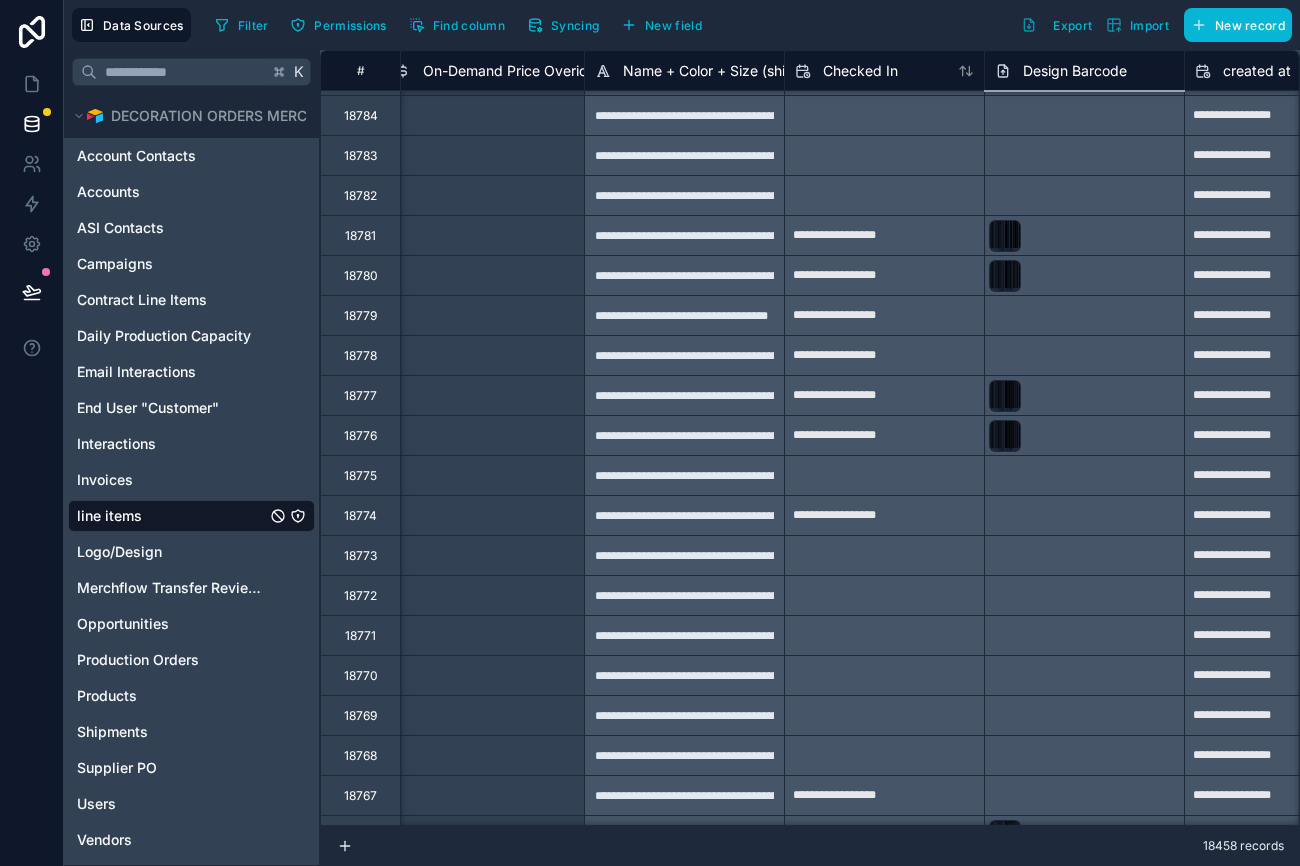 scroll, scrollTop: 8954, scrollLeft: 28016, axis: both 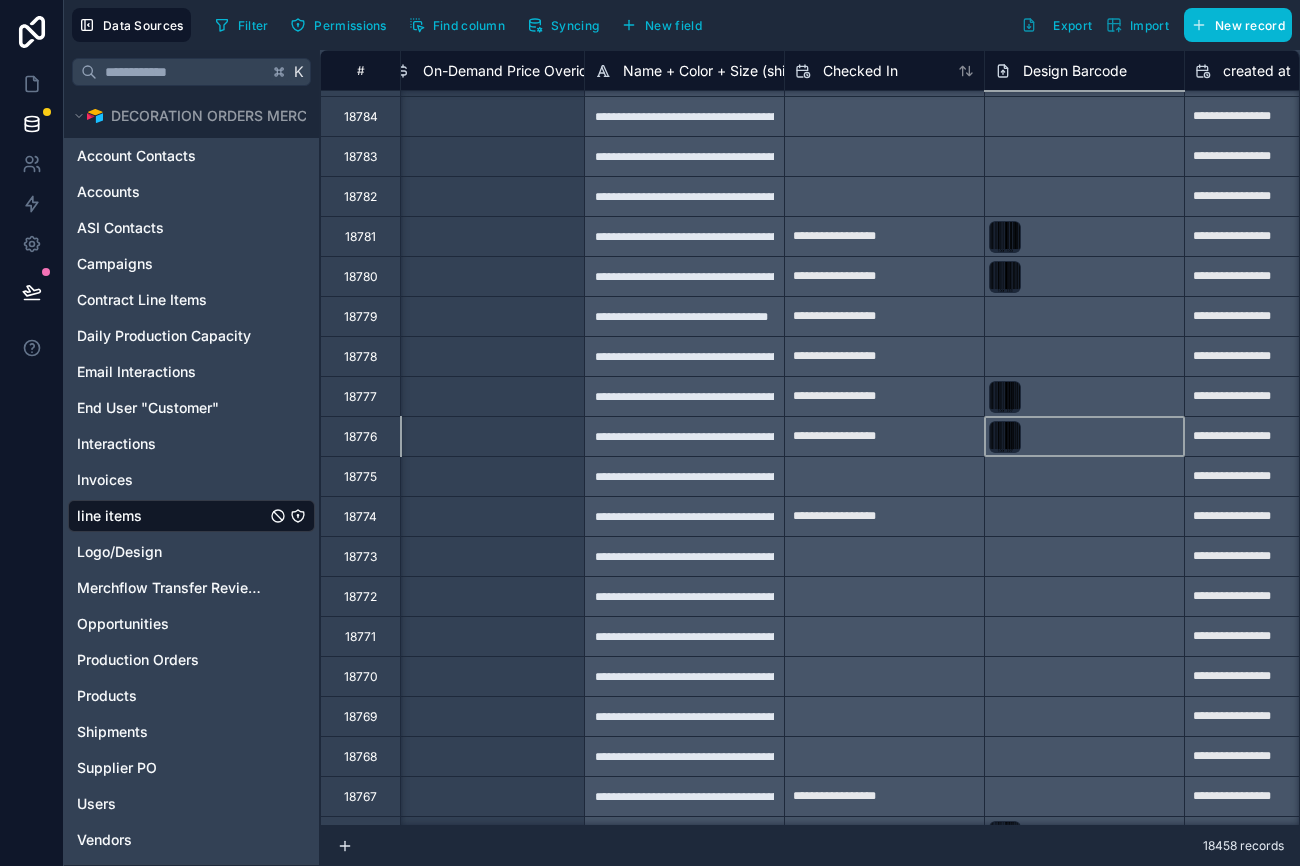 click at bounding box center (1084, 436) 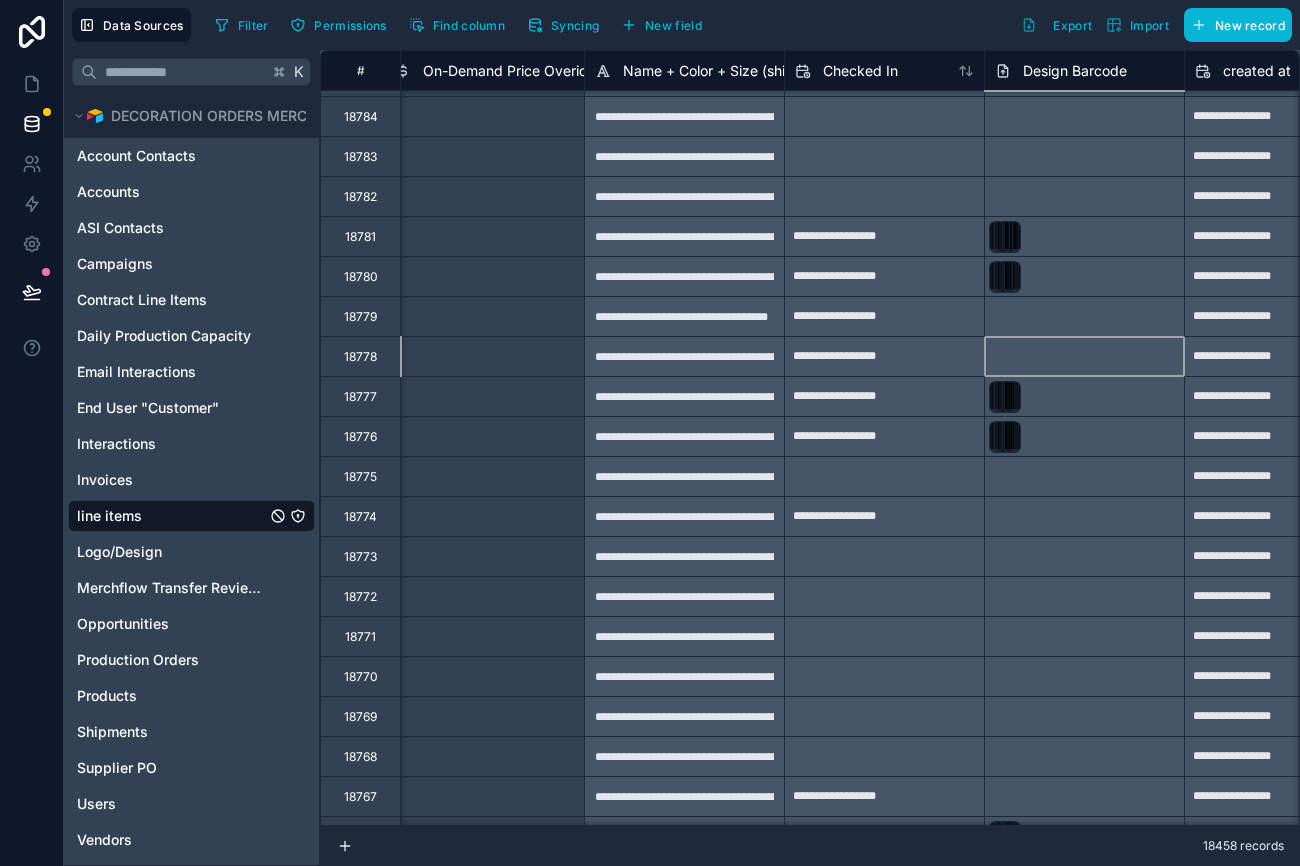 click at bounding box center (1084, 436) 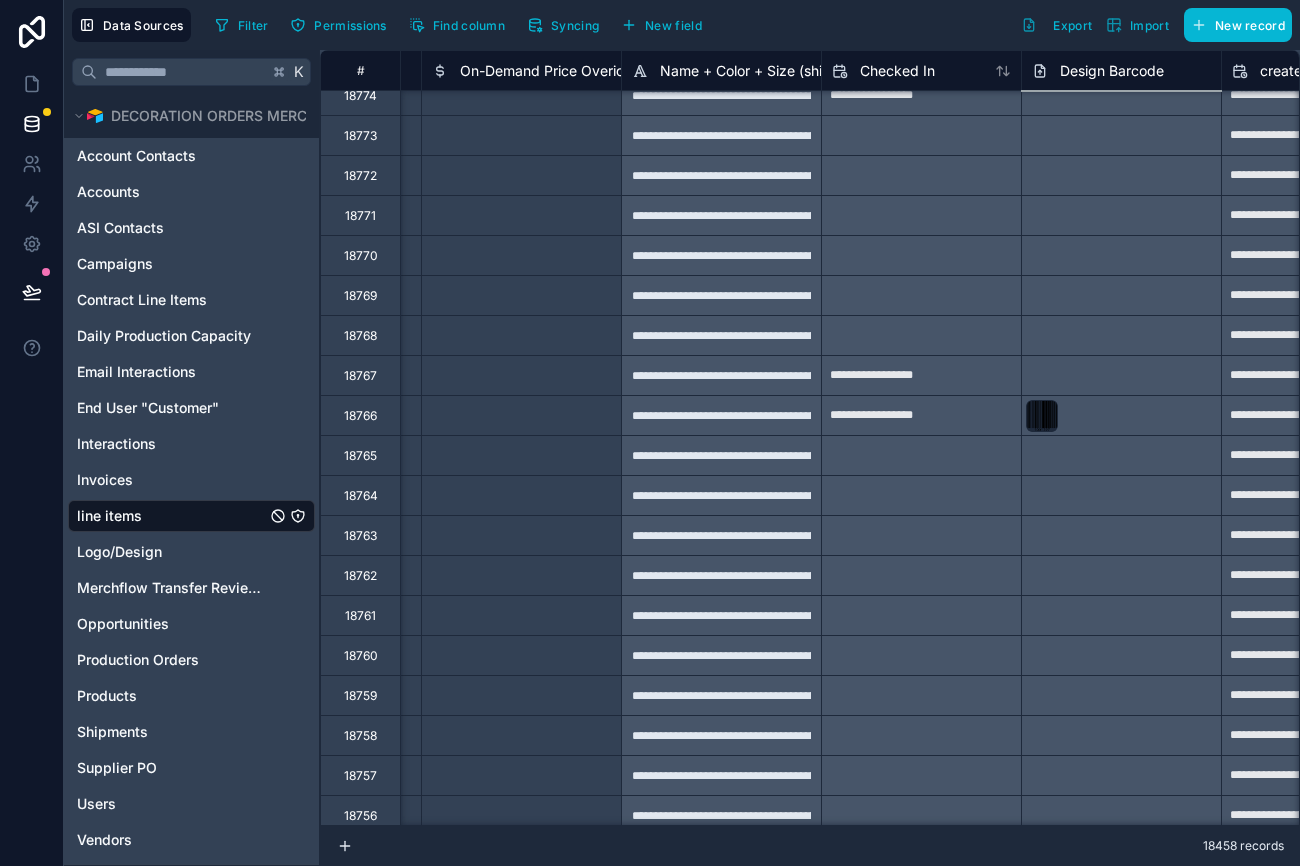 scroll, scrollTop: 9261, scrollLeft: 27979, axis: both 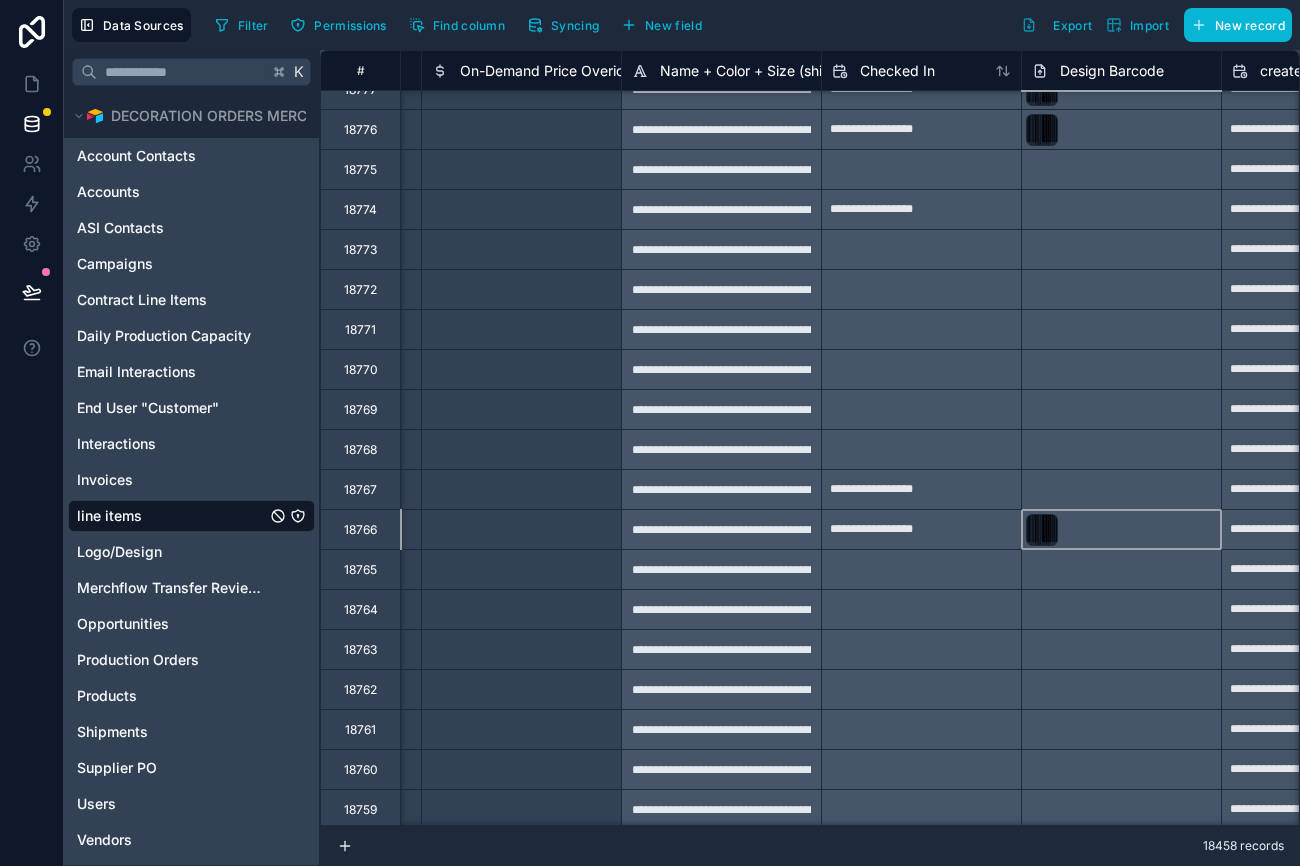 click at bounding box center [1121, 529] 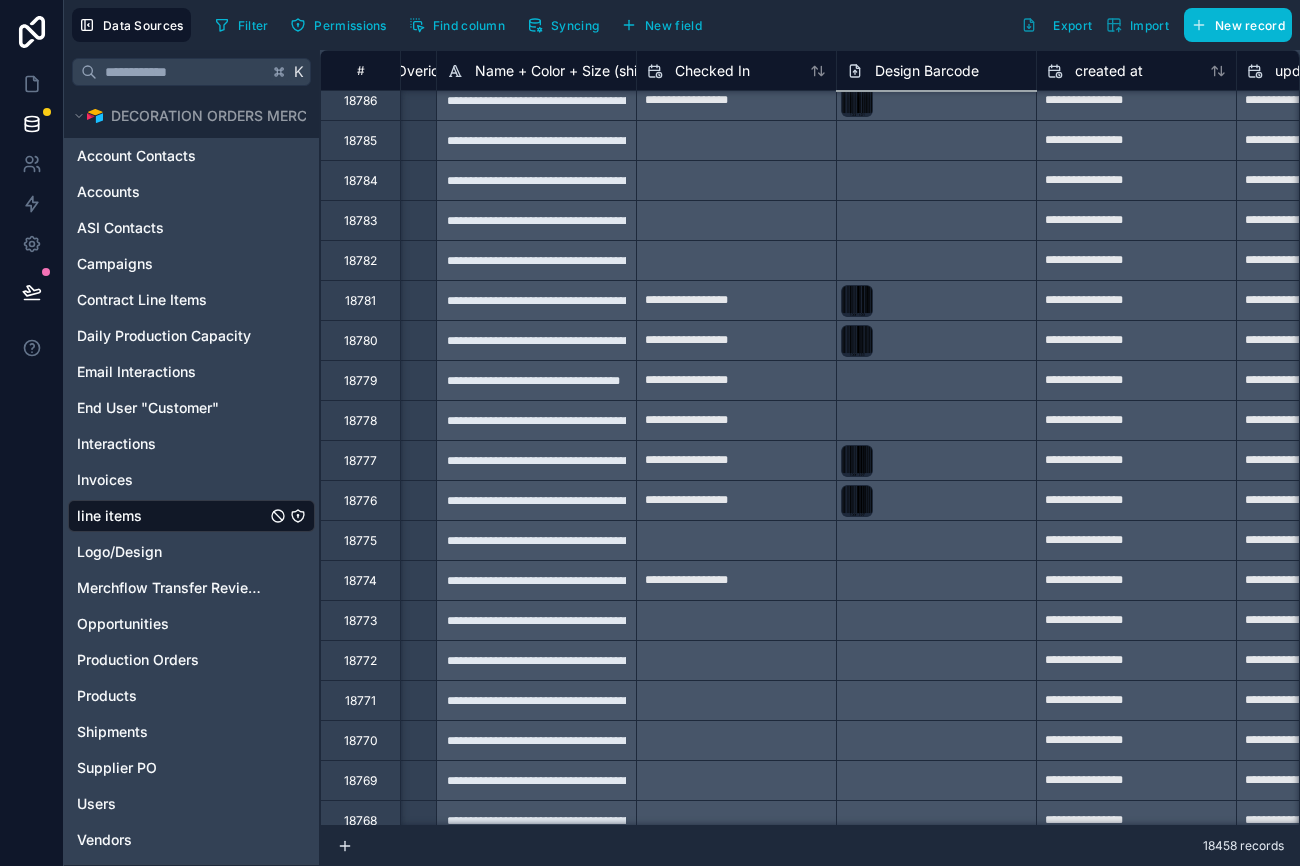 scroll, scrollTop: 8808, scrollLeft: 28164, axis: both 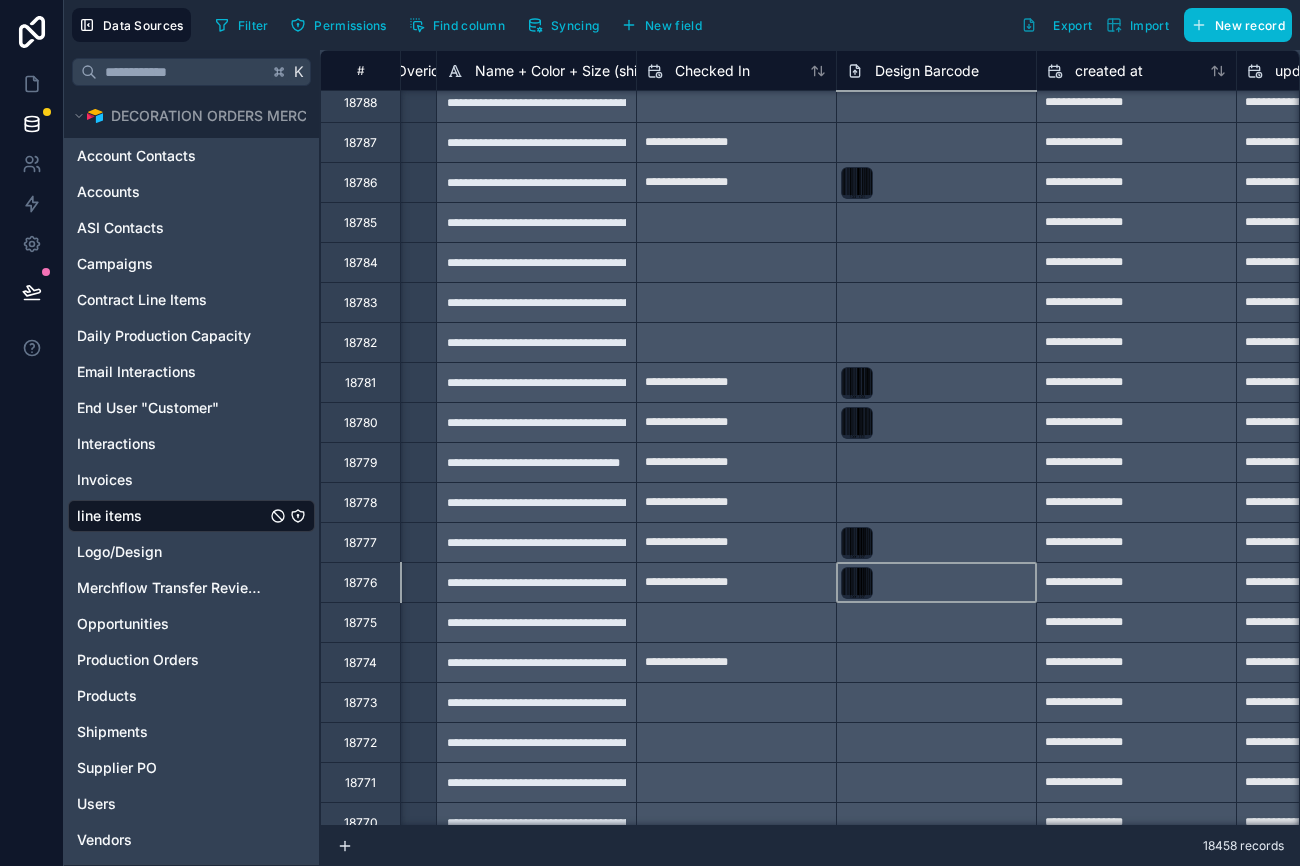 click at bounding box center [936, 582] 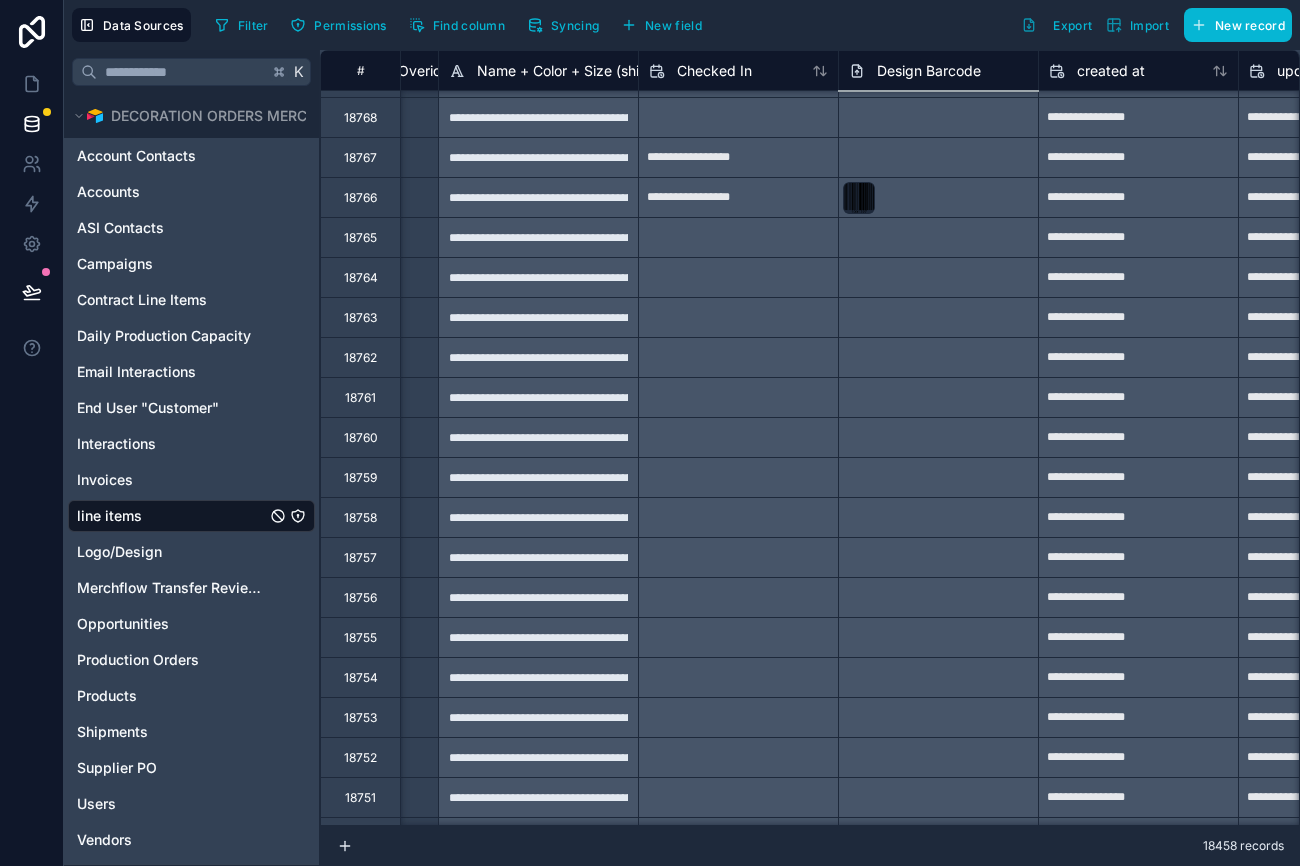 scroll, scrollTop: 9620, scrollLeft: 28162, axis: both 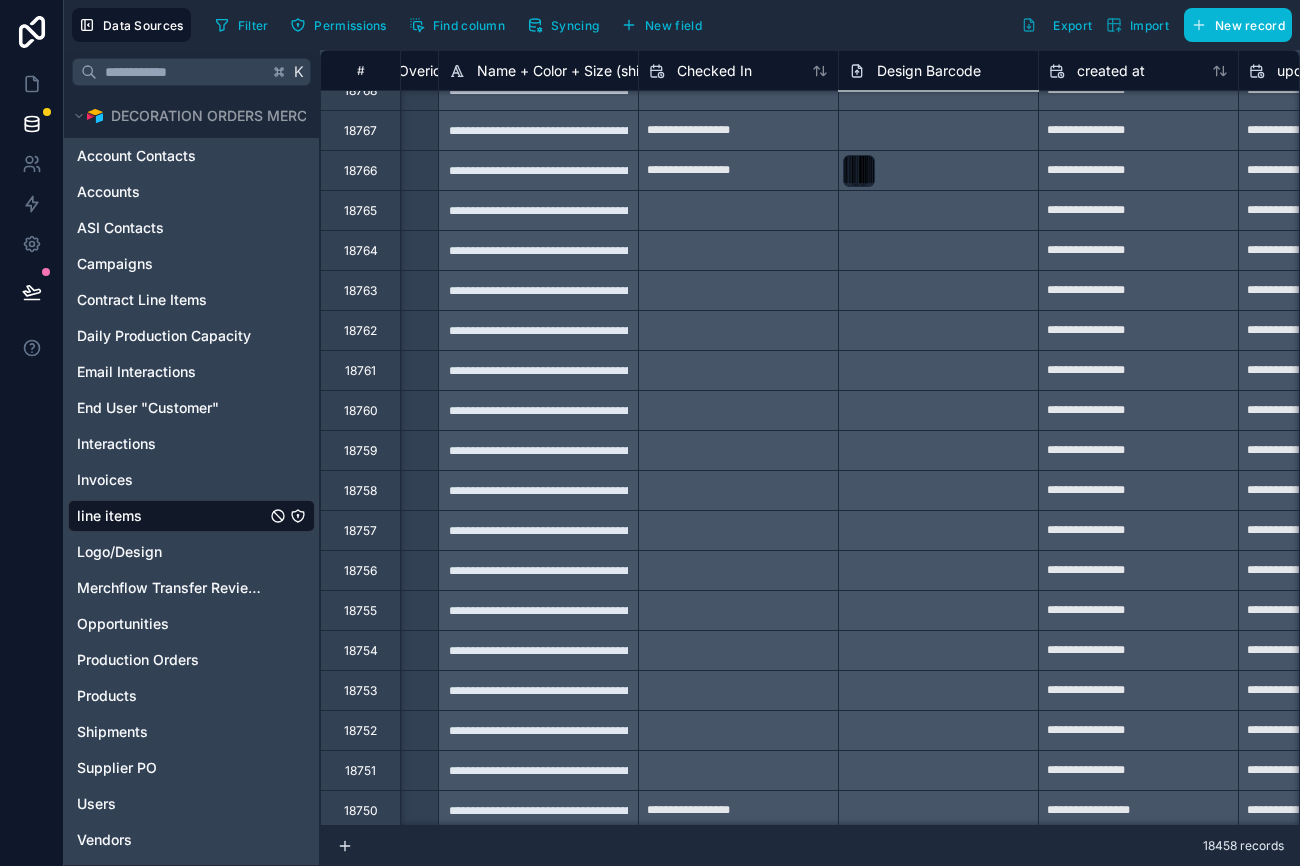 click at bounding box center [938, 170] 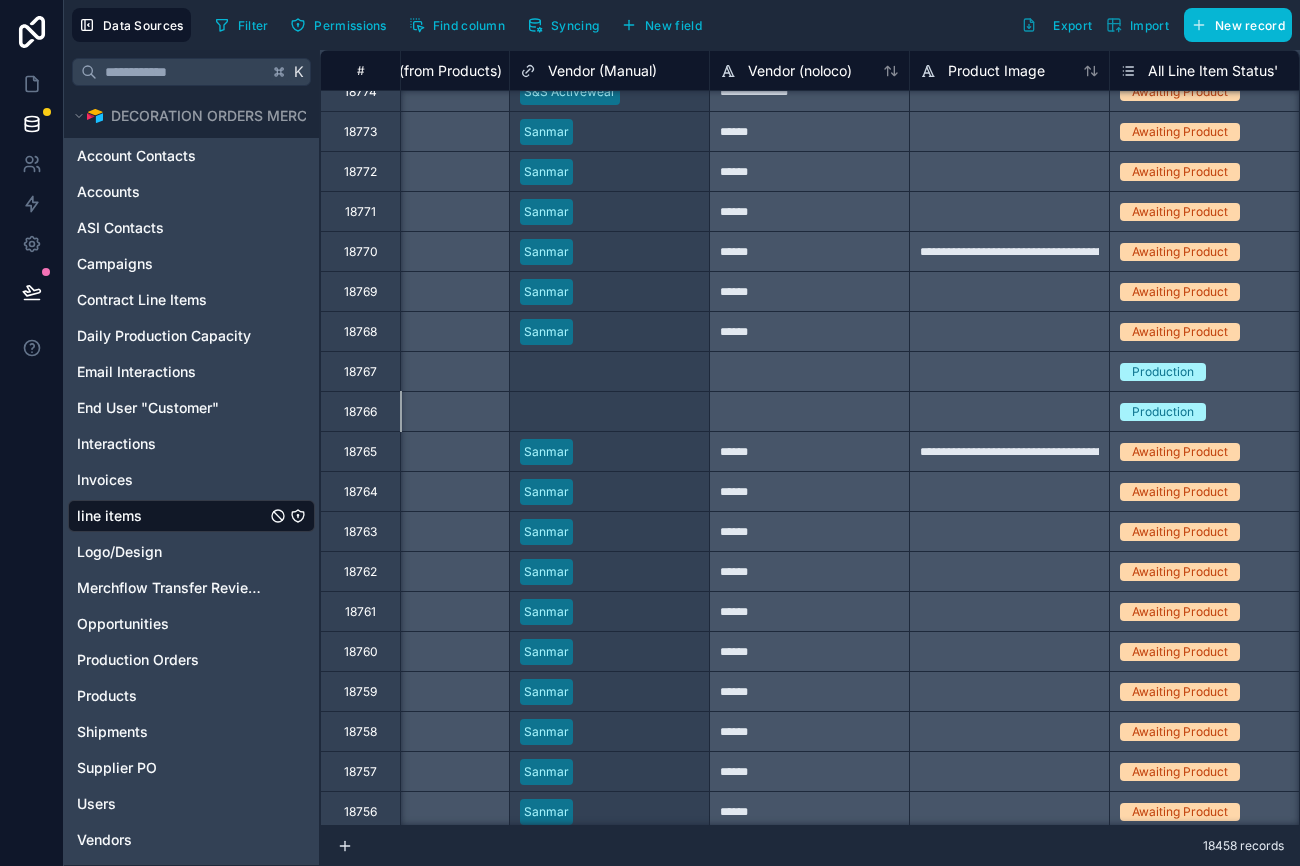 scroll, scrollTop: 9379, scrollLeft: 17242, axis: both 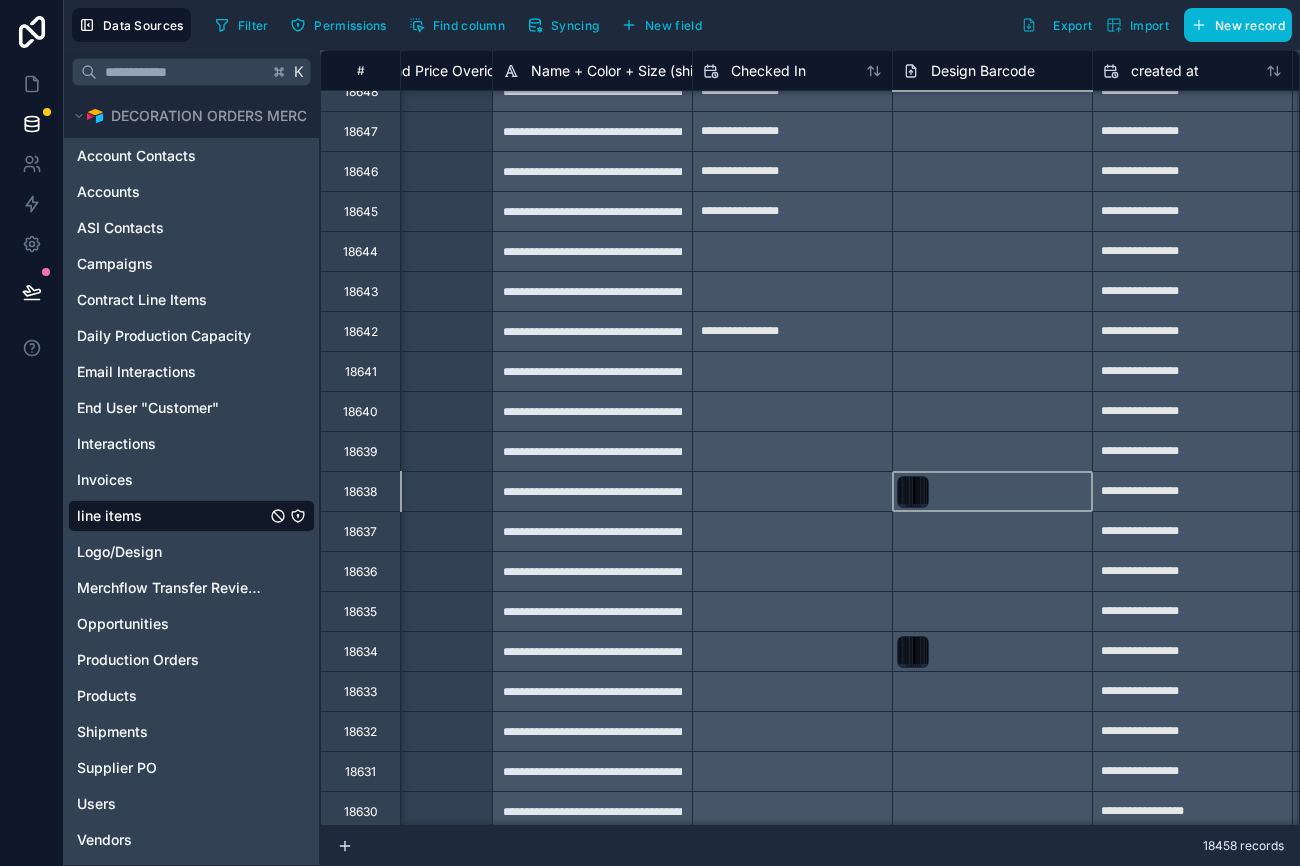 click at bounding box center [992, 491] 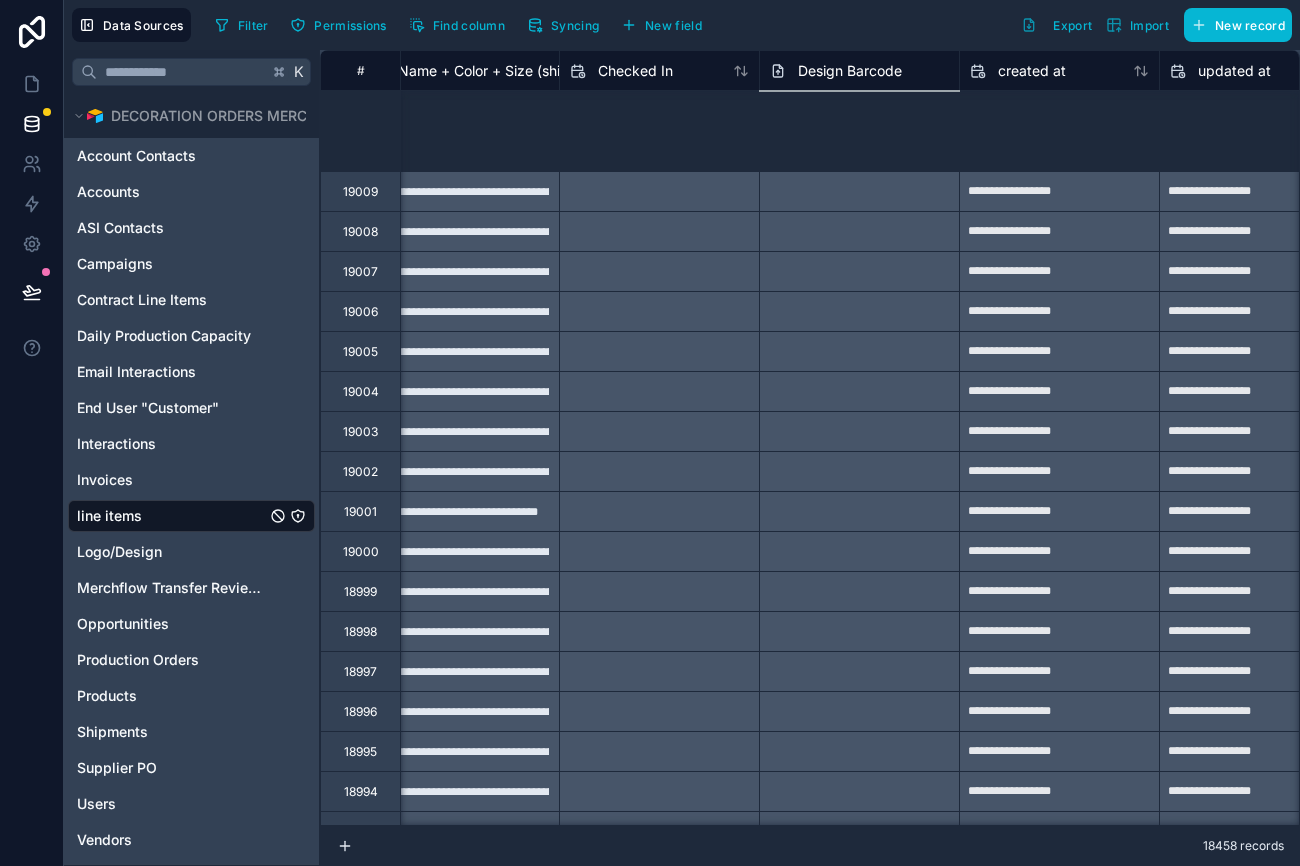 scroll, scrollTop: 0, scrollLeft: 28241, axis: horizontal 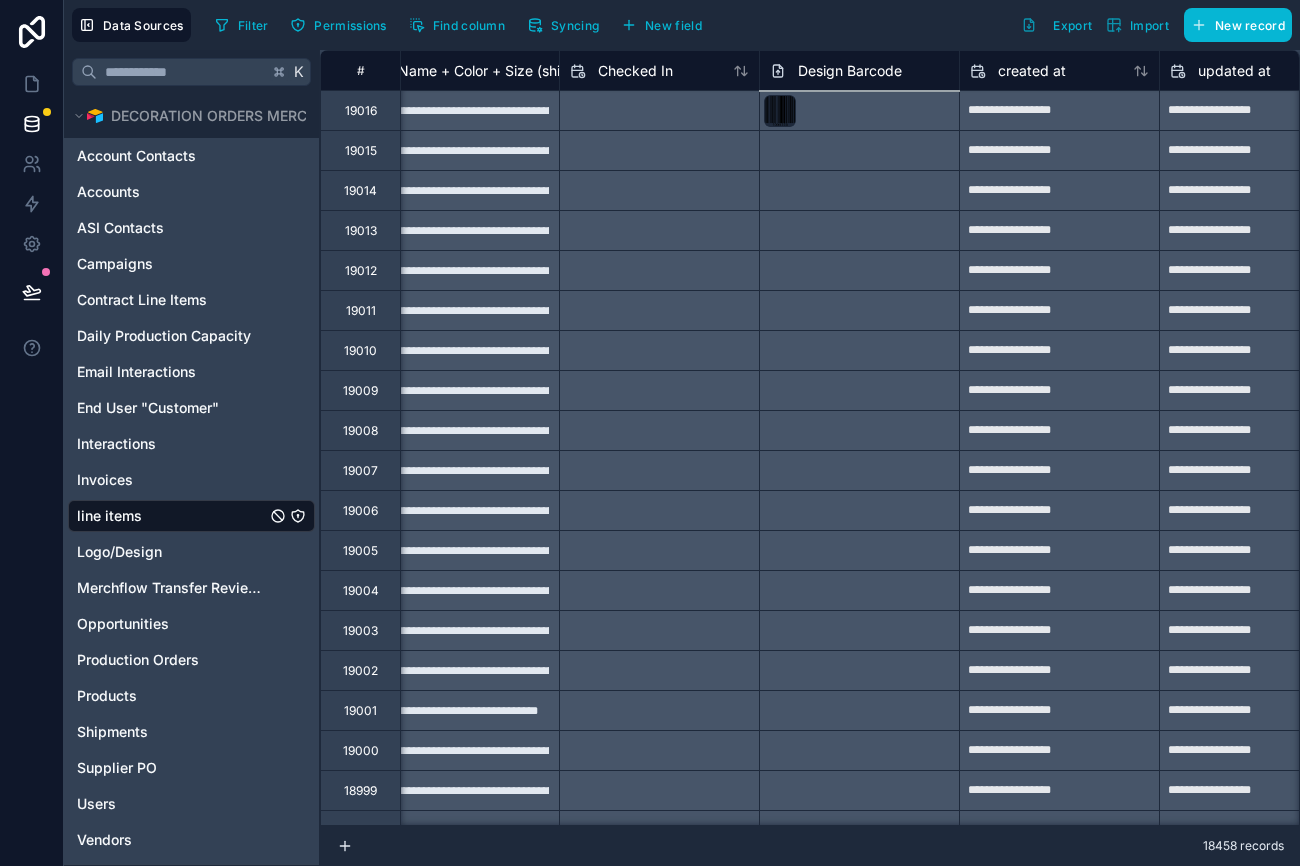 click on "Filter Permissions Find column Syncing New field Export Import New record" at bounding box center (749, 25) 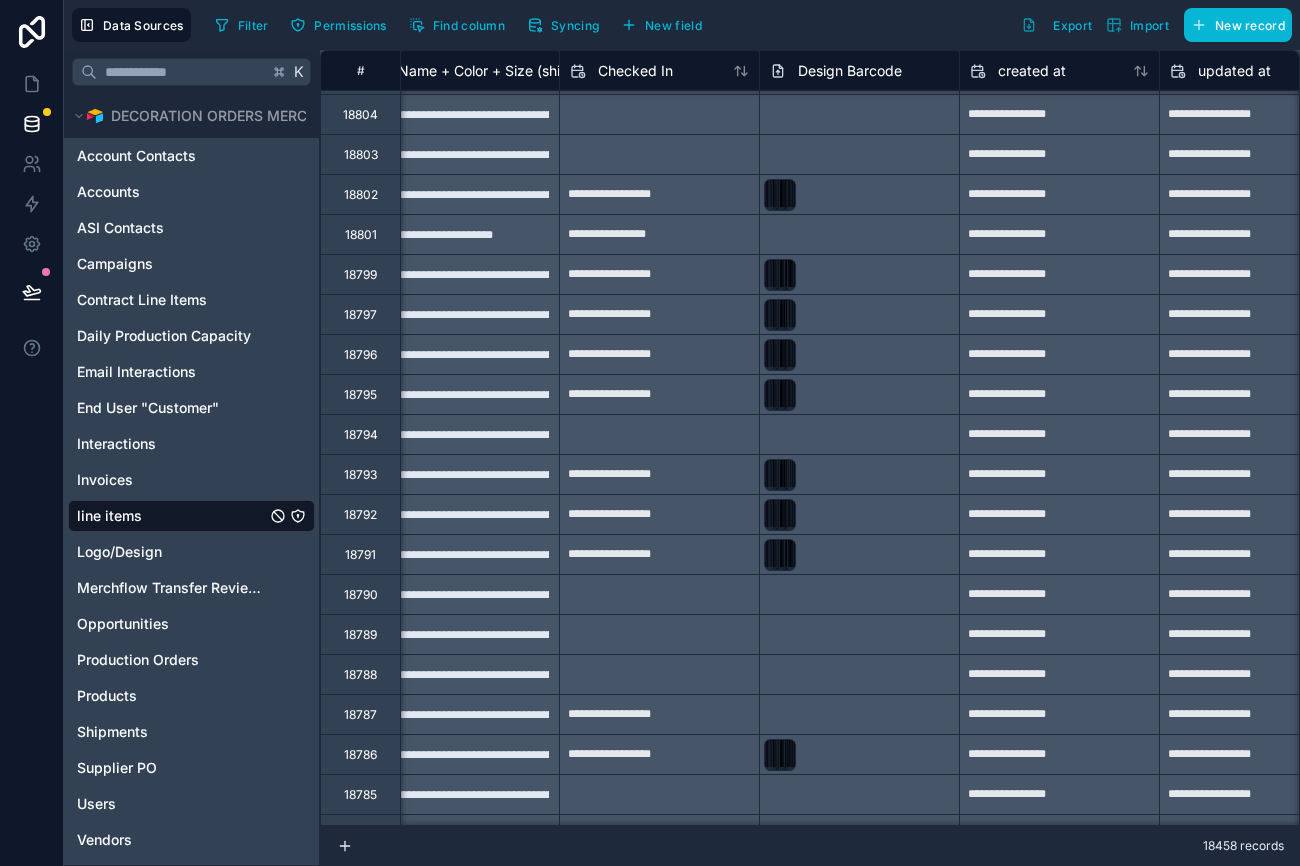scroll, scrollTop: 8226, scrollLeft: 28241, axis: both 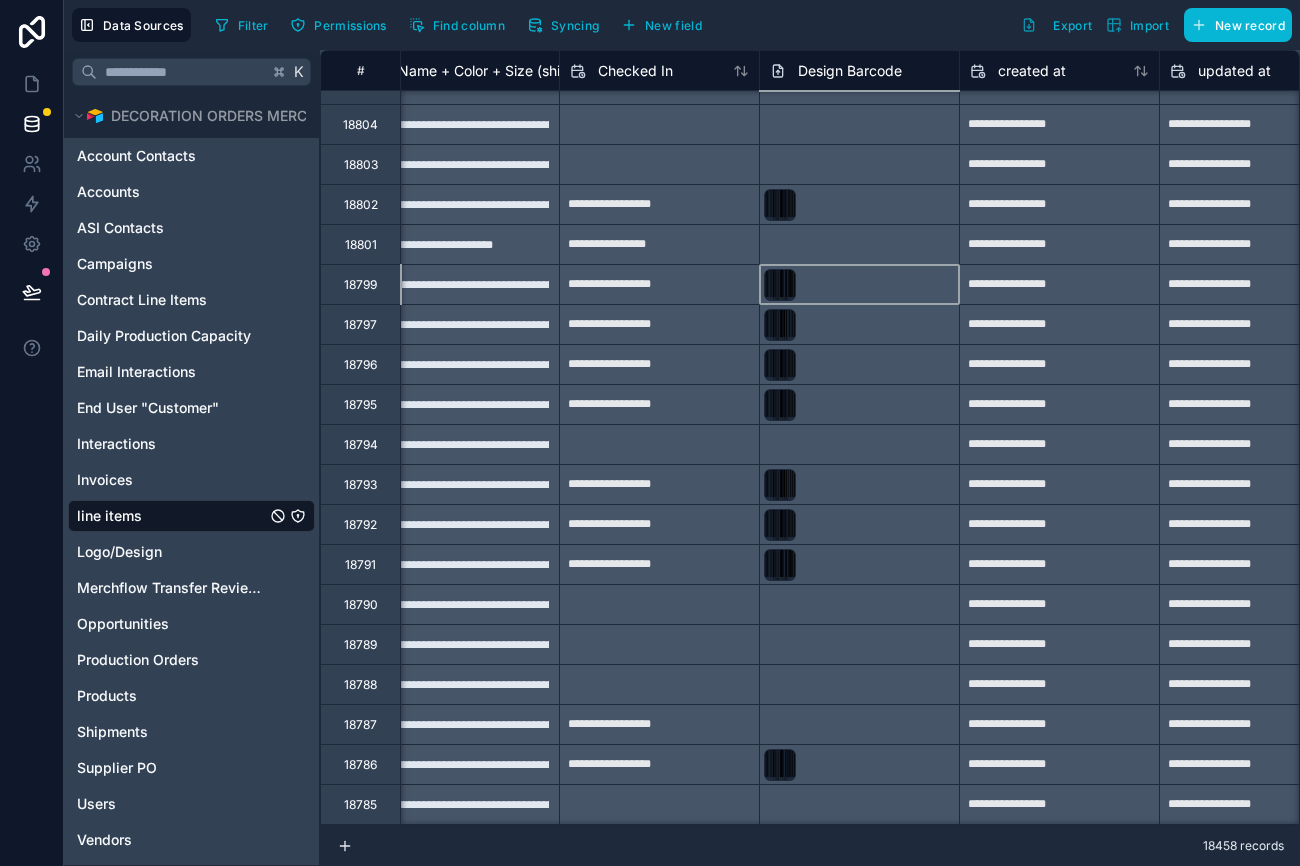 click at bounding box center [859, 284] 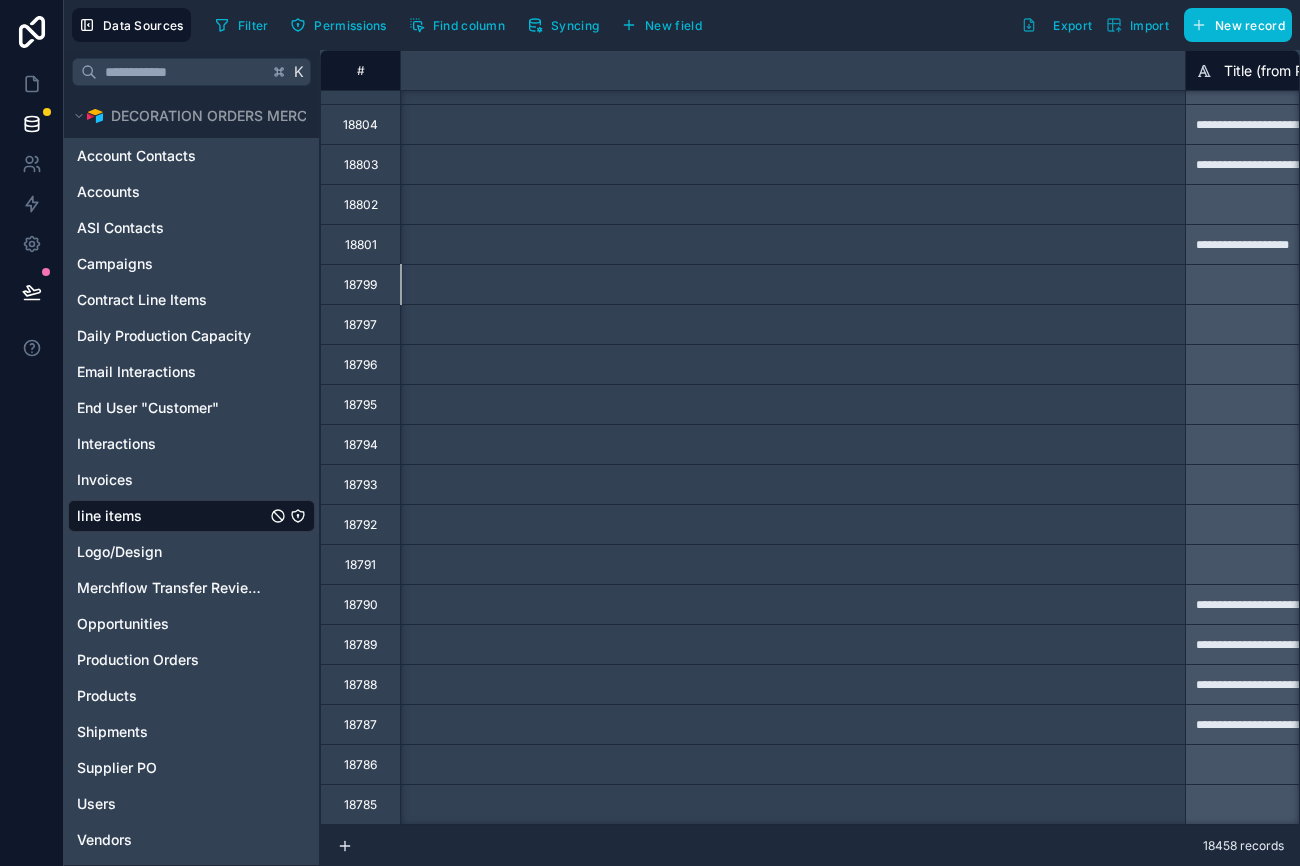 scroll, scrollTop: 8226, scrollLeft: 0, axis: vertical 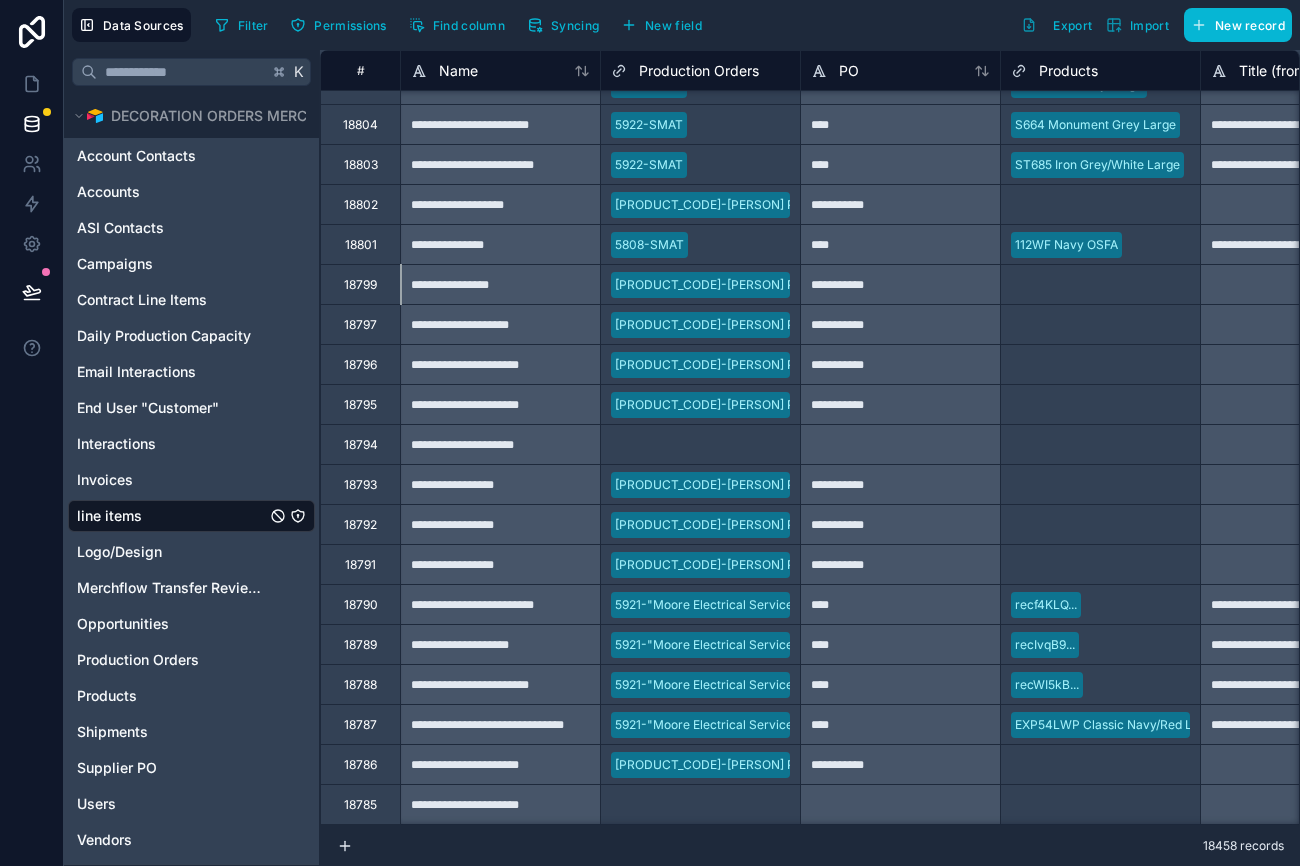 click on "**********" at bounding box center (900, 284) 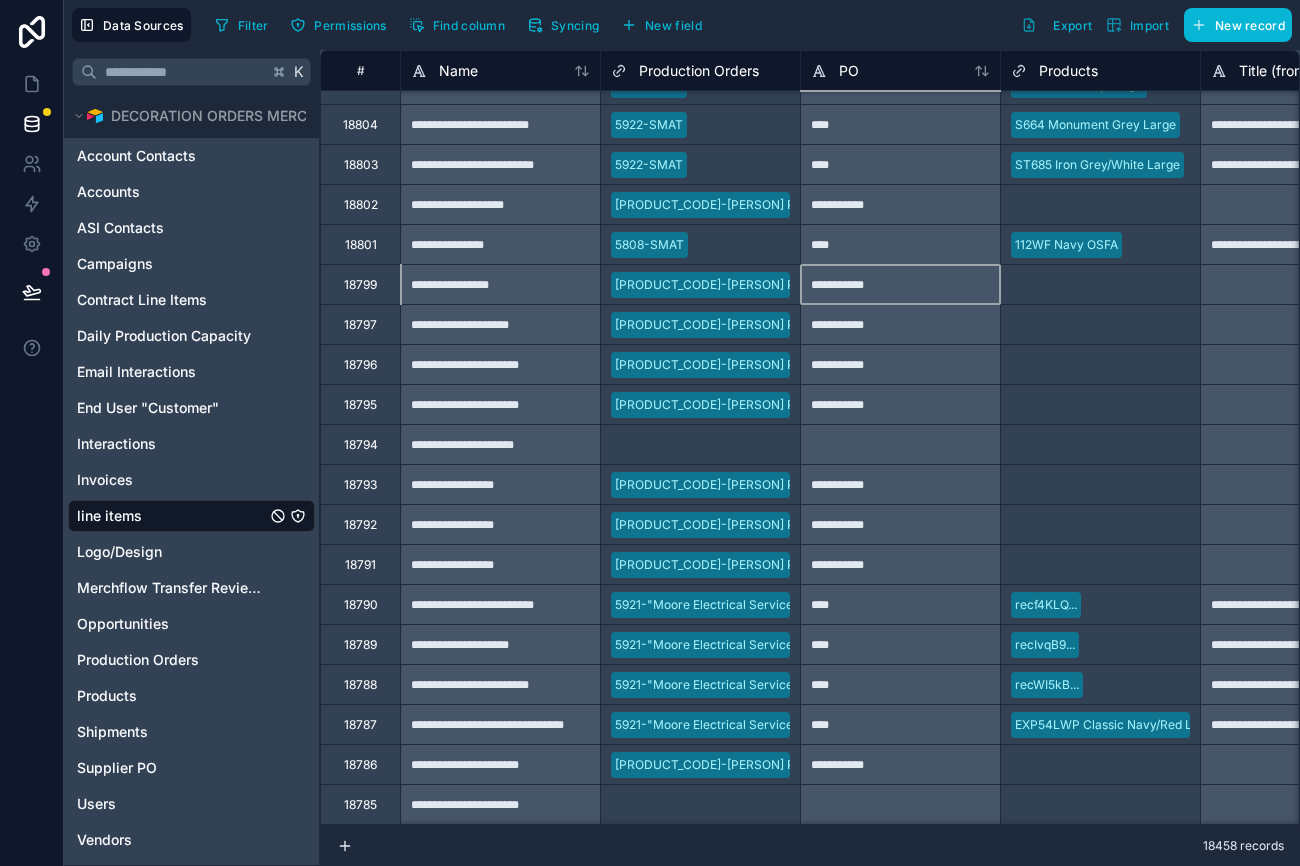 click on "**********" at bounding box center [900, 324] 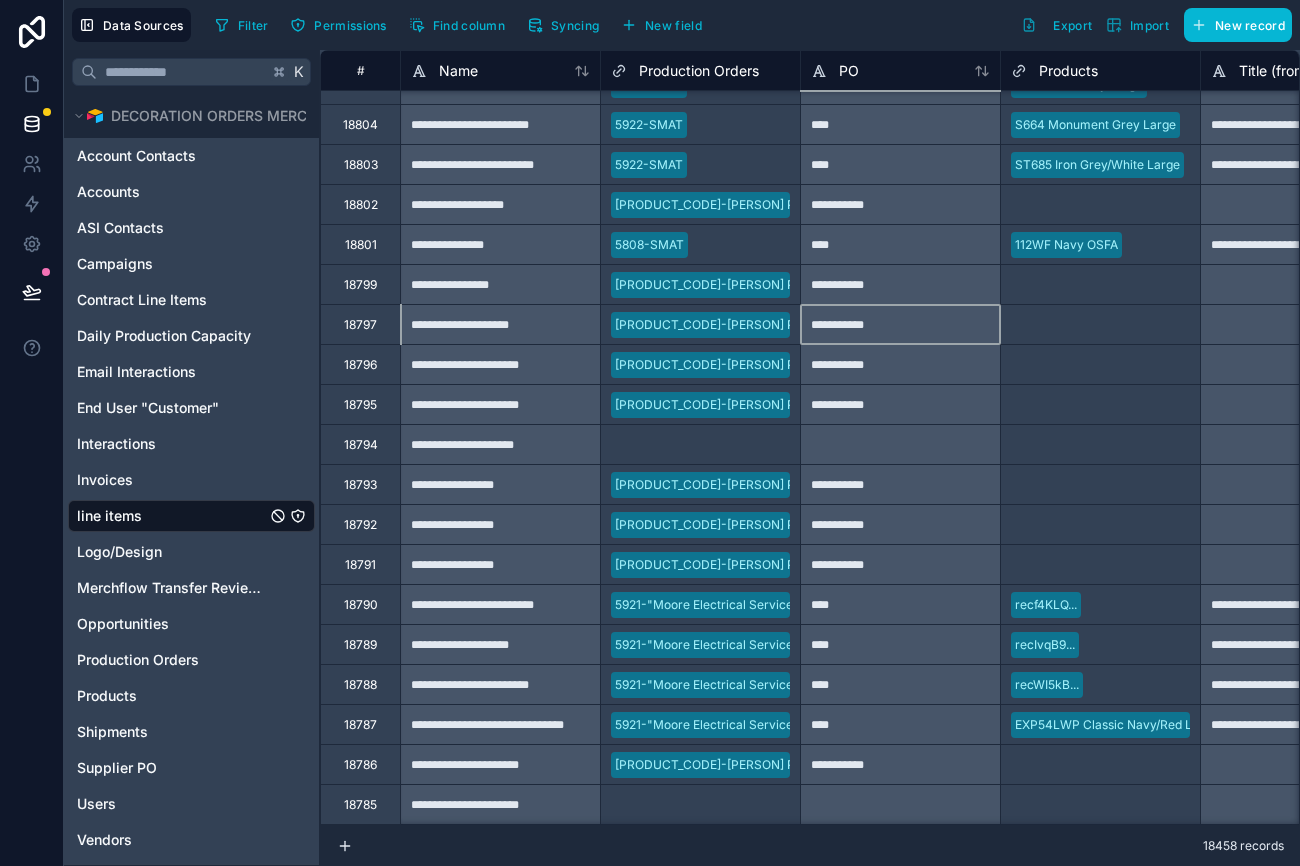 click on "**********" at bounding box center (900, 284) 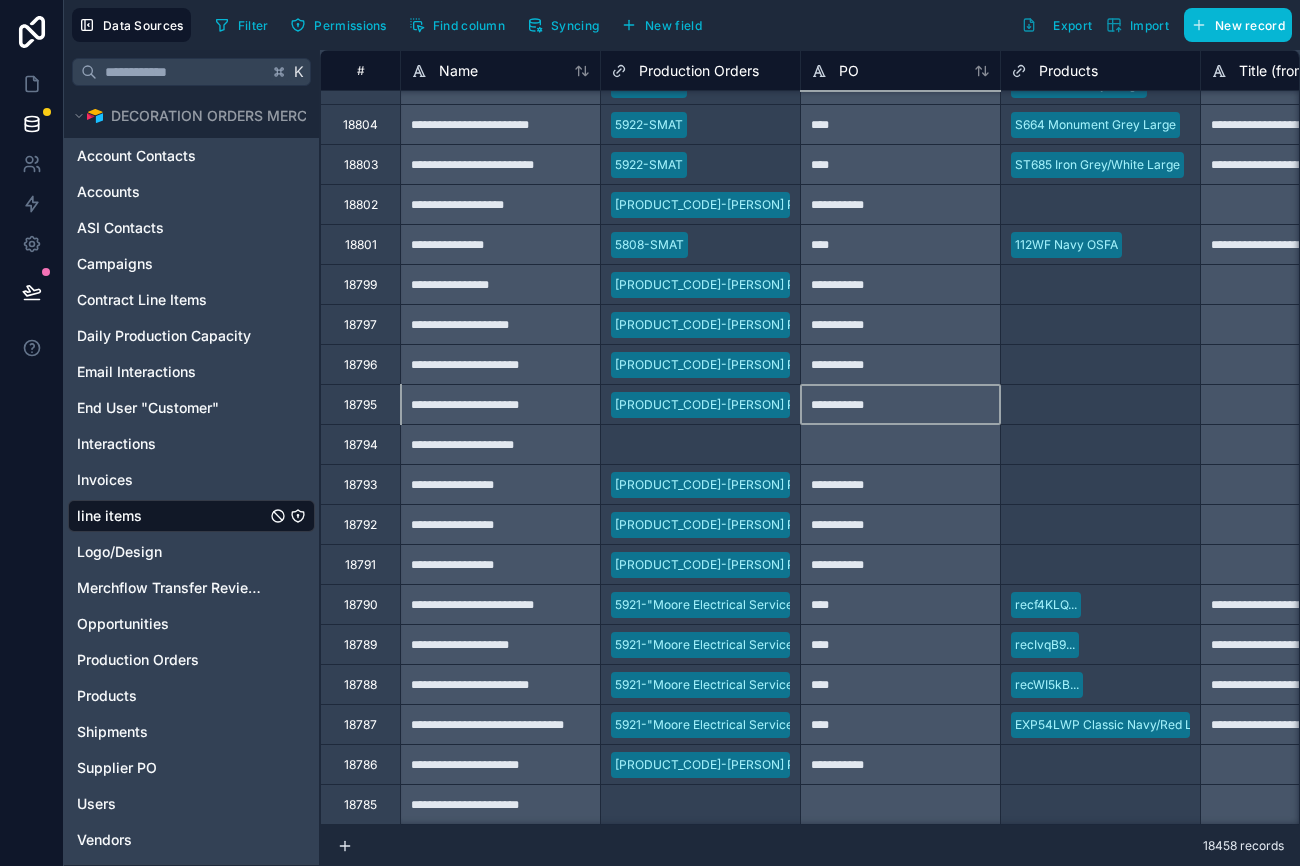 click on "**********" at bounding box center (900, 404) 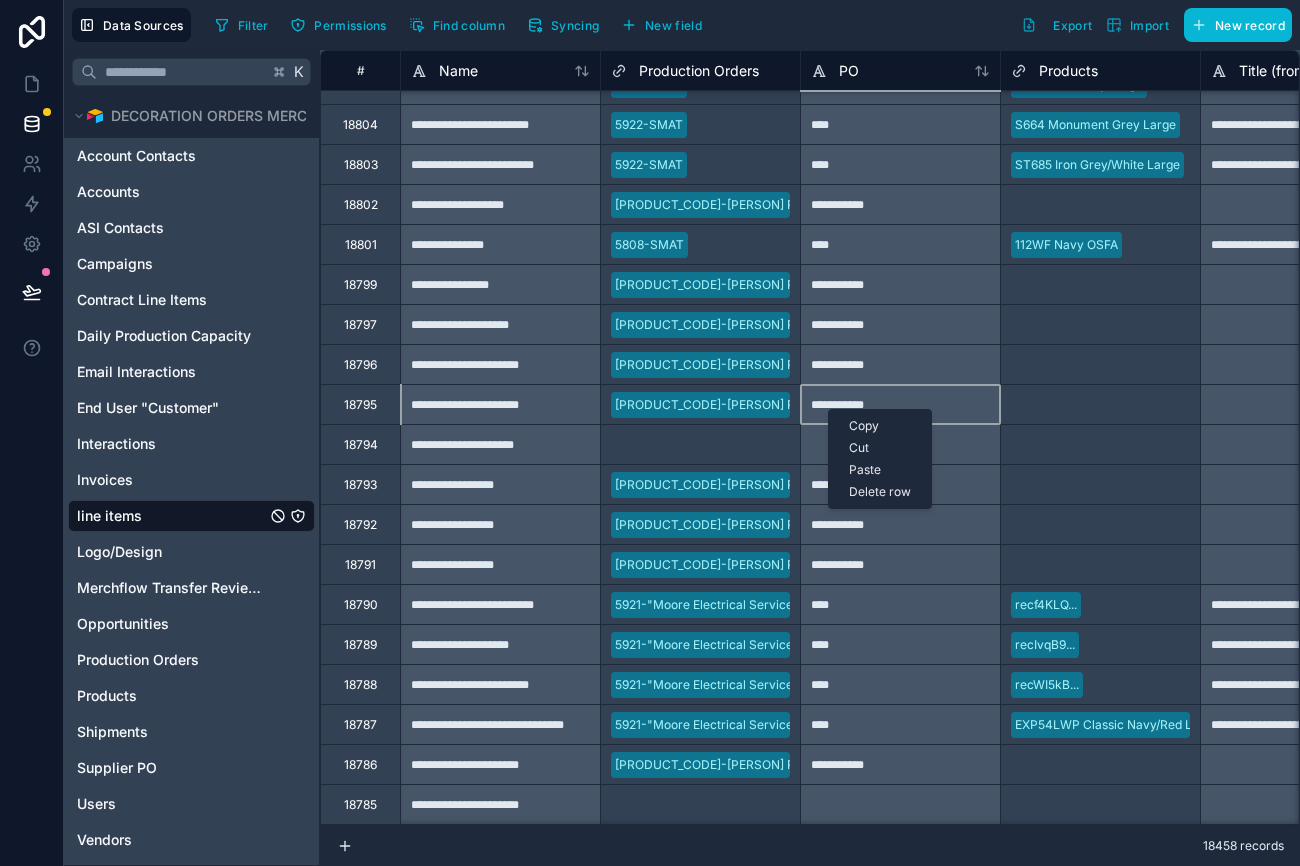 click on "Copy" at bounding box center [880, 426] 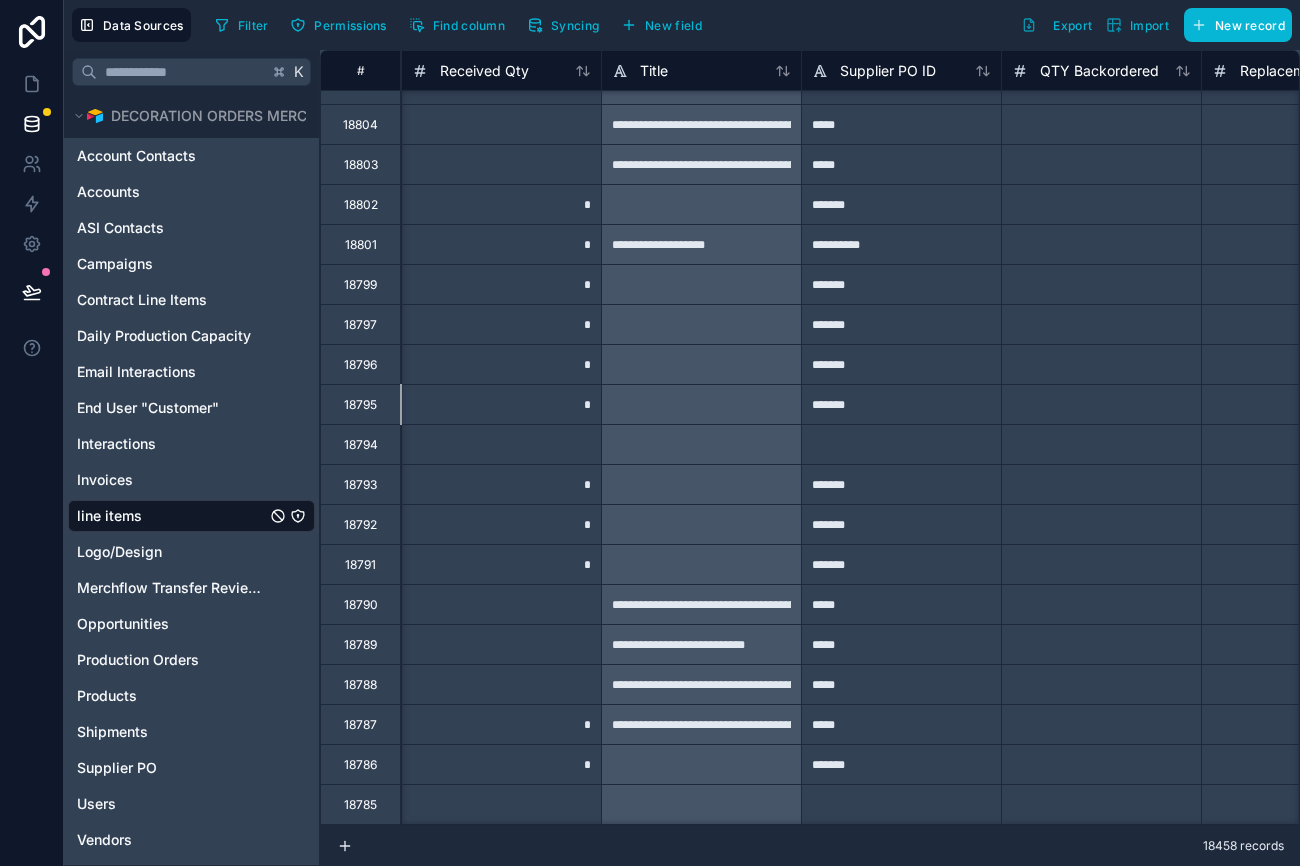 scroll, scrollTop: 8226, scrollLeft: 5831, axis: both 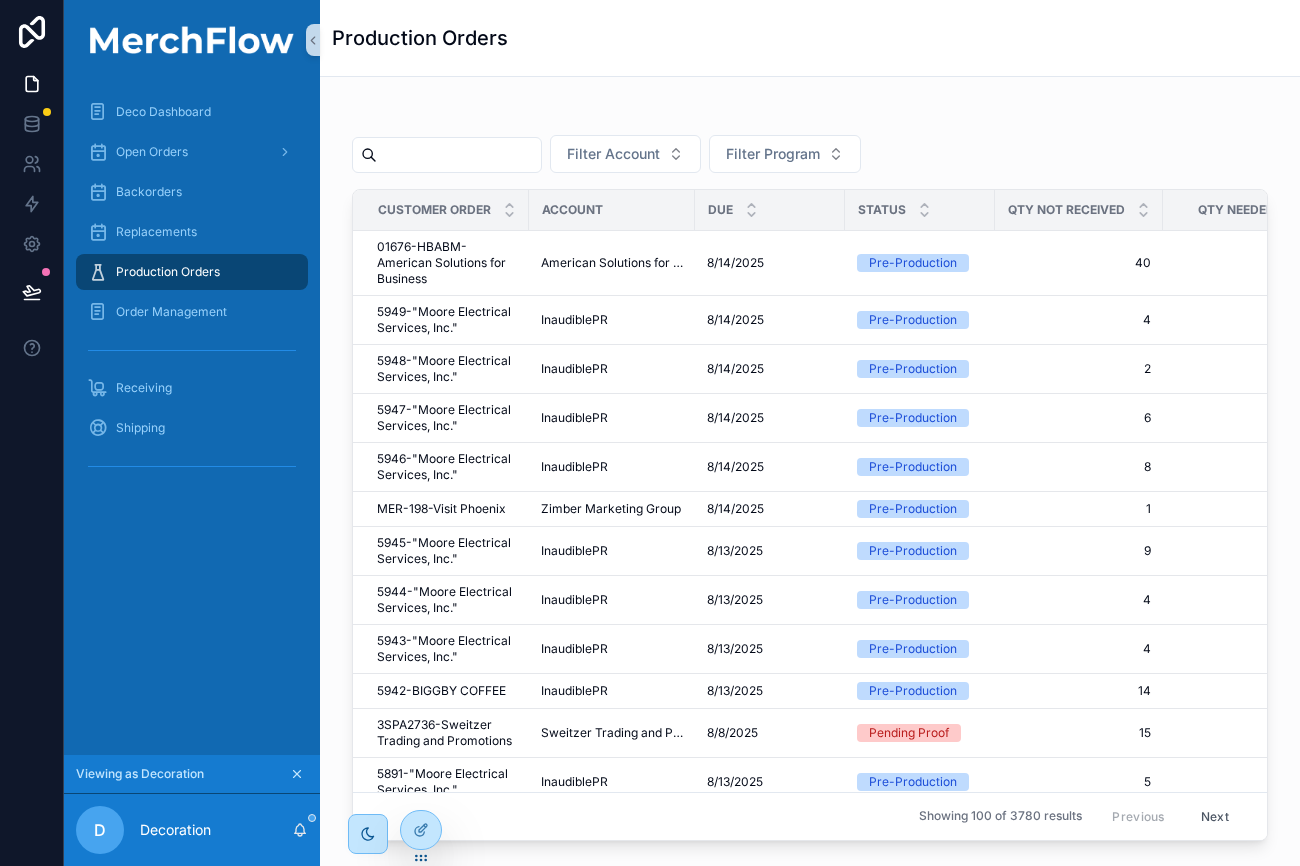 click on "5949-"Moore Electrical Services, Inc."" at bounding box center (447, 320) 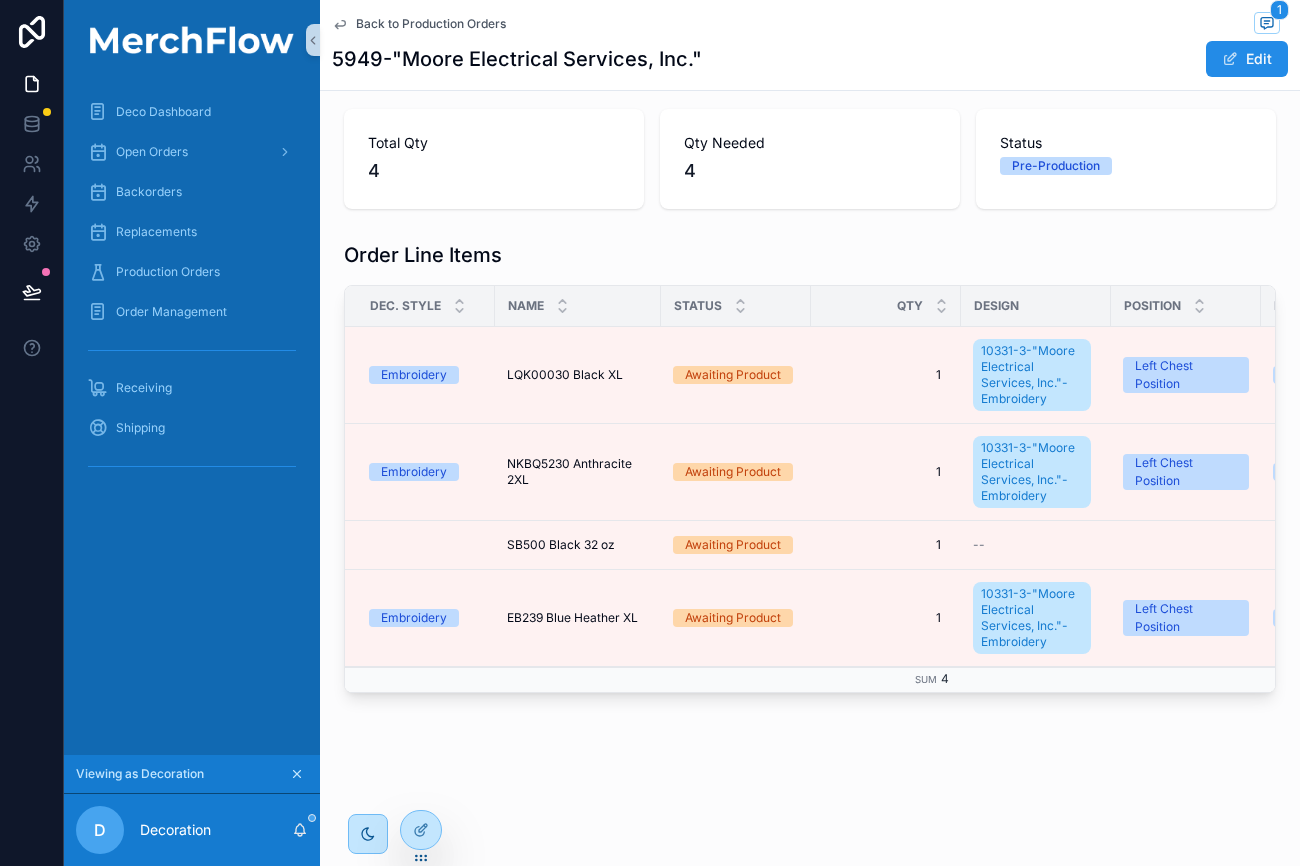 scroll, scrollTop: 278, scrollLeft: 0, axis: vertical 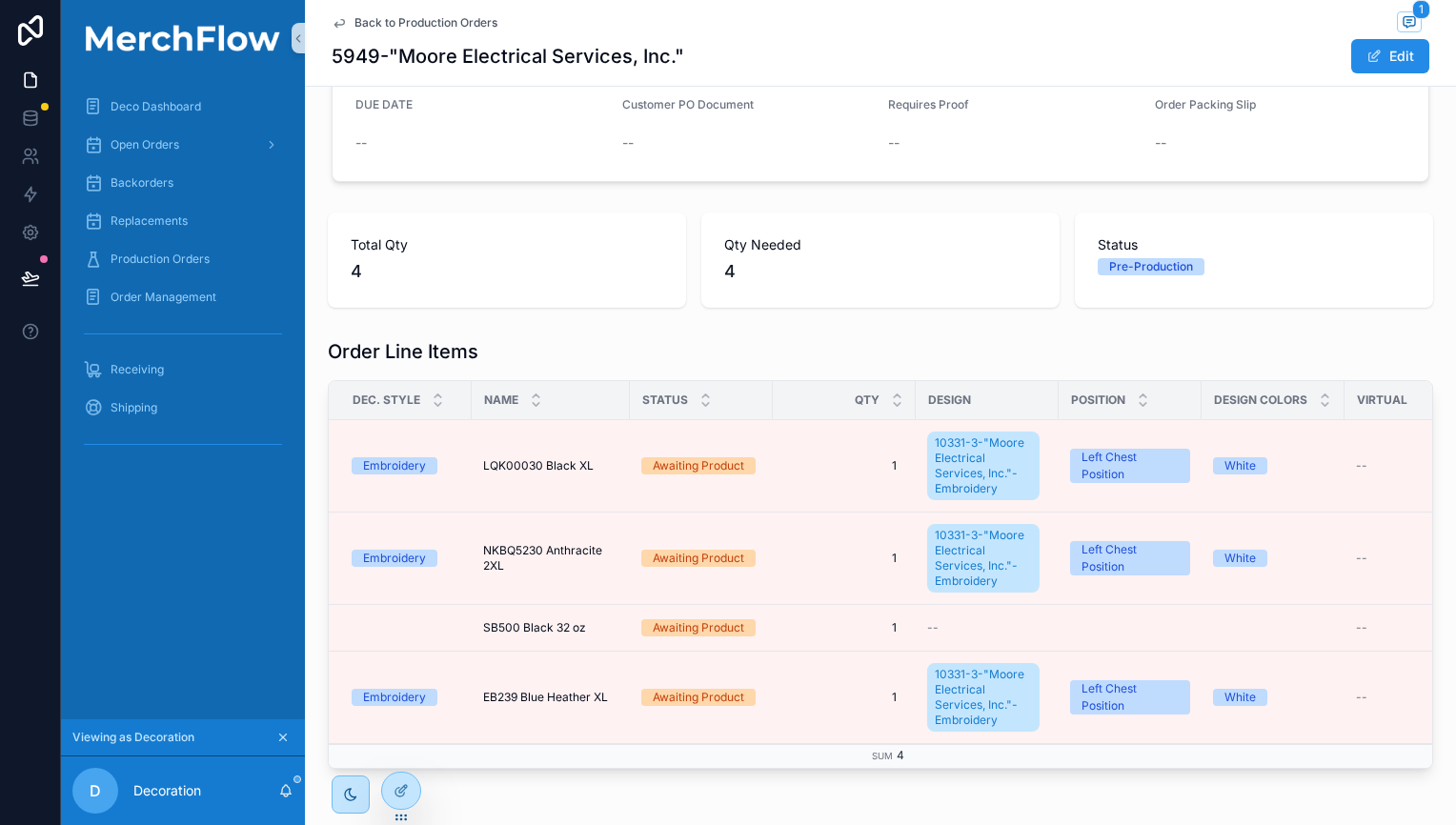click on "Customer order 5949-"Moore Electrical Services, Inc." Account InaudiblePR SO Job# 5949 Date Created [DATE] [TIME] DUE DATE -- Customer PO Document -- Requires Proof -- Order Packing Slip -- Total Qty 4 Qty Needed 4 Status Pre-Production Order Line Items Dec. Style Name Status QTY DESIGN POSITION Design Colors Virtual LOGO PIC LOGO FILE QTY COMPLETE QTY NEEDED Received Qty QTY Not Received Replacement QTY Notes Supplier PO ID Replacement Product Decorator Notes Opperation Notes QTY Backordered Expected Restock Date Last Modified PO# Backordered Design Barcode Embroidery LQK00030 Black XL LQK00030 Black XL Awaiting Product 1 1 10331-3-"Moore Electrical Services, Inc."-Embroidery Left Chest Position  White -- -- -- -- 1 1 -- 1 1 -- -- 13944 13944 -- -- -- -- -- -- B5947-13945 B5947-13945 1000331 .png Embroidery NKBQ5230 Anthracite 2XL NKBQ5230 Anthracite 2XL Awaiting Product 1 1 10331-3-"Moore Electrical Services, Inc."-Embroidery Left Chest Position  White -- -- -- -- 1 1 -- 1 1 -- -- 13922 13922 -- -- -- --" at bounding box center [880, 394] 